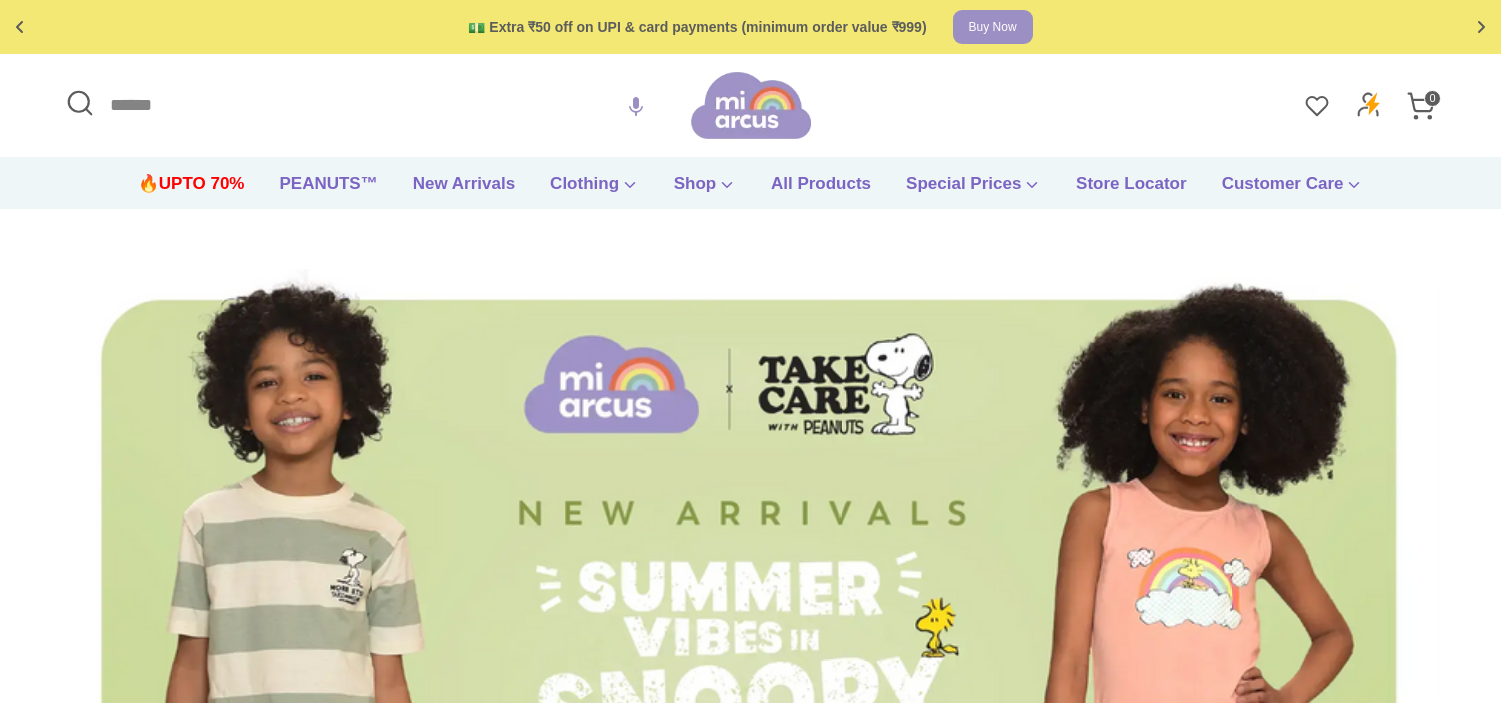 scroll, scrollTop: 0, scrollLeft: 0, axis: both 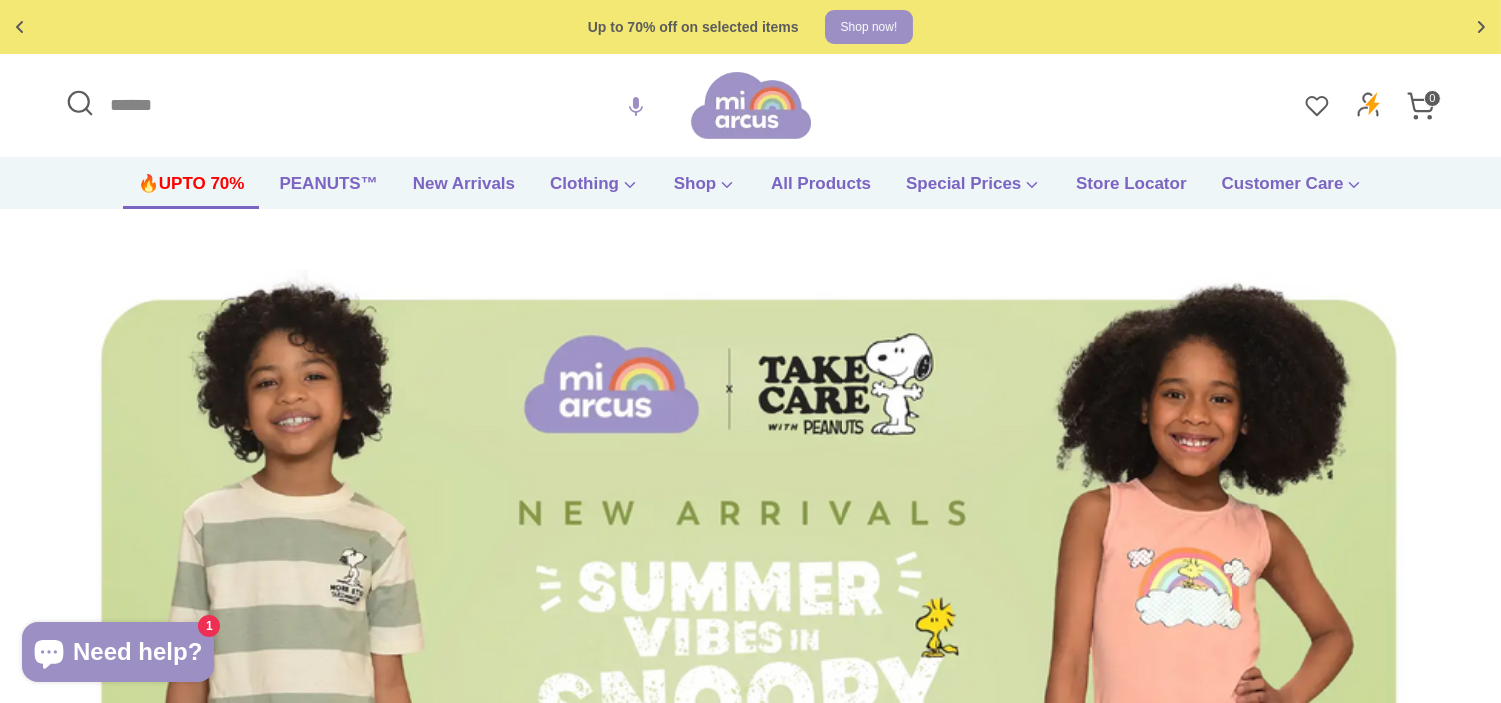 click on "🔥UPTO 70%" at bounding box center (191, 190) 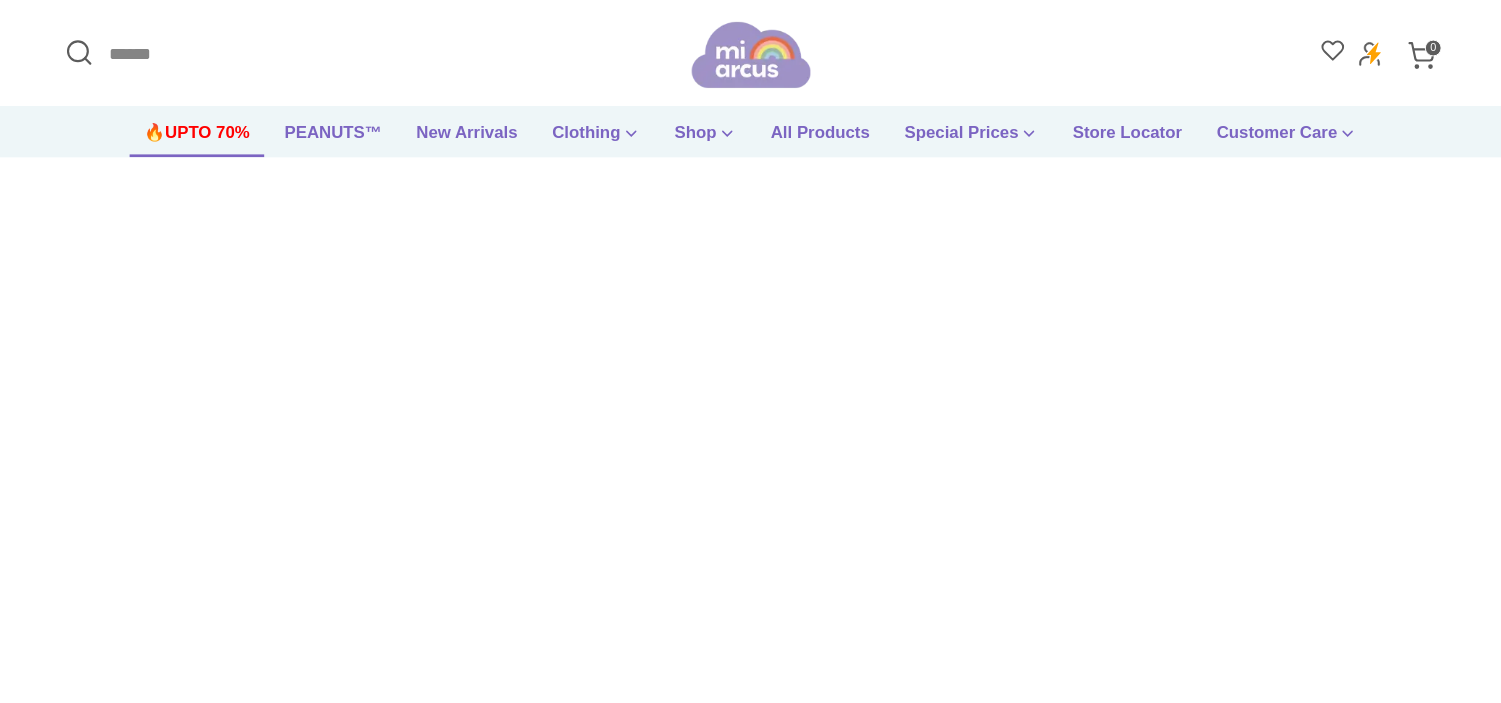 scroll, scrollTop: 0, scrollLeft: 0, axis: both 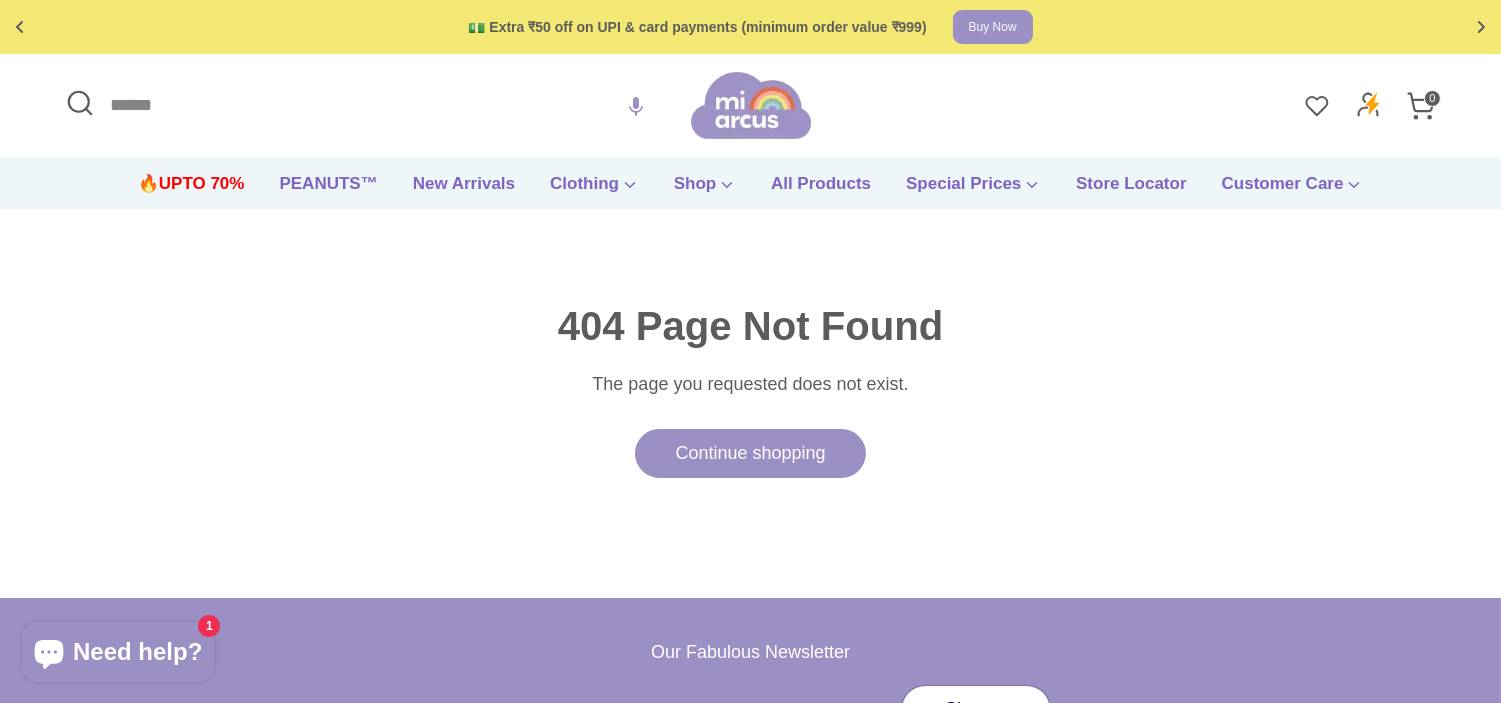 click on "Search" at bounding box center (375, 105) 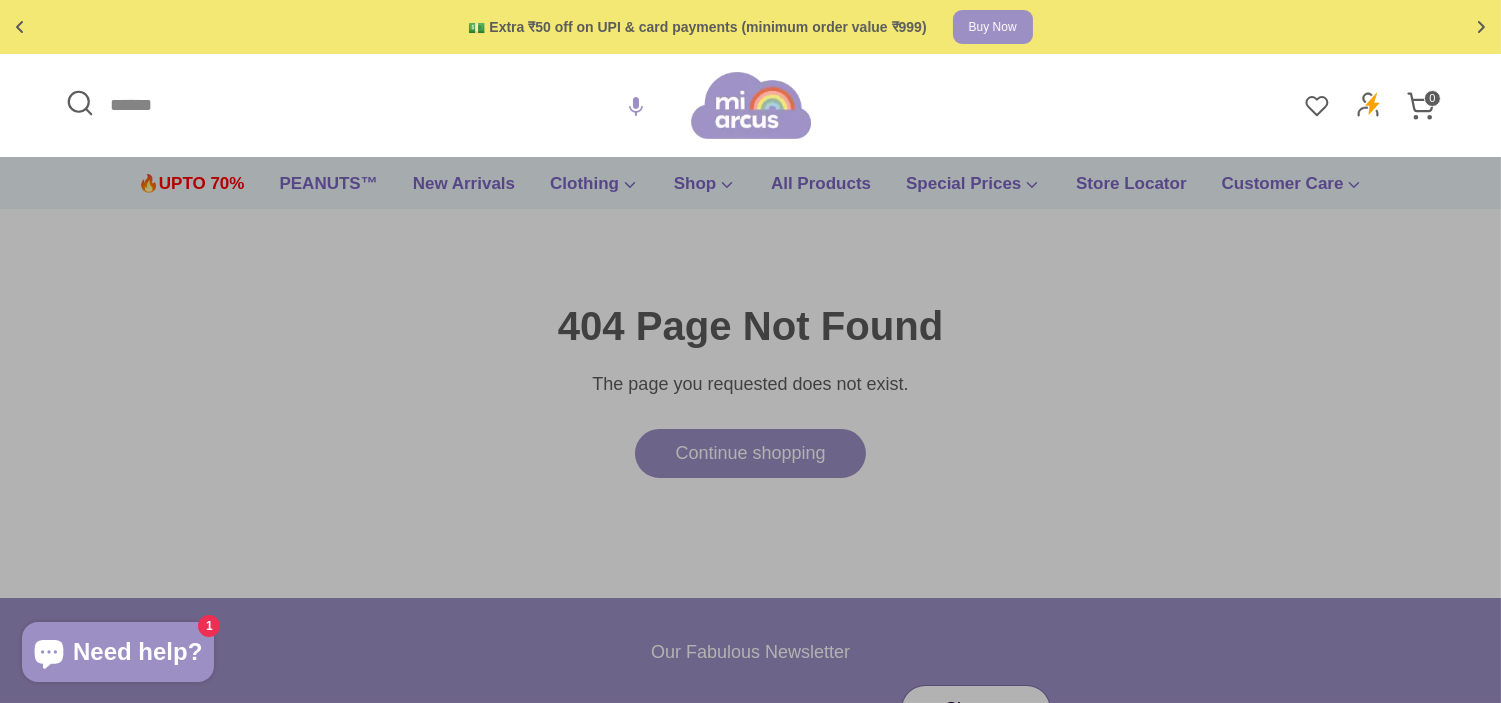 type on "*" 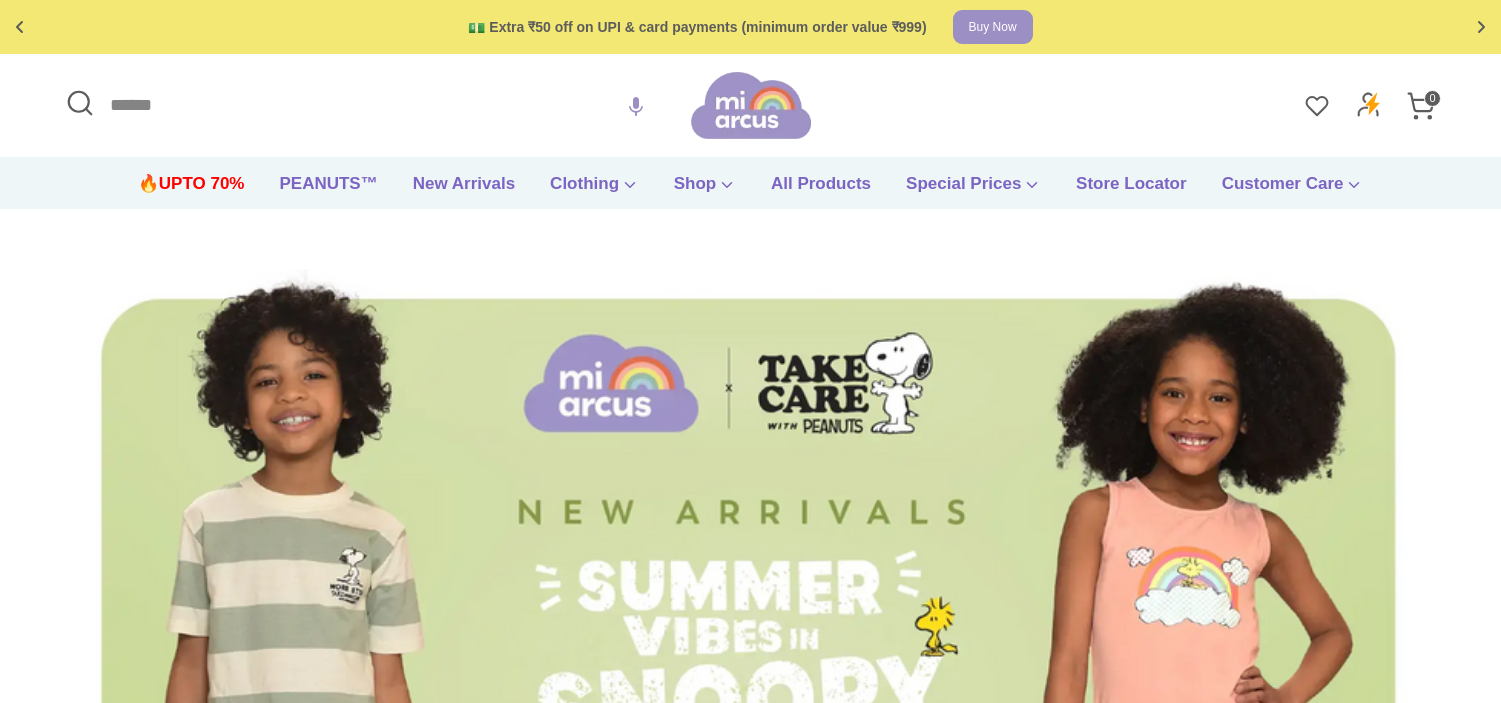 scroll, scrollTop: 0, scrollLeft: 0, axis: both 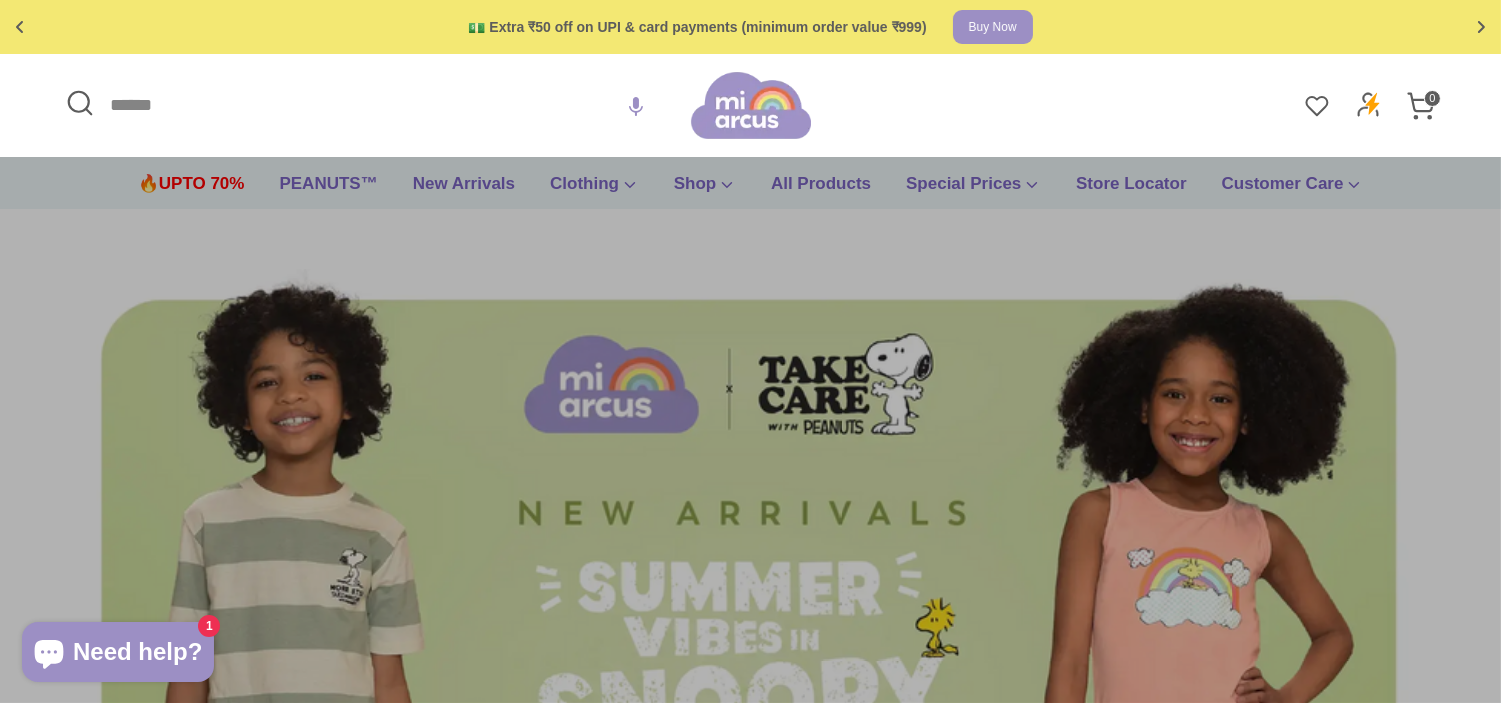 click on "Search" at bounding box center [375, 105] 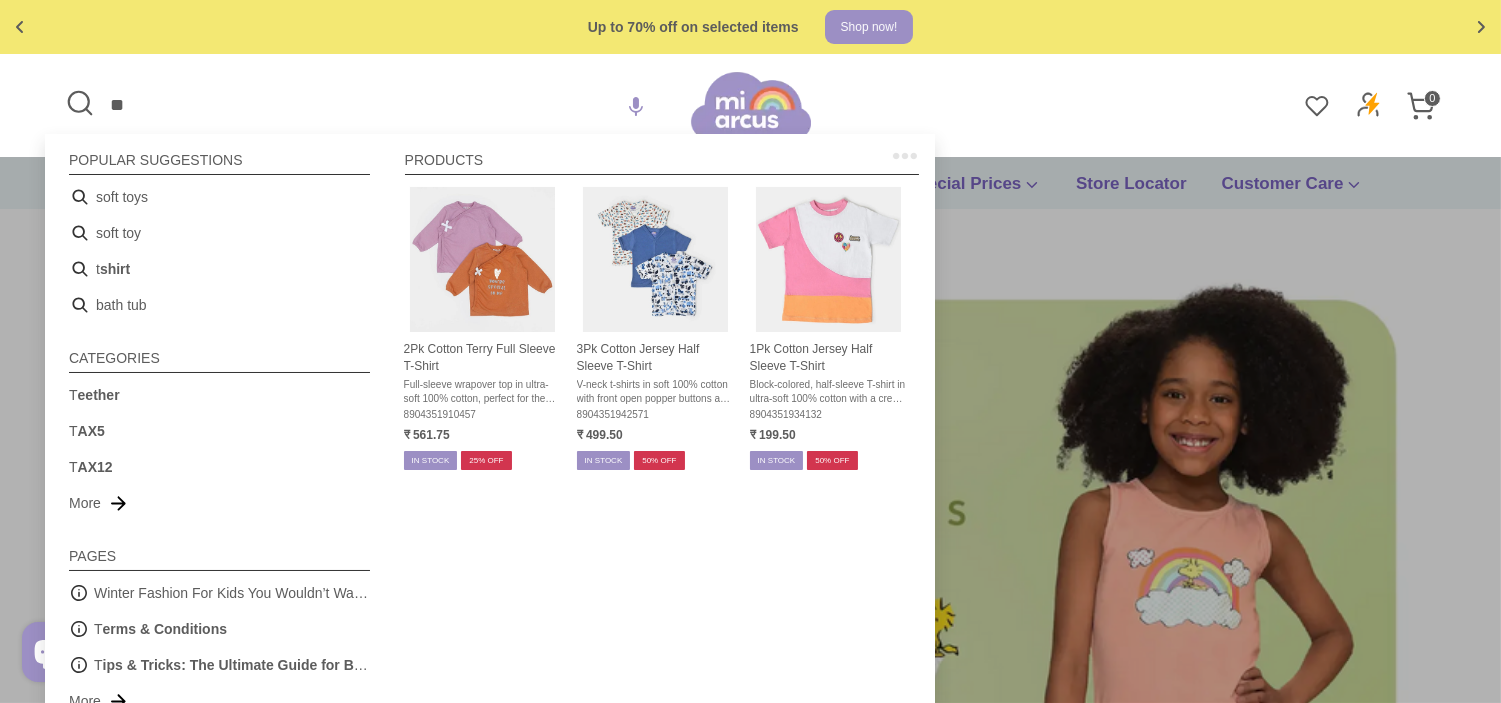 type on "***" 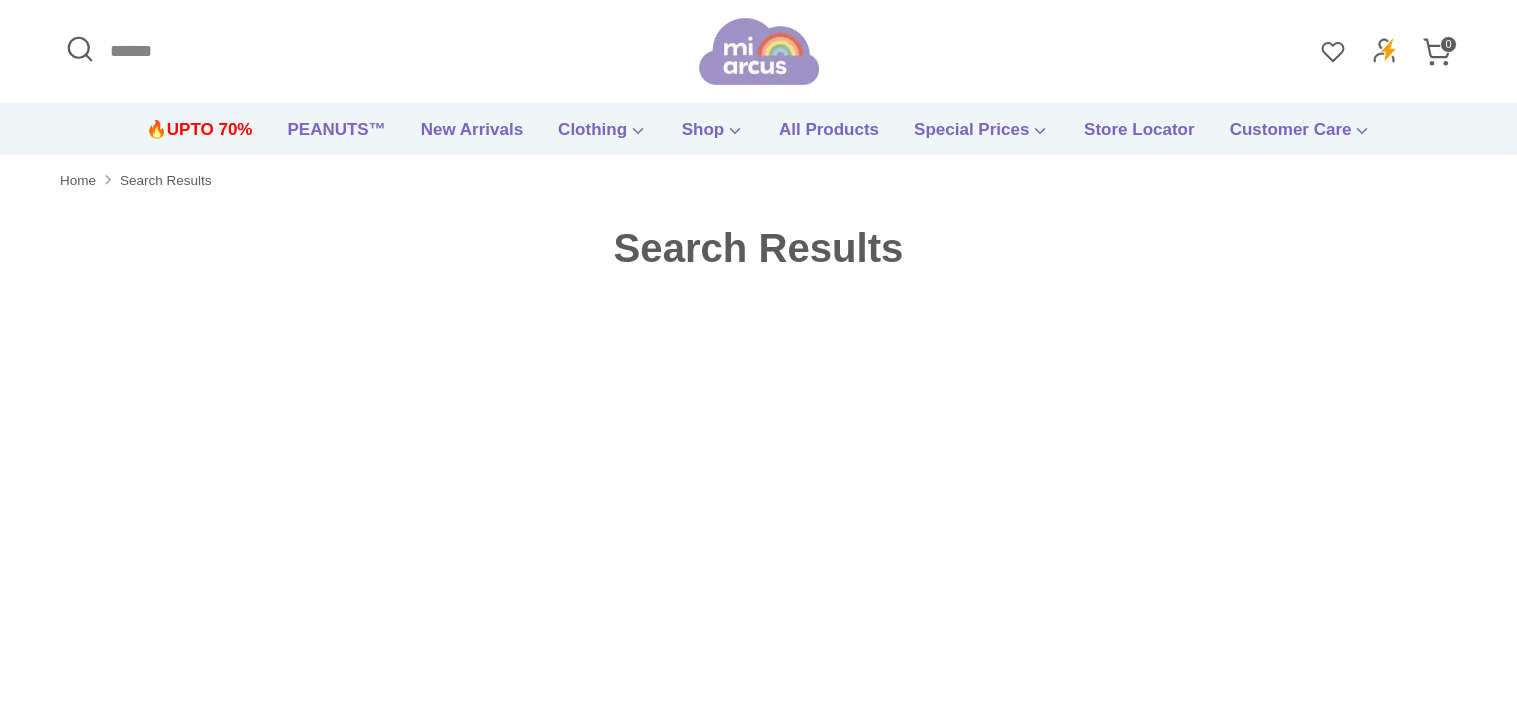 scroll, scrollTop: 0, scrollLeft: 0, axis: both 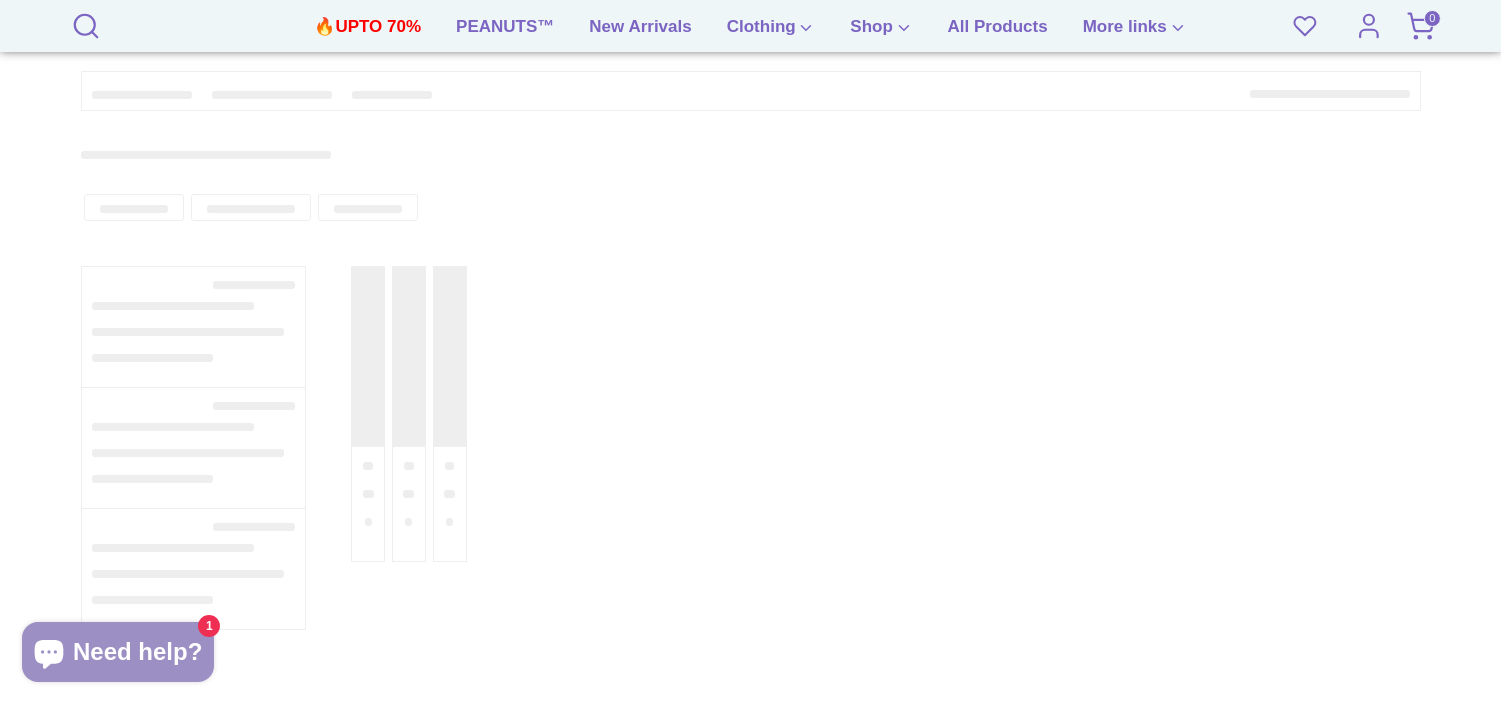 type on "***" 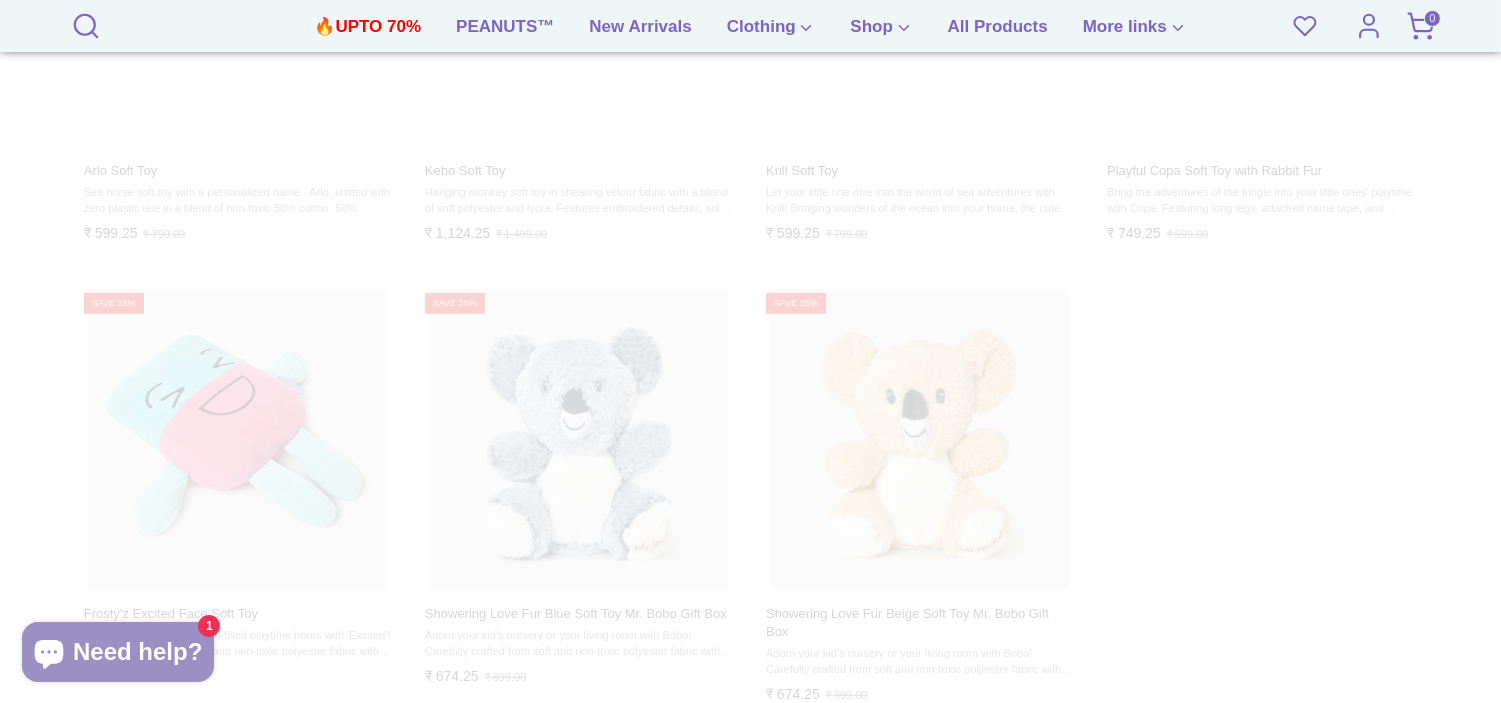 scroll, scrollTop: 1888, scrollLeft: 0, axis: vertical 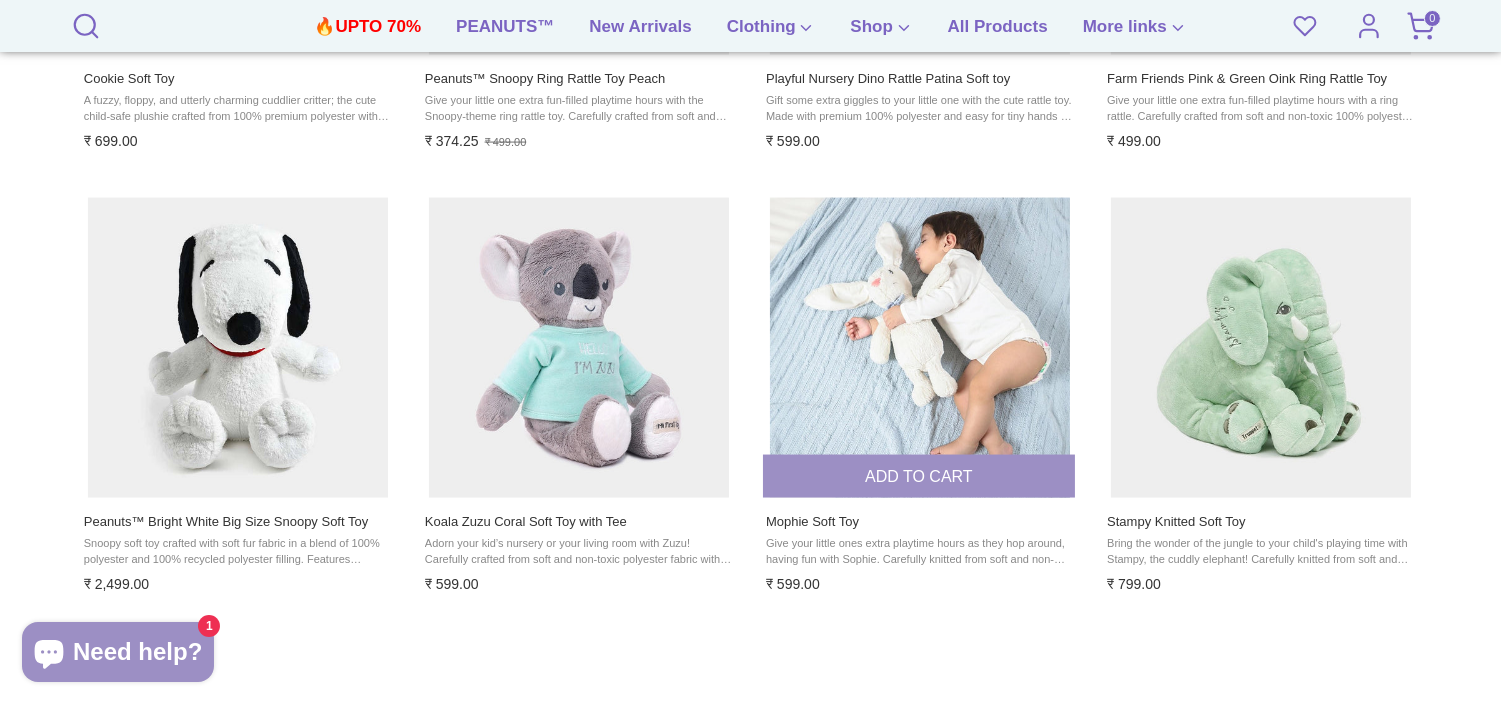 click on "Add to cart" at bounding box center (919, 476) 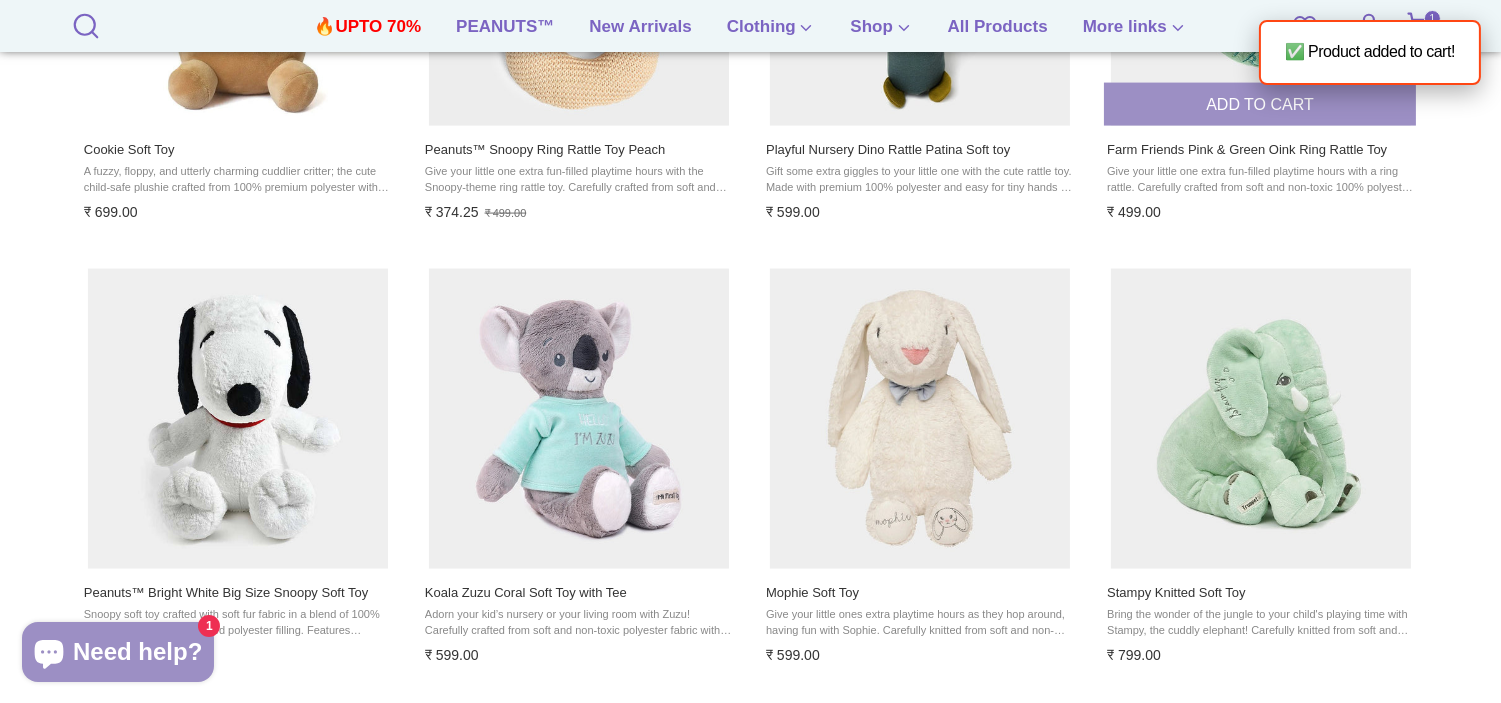scroll, scrollTop: 5555, scrollLeft: 0, axis: vertical 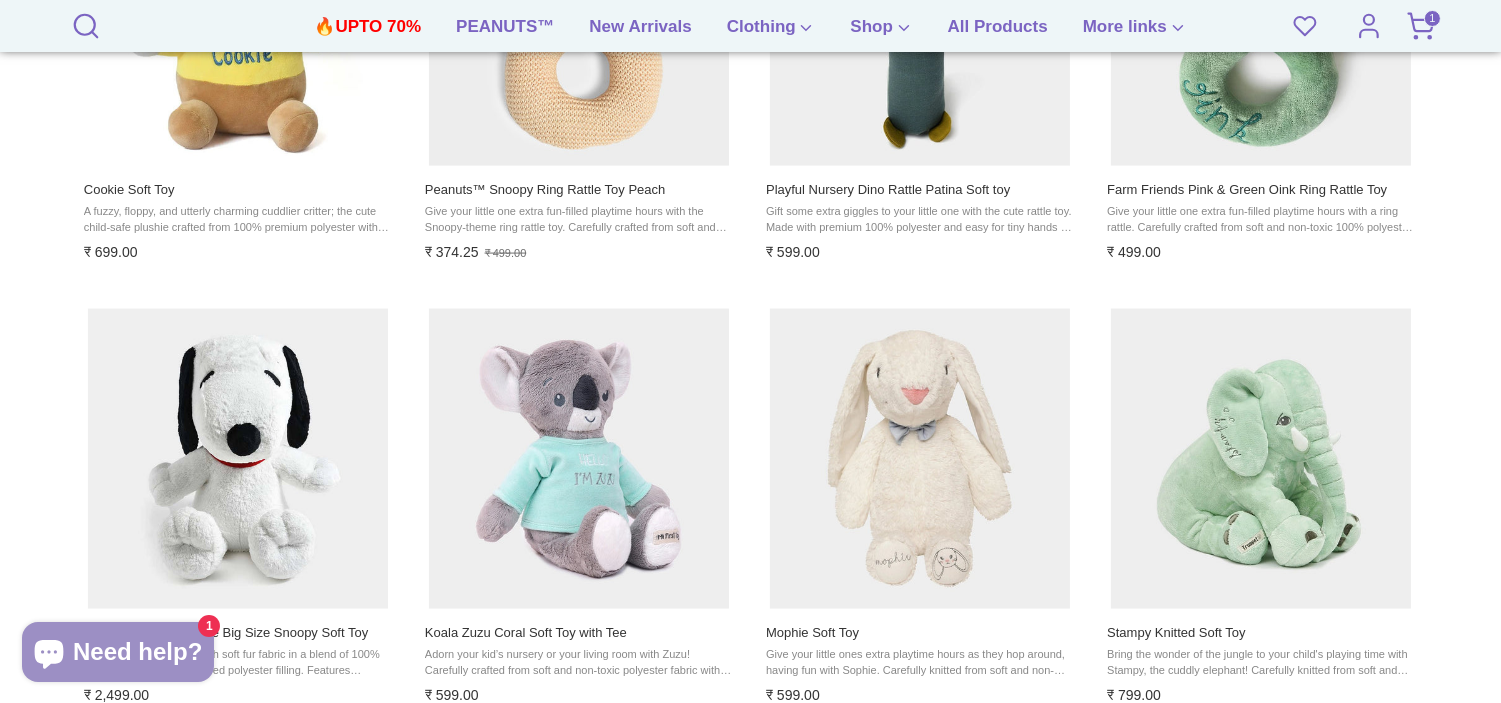 click 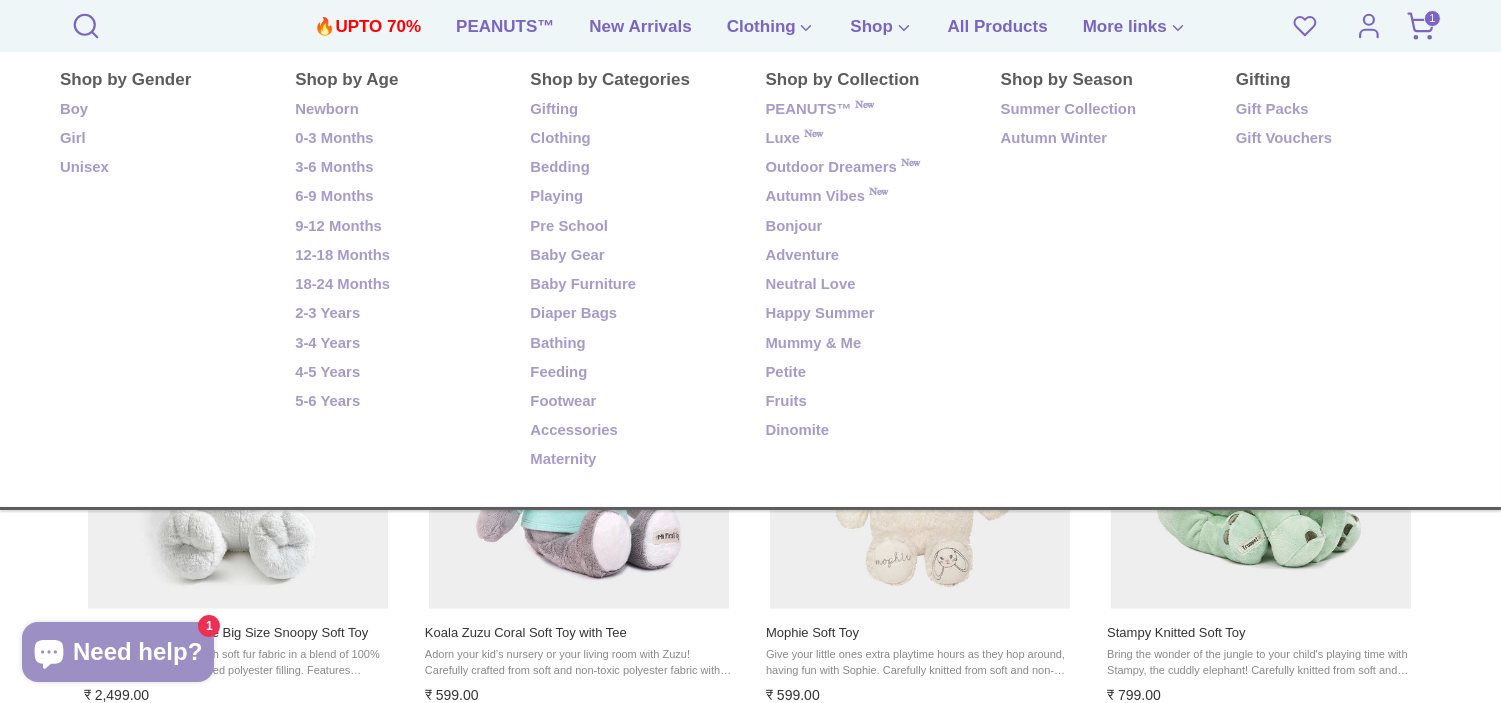 click at bounding box center [1421, 20] 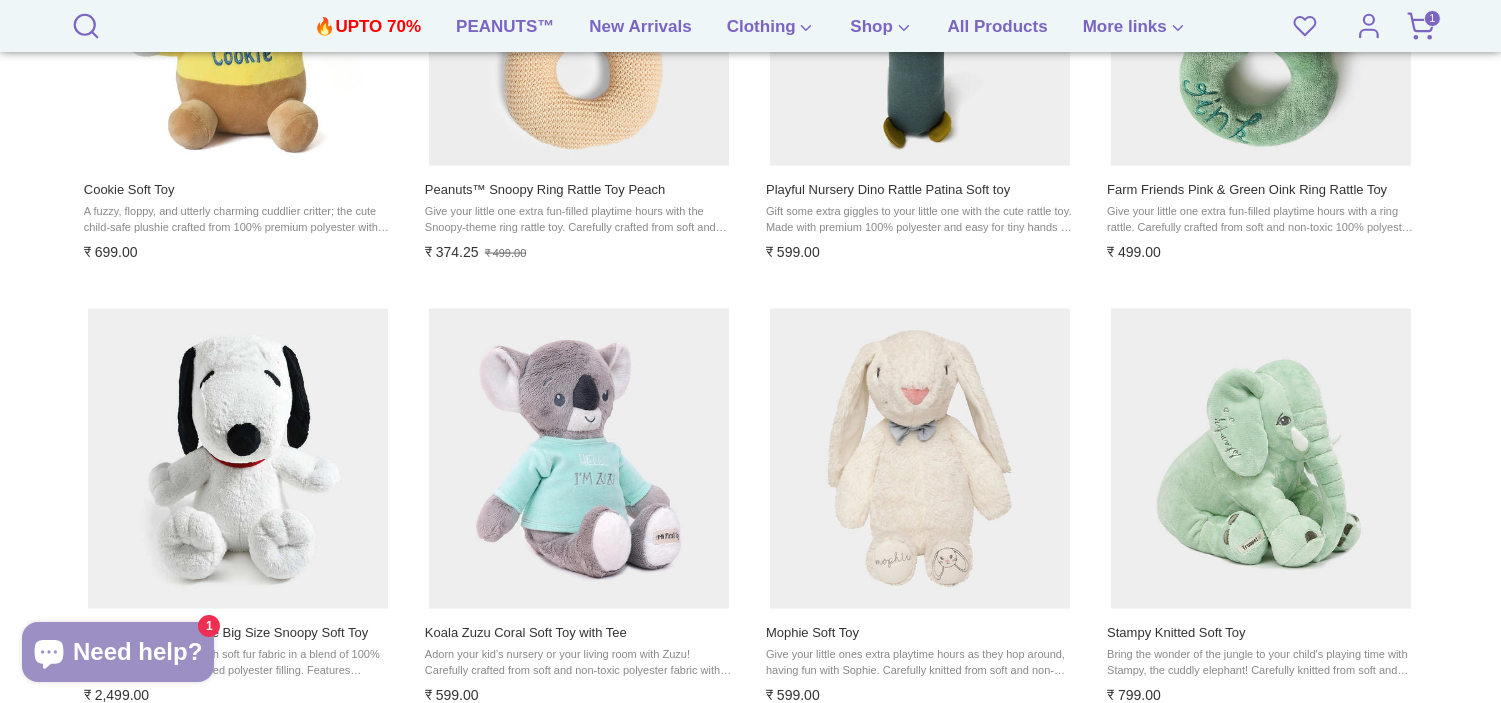 click 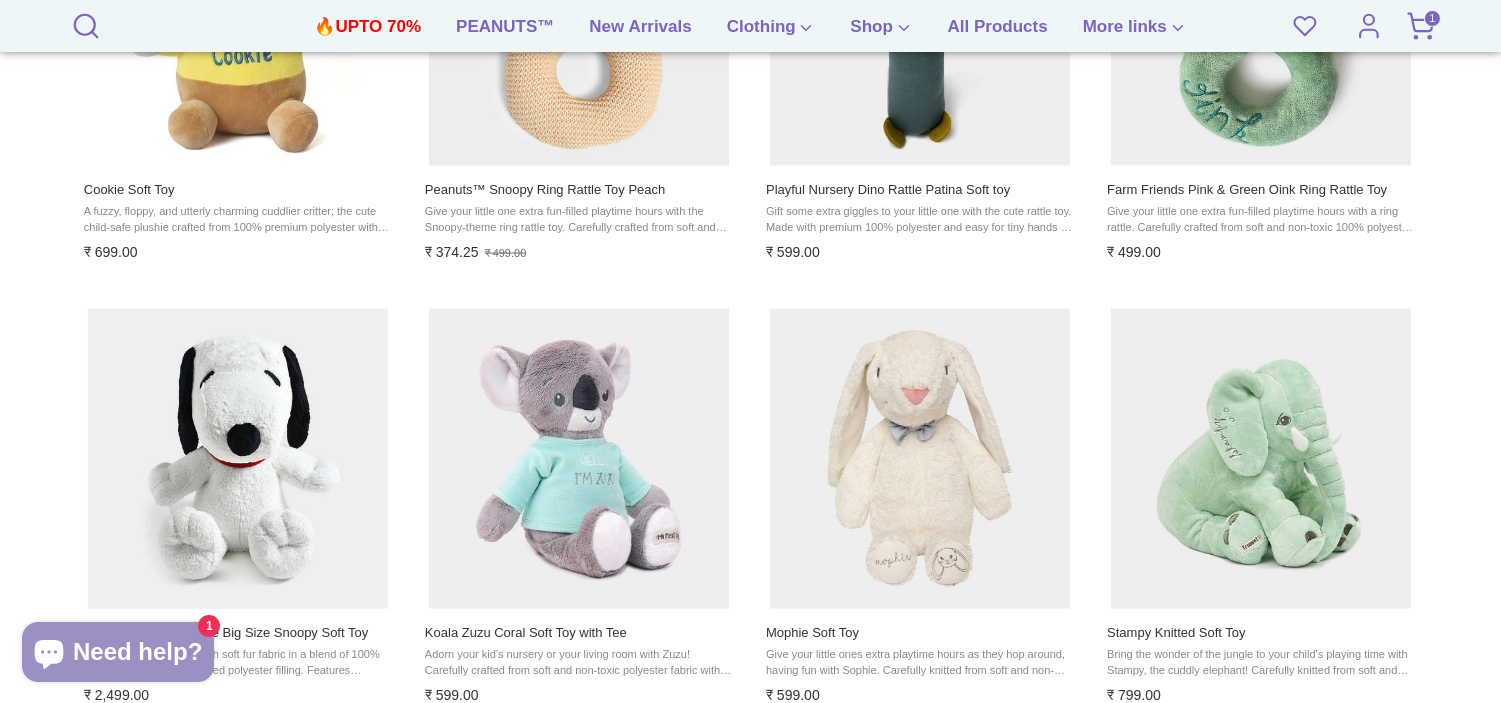 click on "1" at bounding box center (1432, 18) 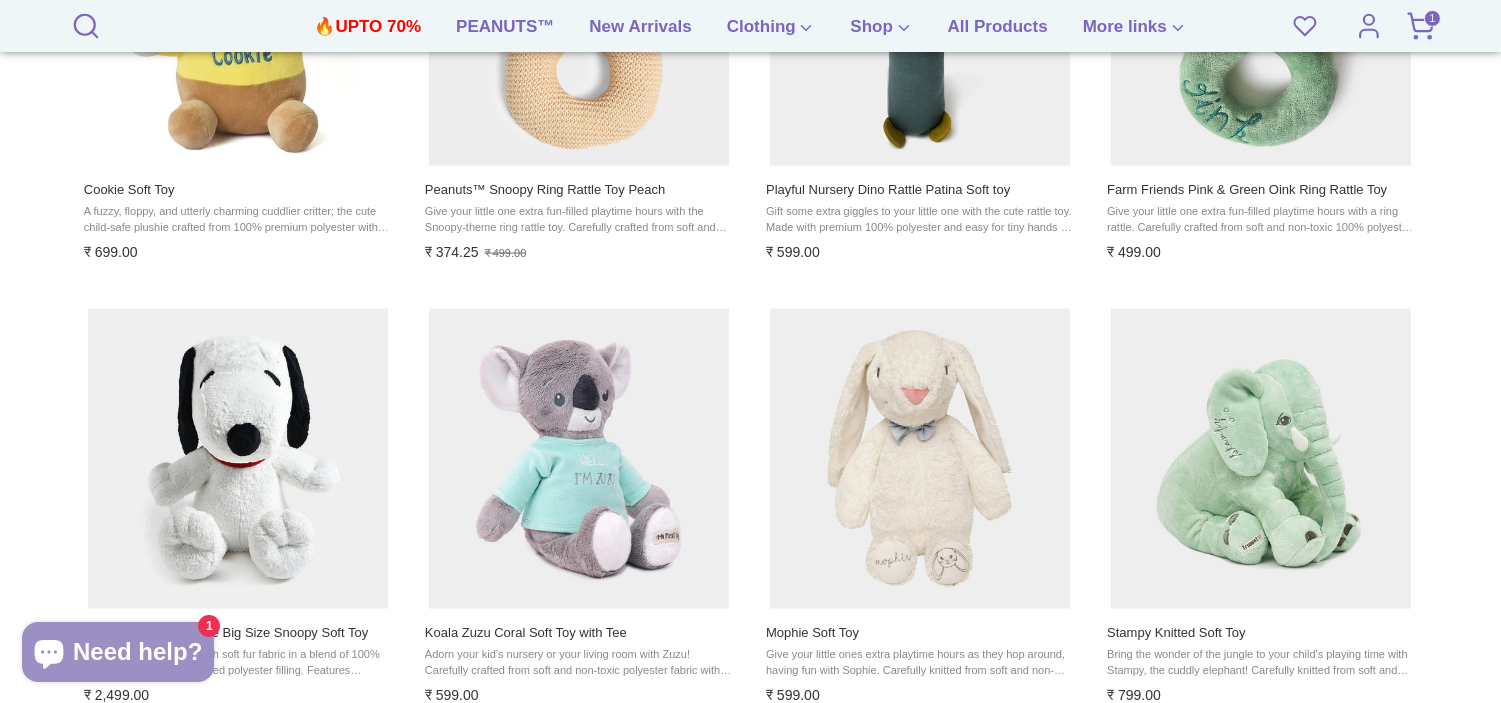 click on "1" at bounding box center [1432, 18] 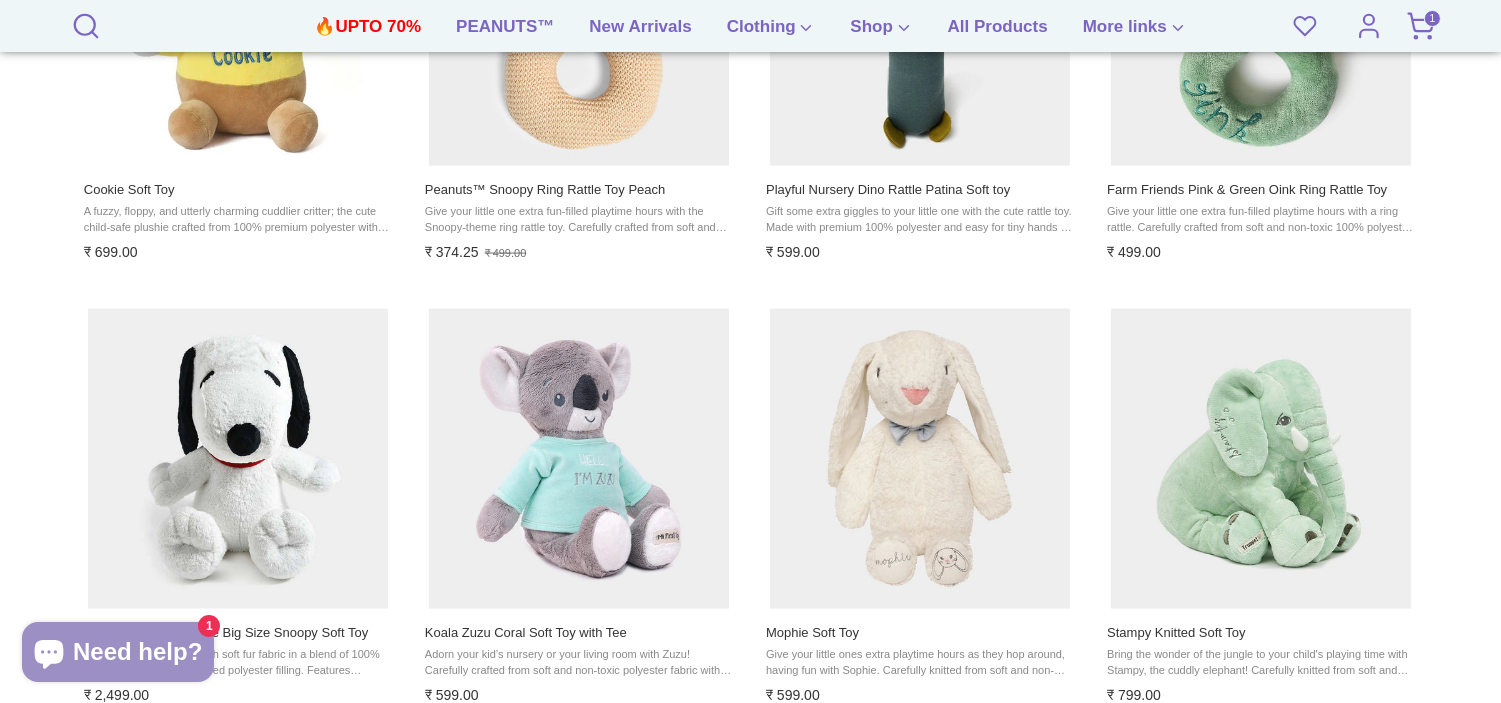 click on "1" at bounding box center (1432, 18) 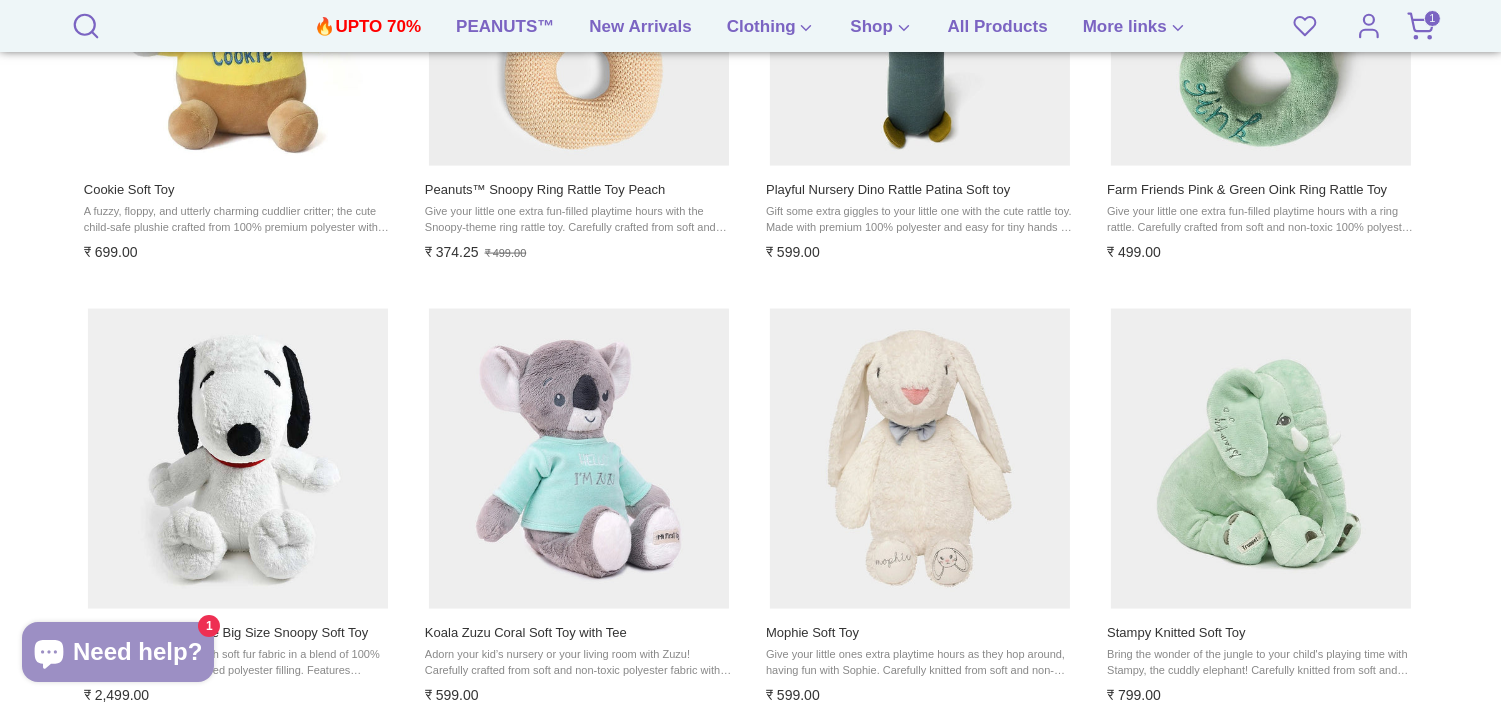click on "1" at bounding box center [1432, 18] 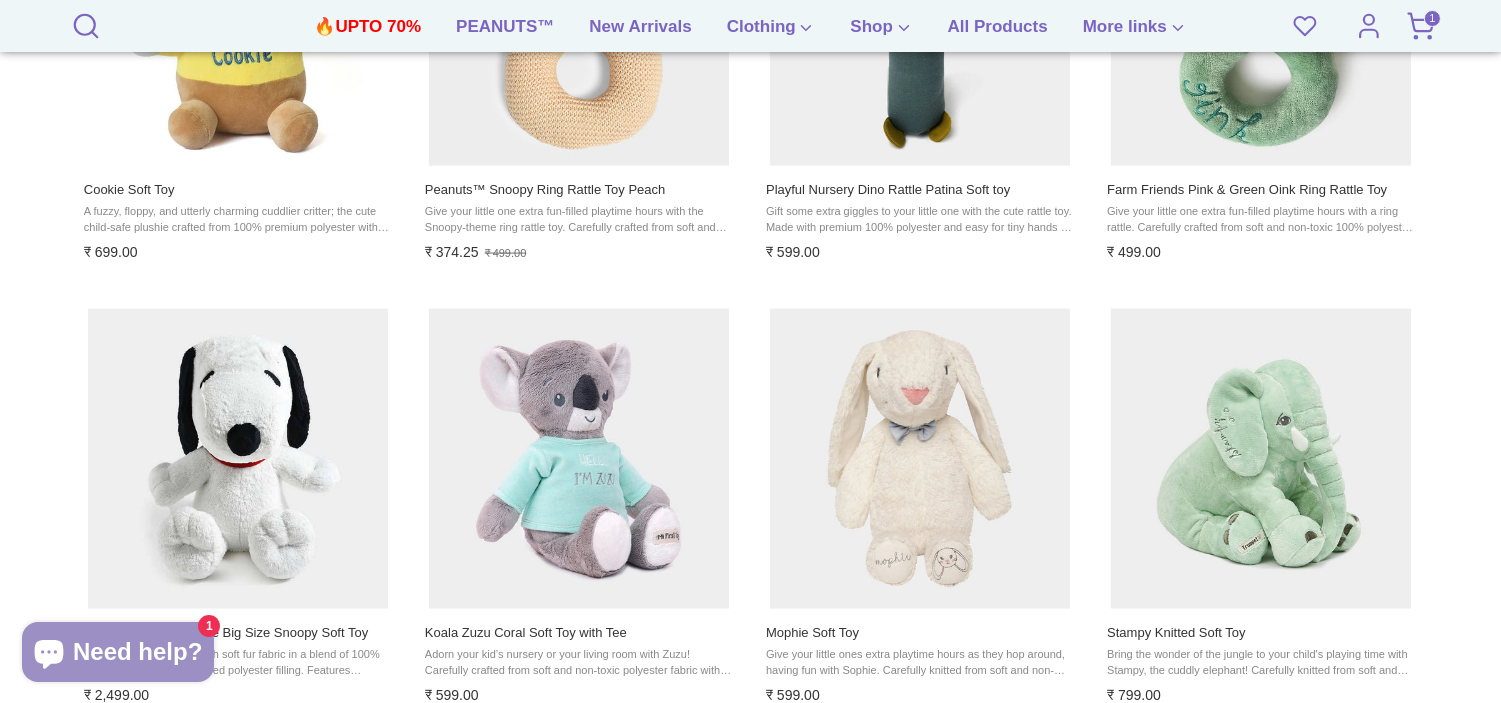 click 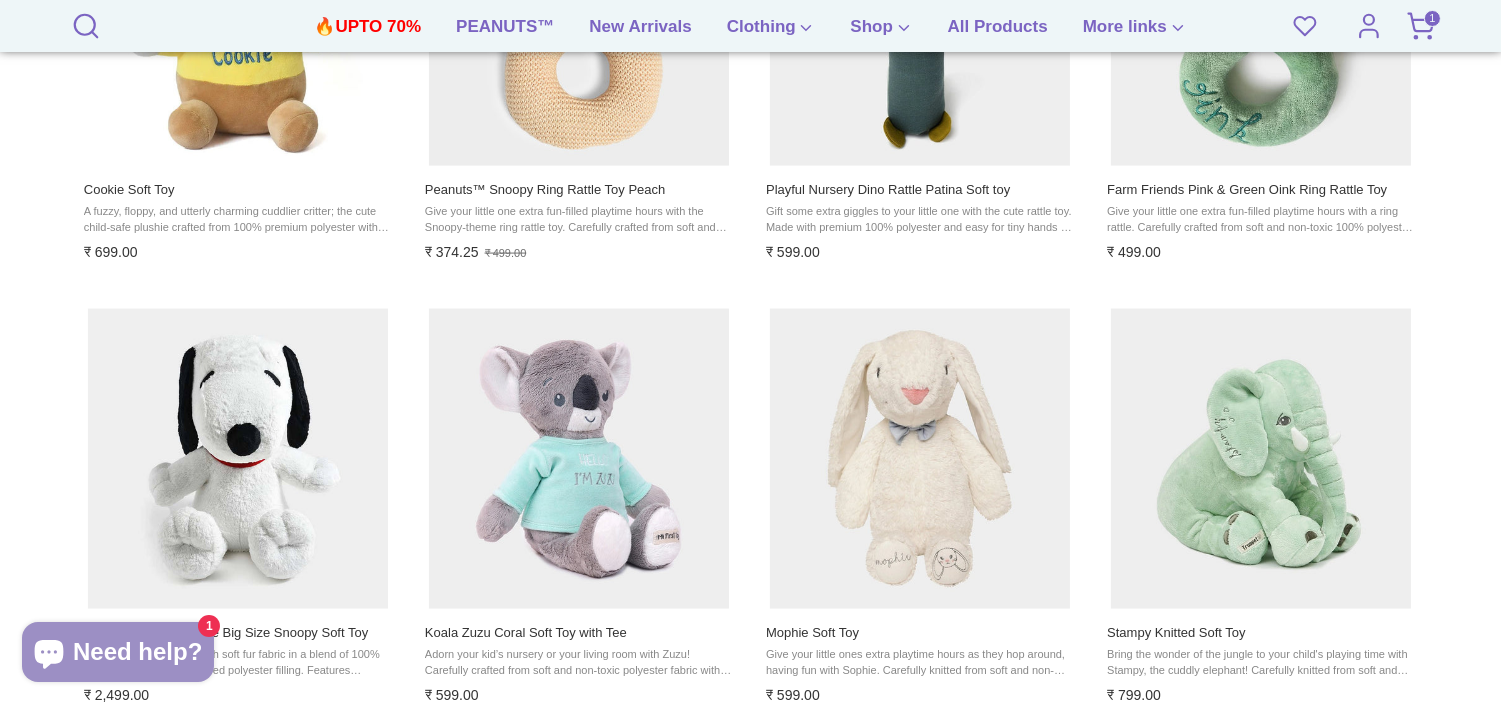 click 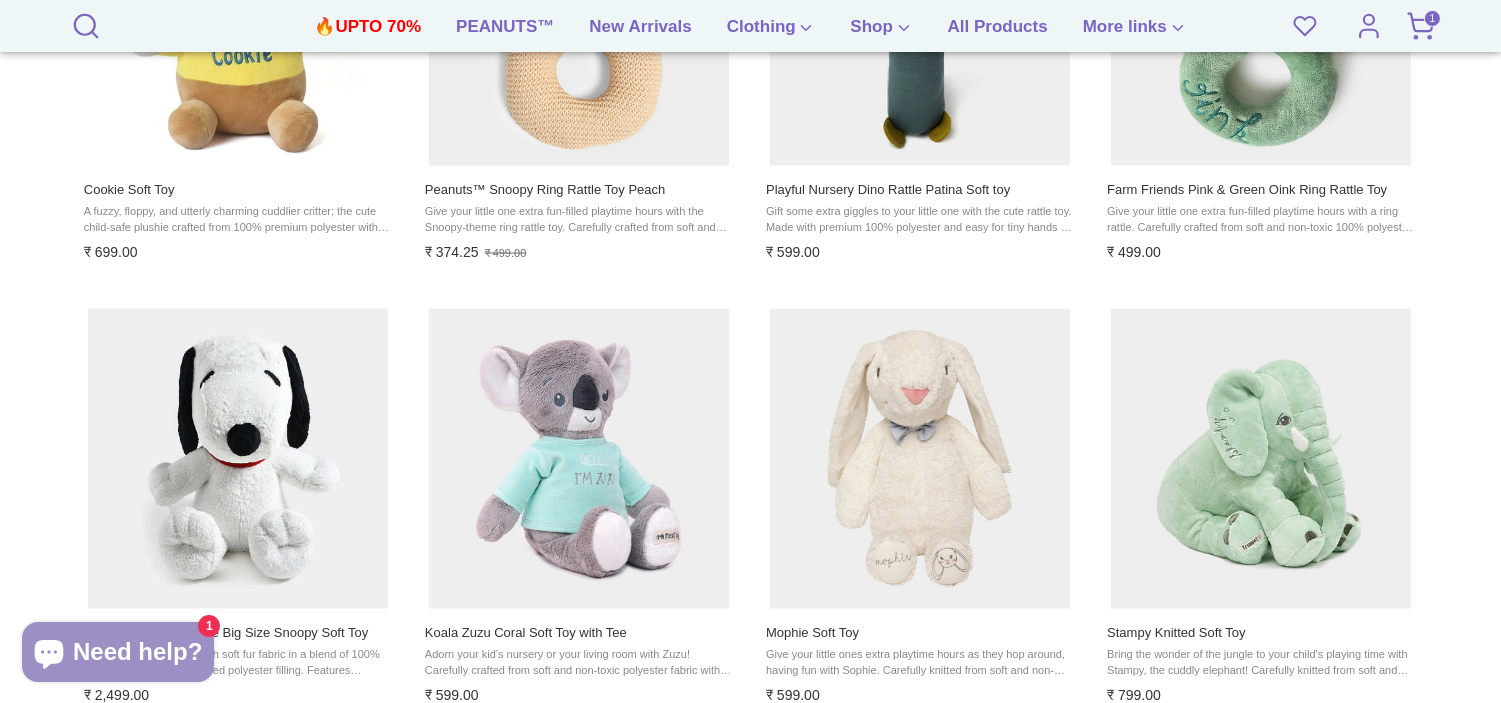 click 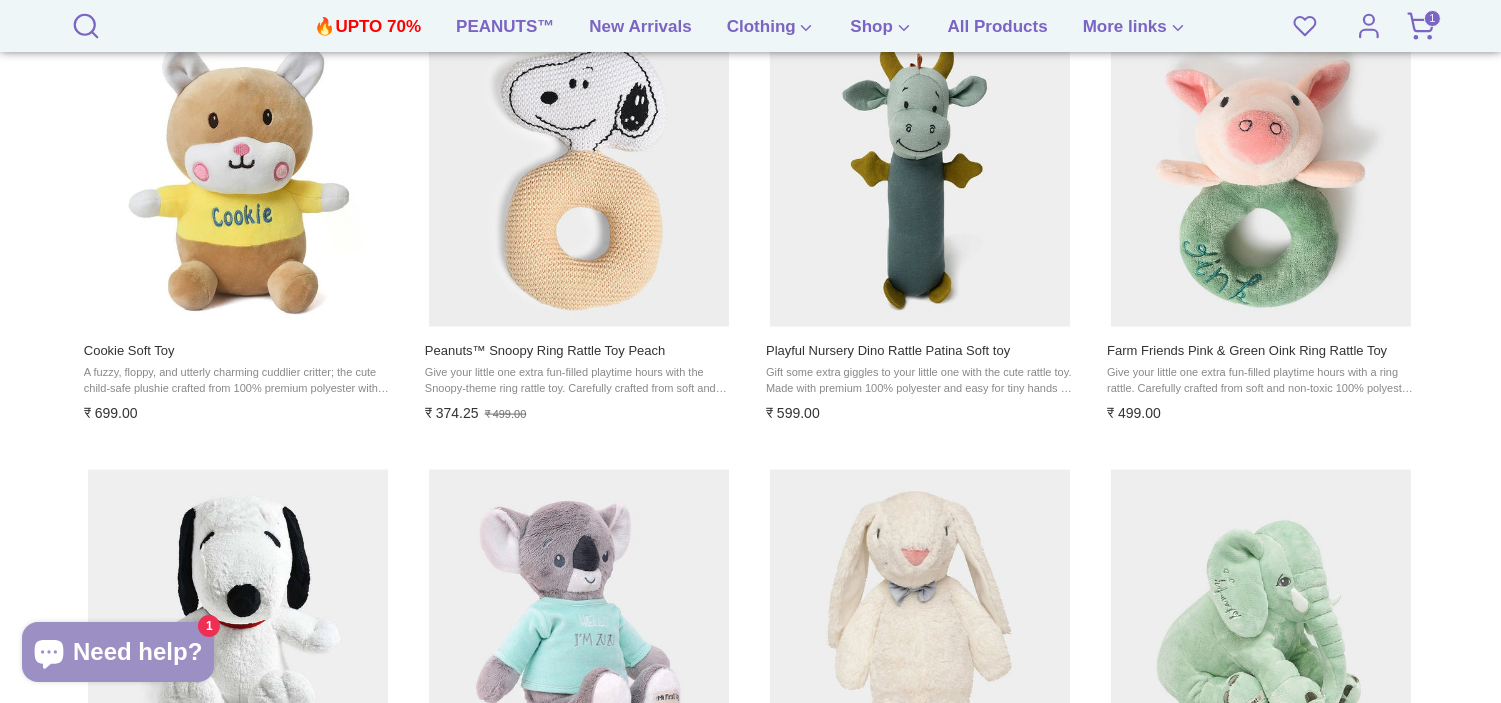 scroll, scrollTop: 5222, scrollLeft: 0, axis: vertical 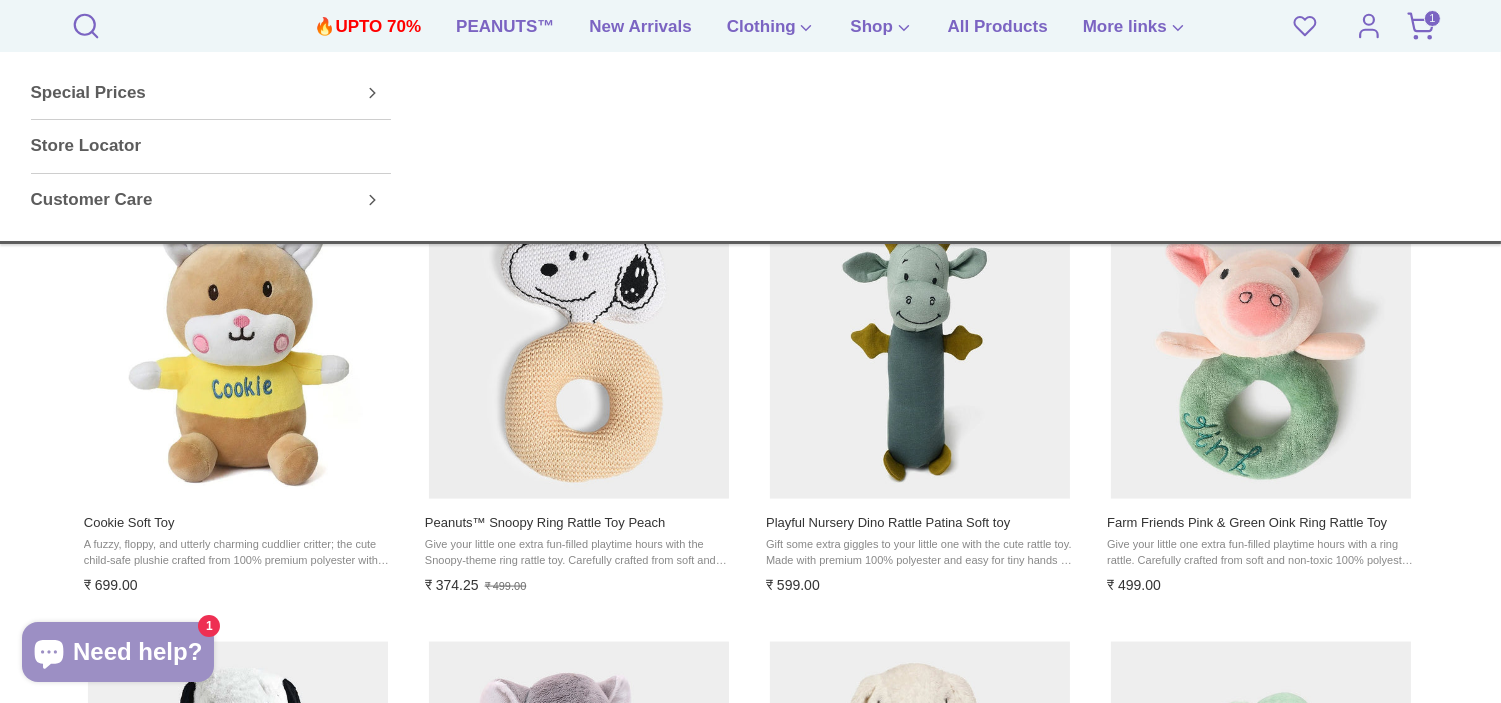 click 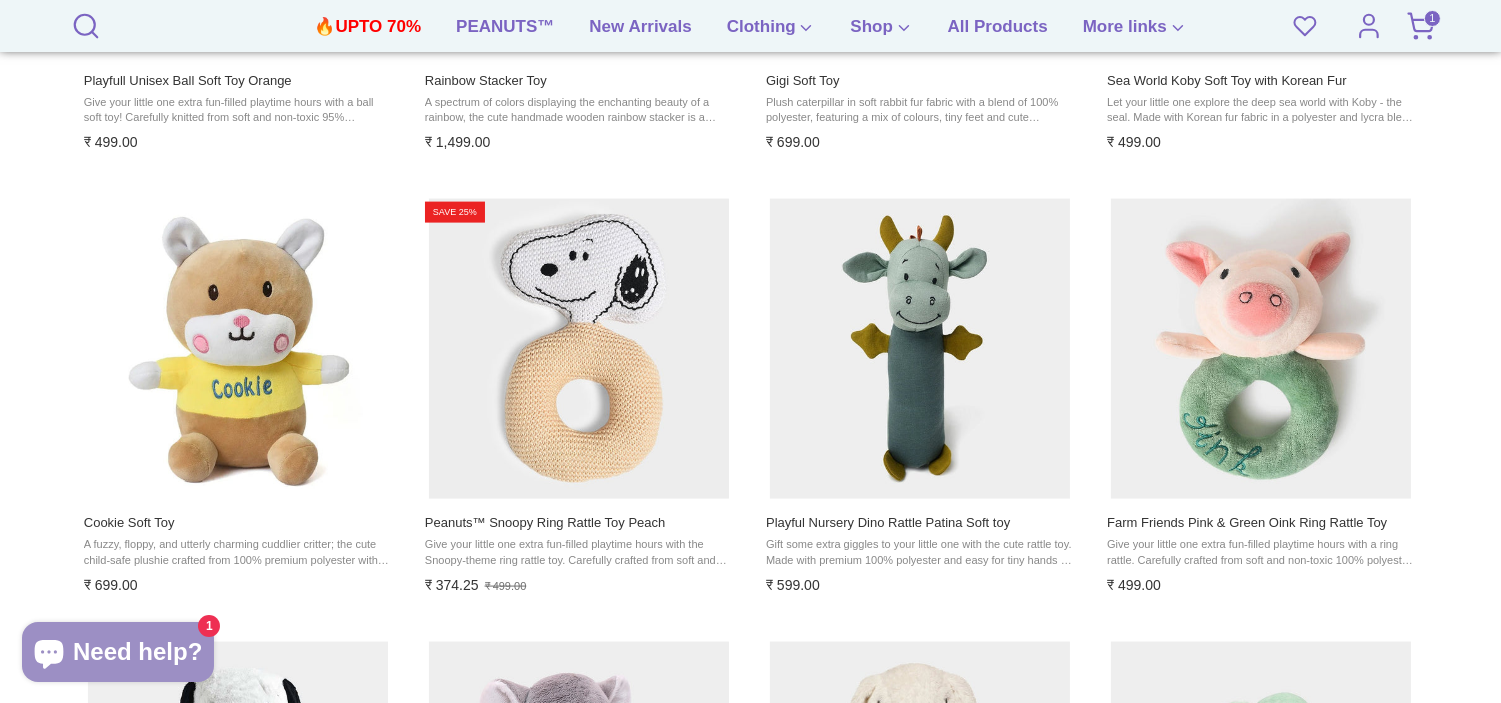 click 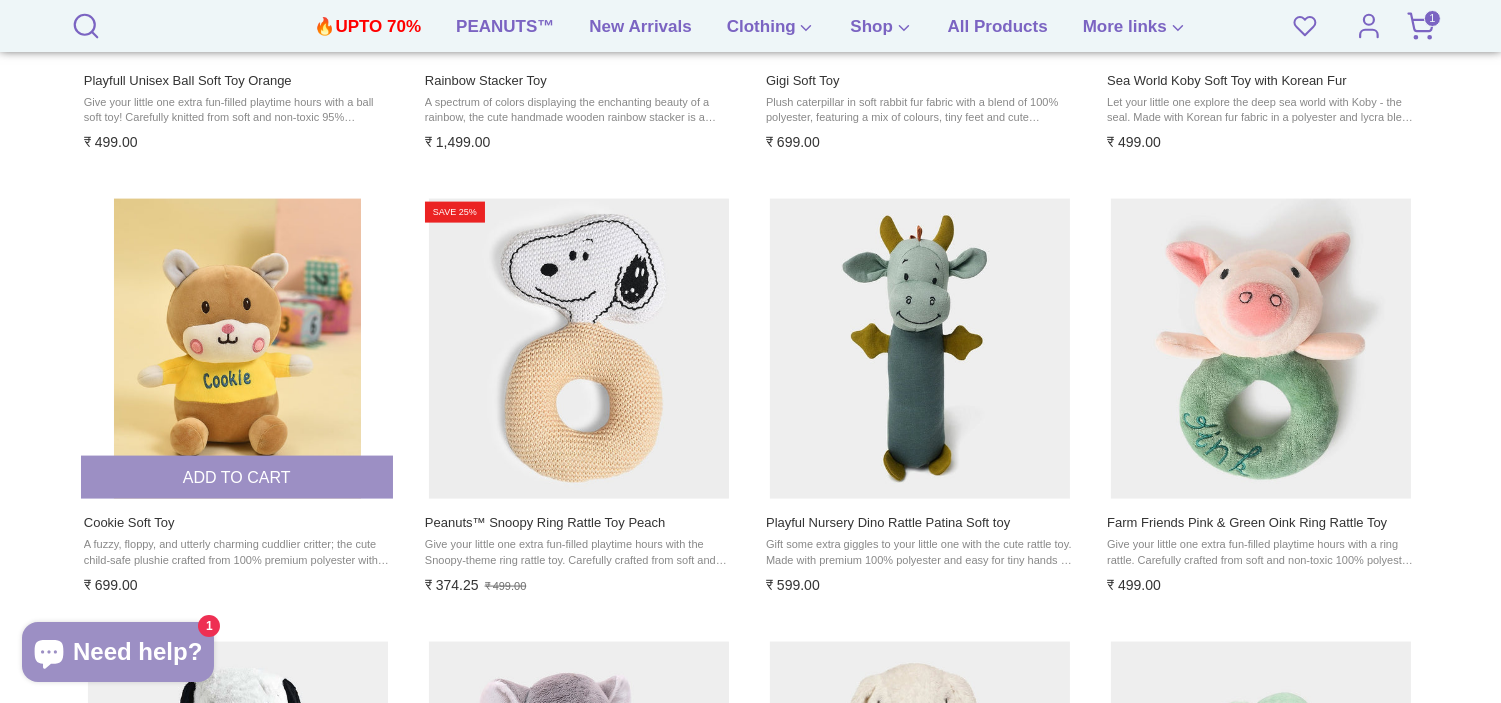click on "Add to cart" at bounding box center (237, 477) 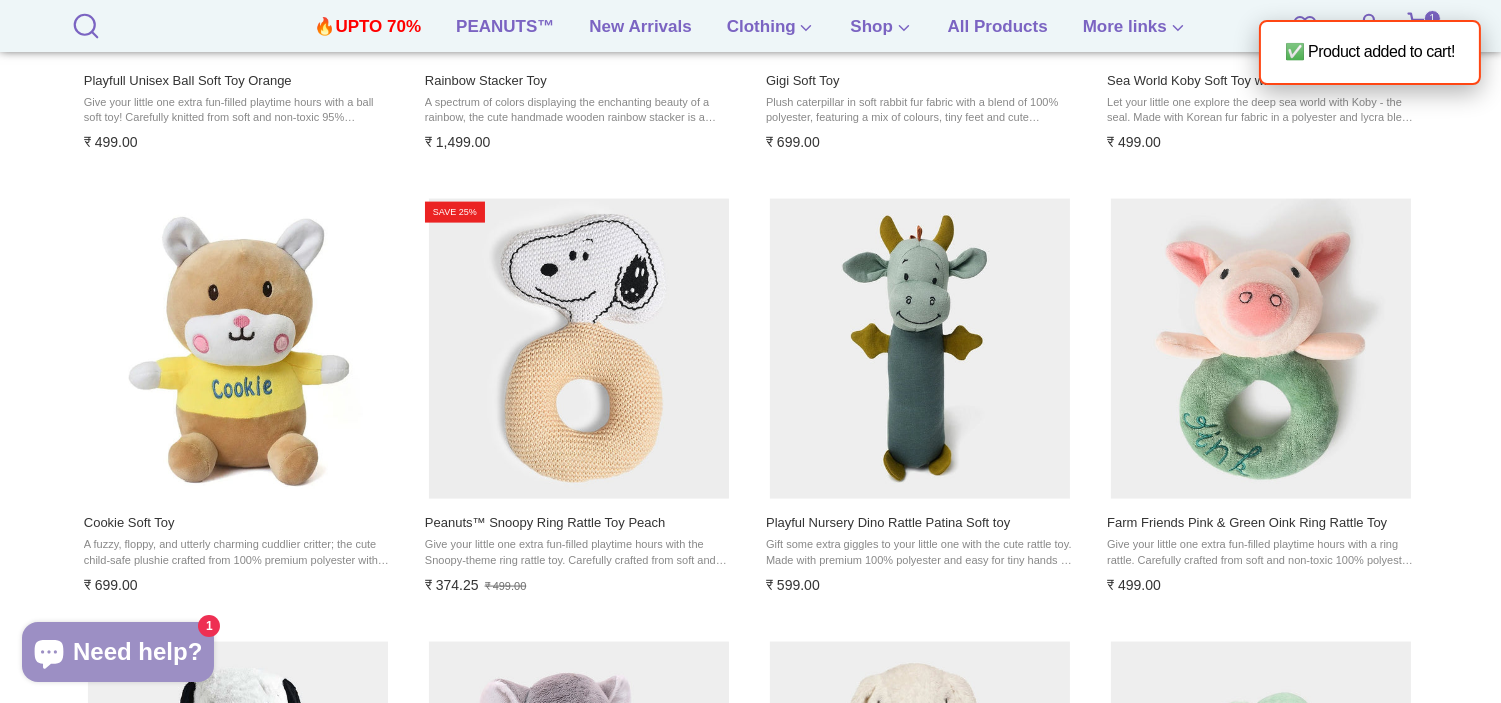 click on "✅ Product added to cart!" at bounding box center [1370, 52] 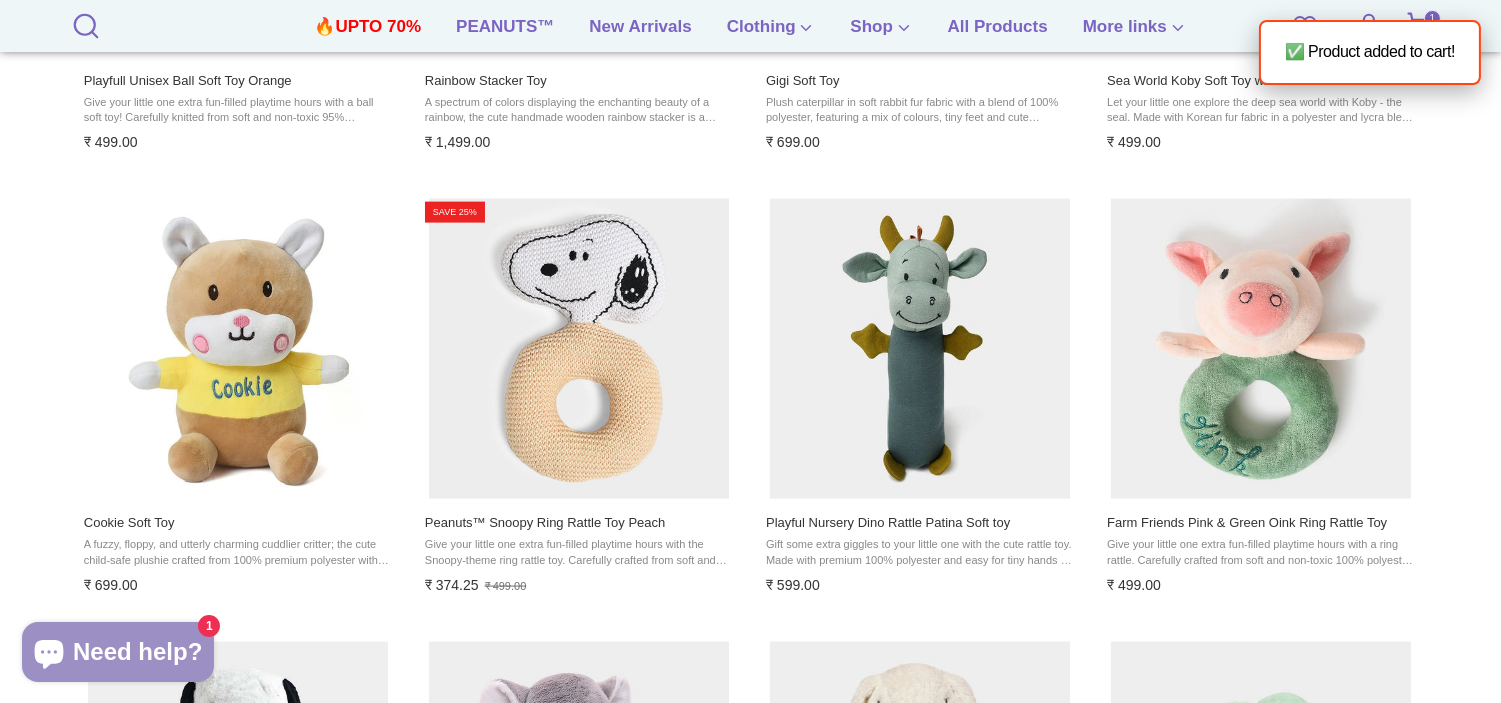 click on "Search Results
Products 112 Categories 4 Pages 23
Price , ₹
₹ 74.70 - ₹ 2,499.50
Reset filters
**  –  **** ₹74 ₹2.5k ₹74 ₹681 ₹1.3k ₹1.9k ₹2.5k Product type
0 selected
Reset filters
Activity-Play Cubes 2 Backpack 1 Basket 11 Blanket 6 Bunting 1 Cot Mobile 3 Diaper Bag 2 Duvet 1 Gift Set 4 Mobile Arm Combo 1 Playing 3 Rattle 4 Soft Toy 63 Spiral Activity Toy 3 Wooden Toy 7 Color
0 selected
Reset filters
Beige Blue Brown Gray Green Multicolor Orange Pink Purple White Yellow Size
0 selected
"" at bounding box center [750, -1463] 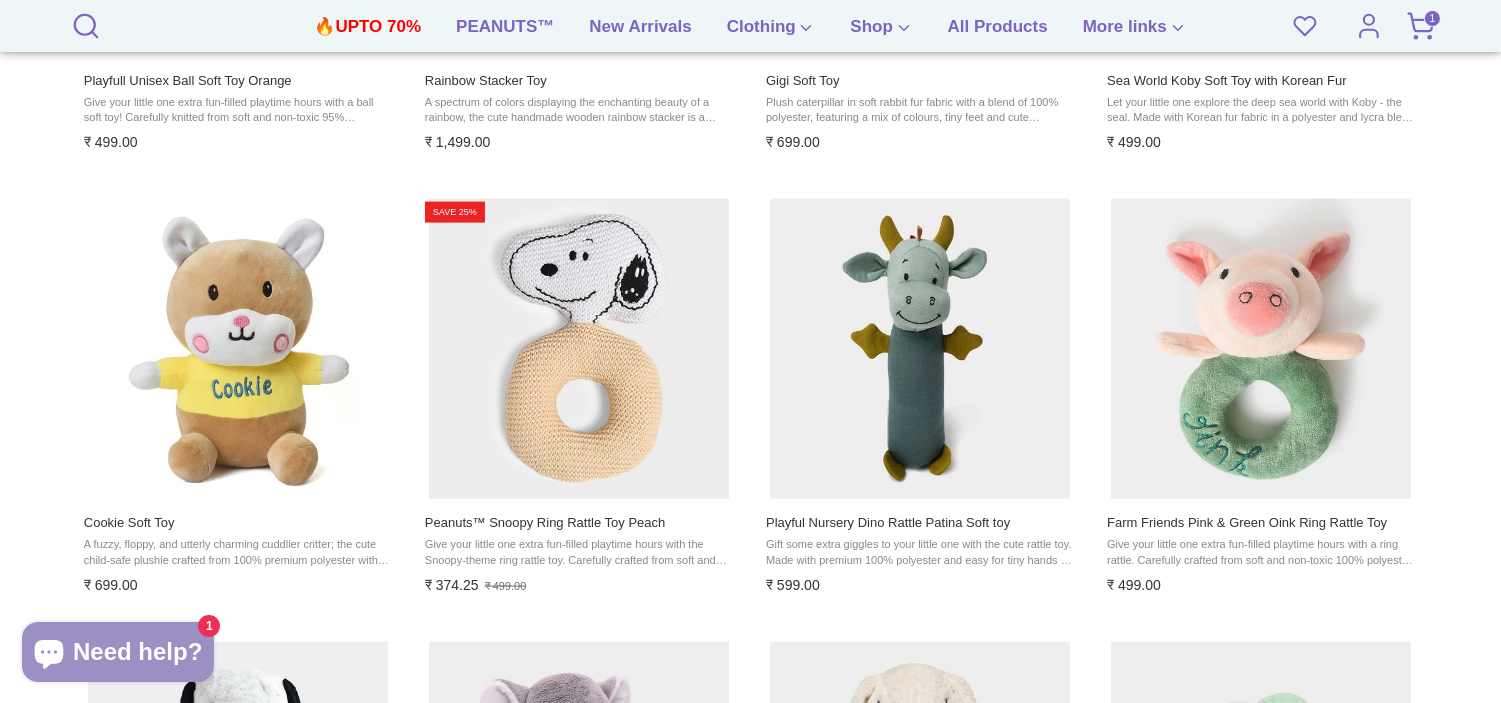 click 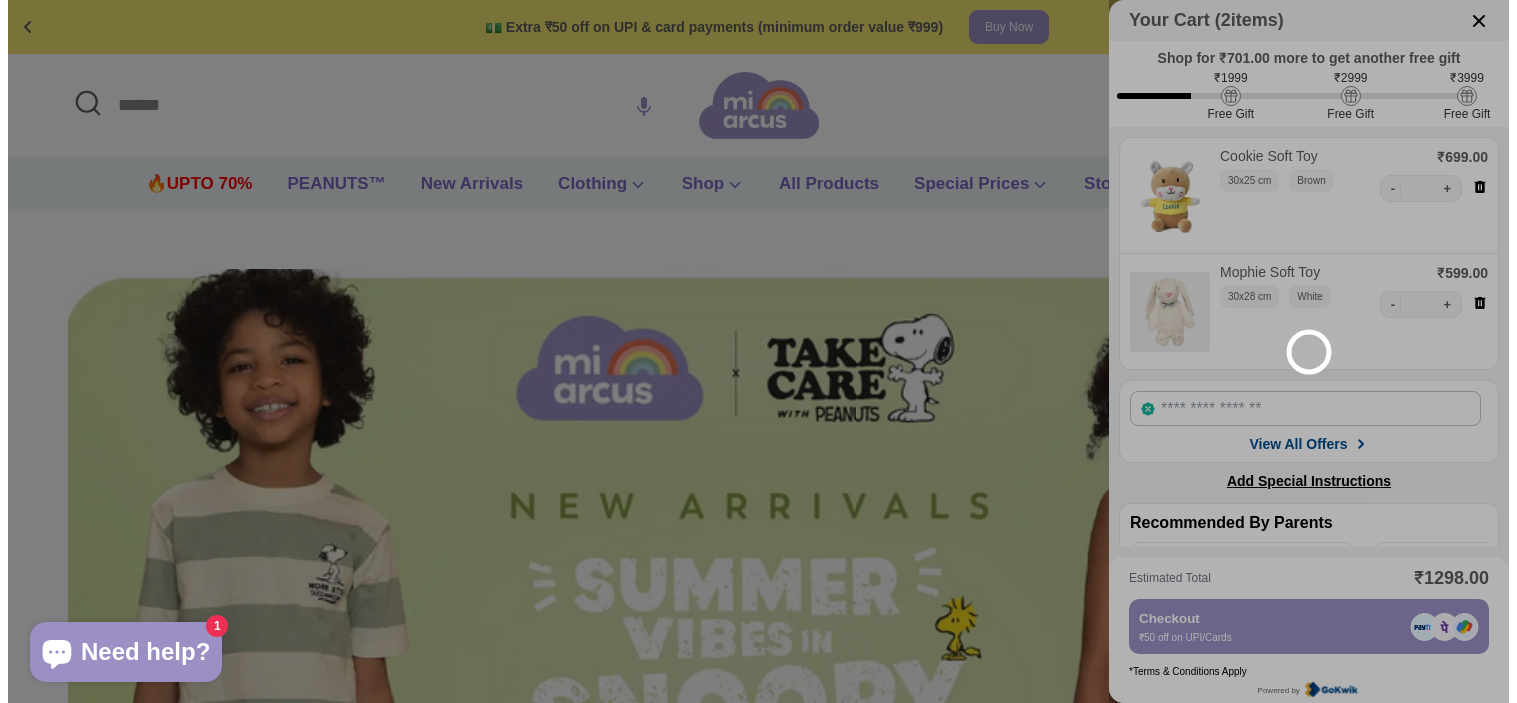 scroll, scrollTop: 0, scrollLeft: 0, axis: both 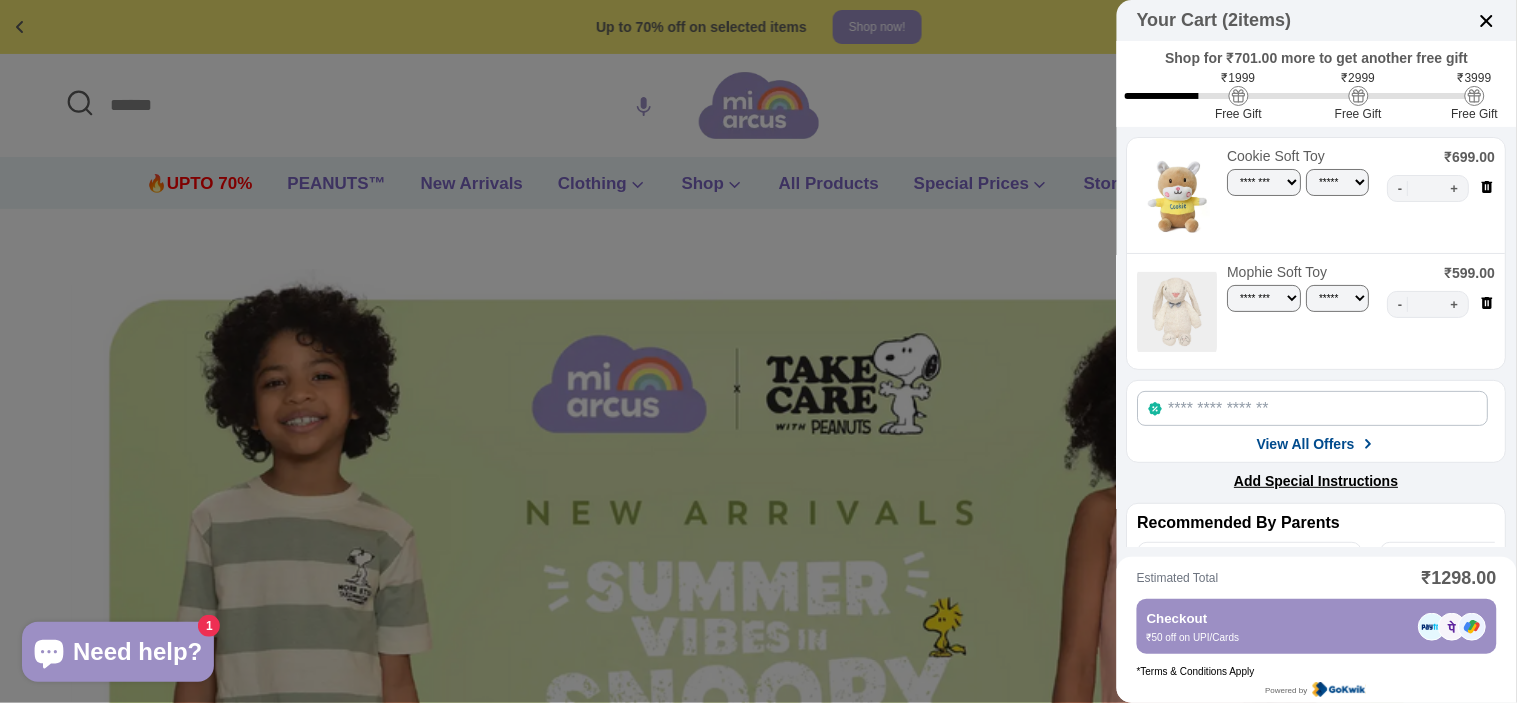 click on "*" at bounding box center [1428, 188] 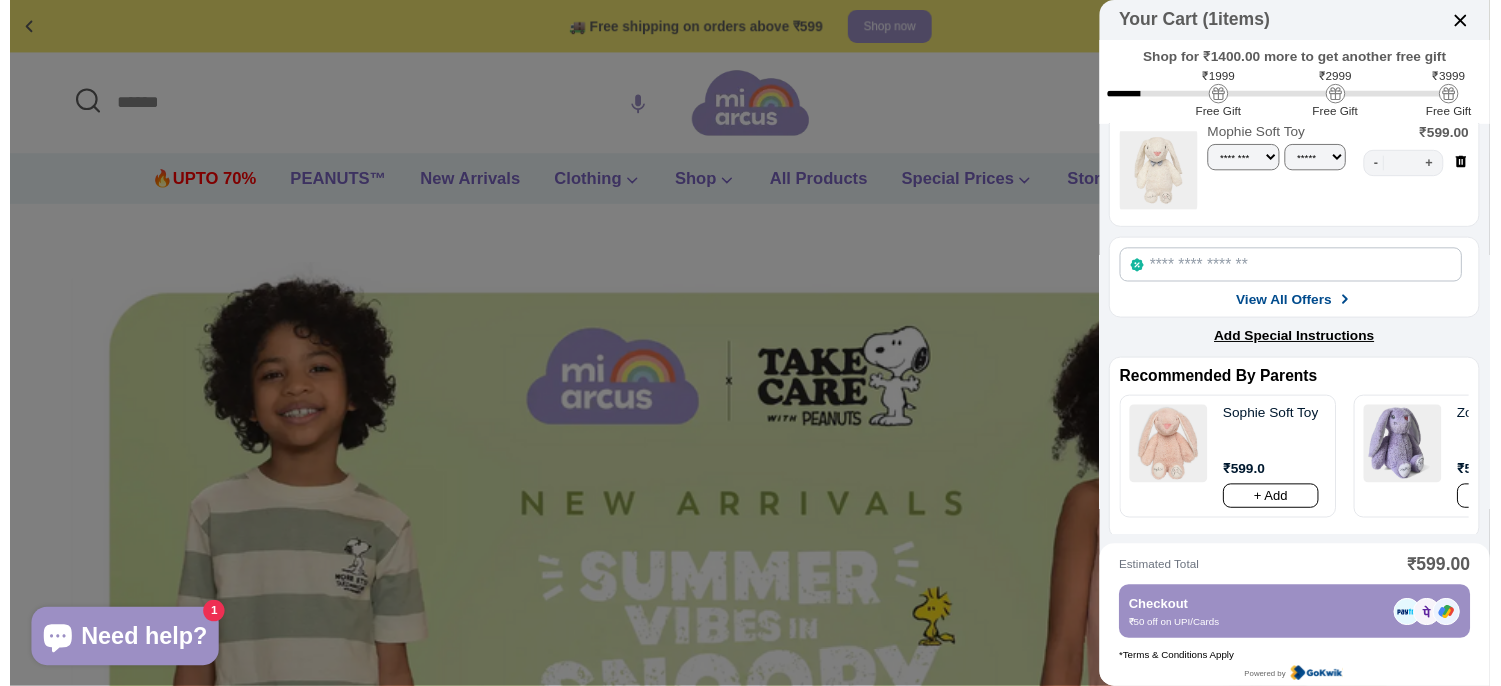 scroll, scrollTop: 0, scrollLeft: 0, axis: both 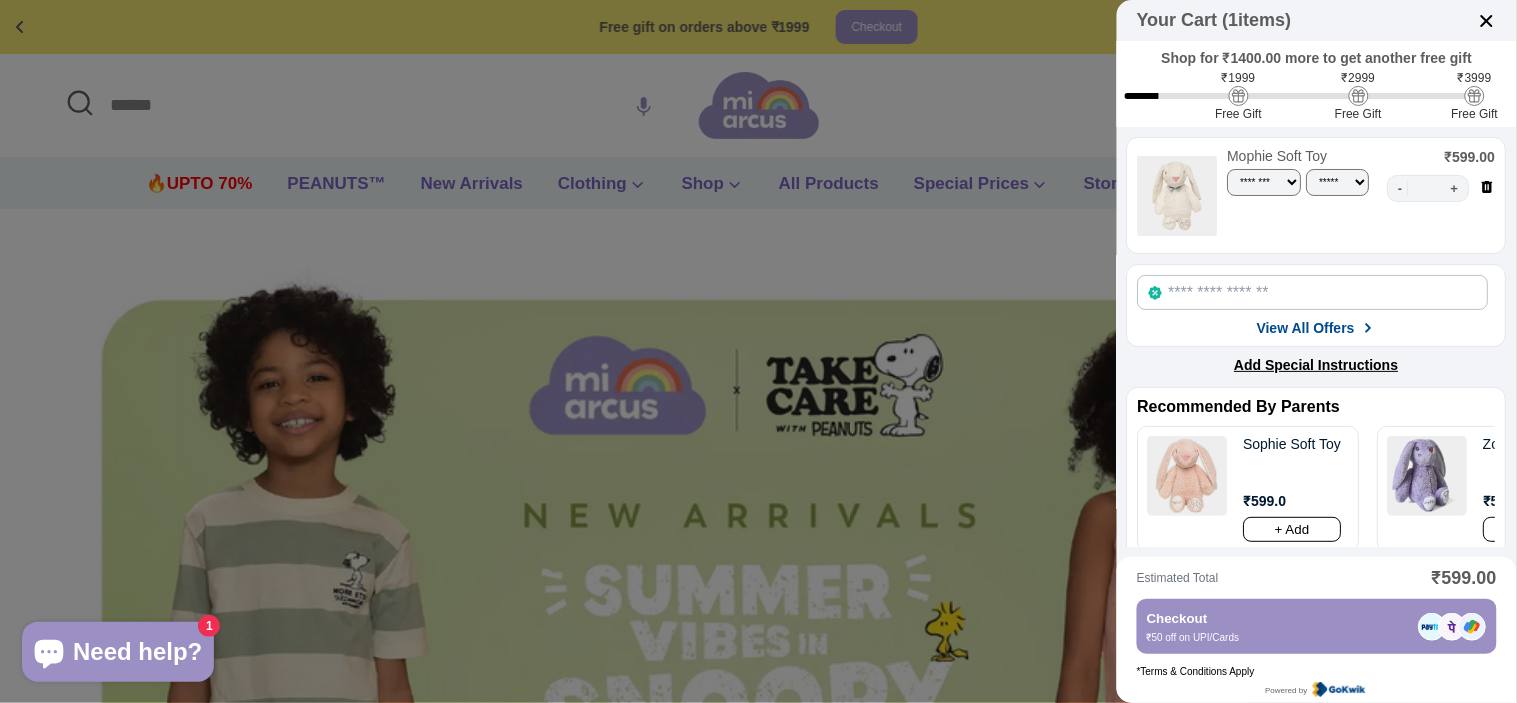 click on "Checkout
₹50 off on UPI/Cards" at bounding box center [1278, 627] 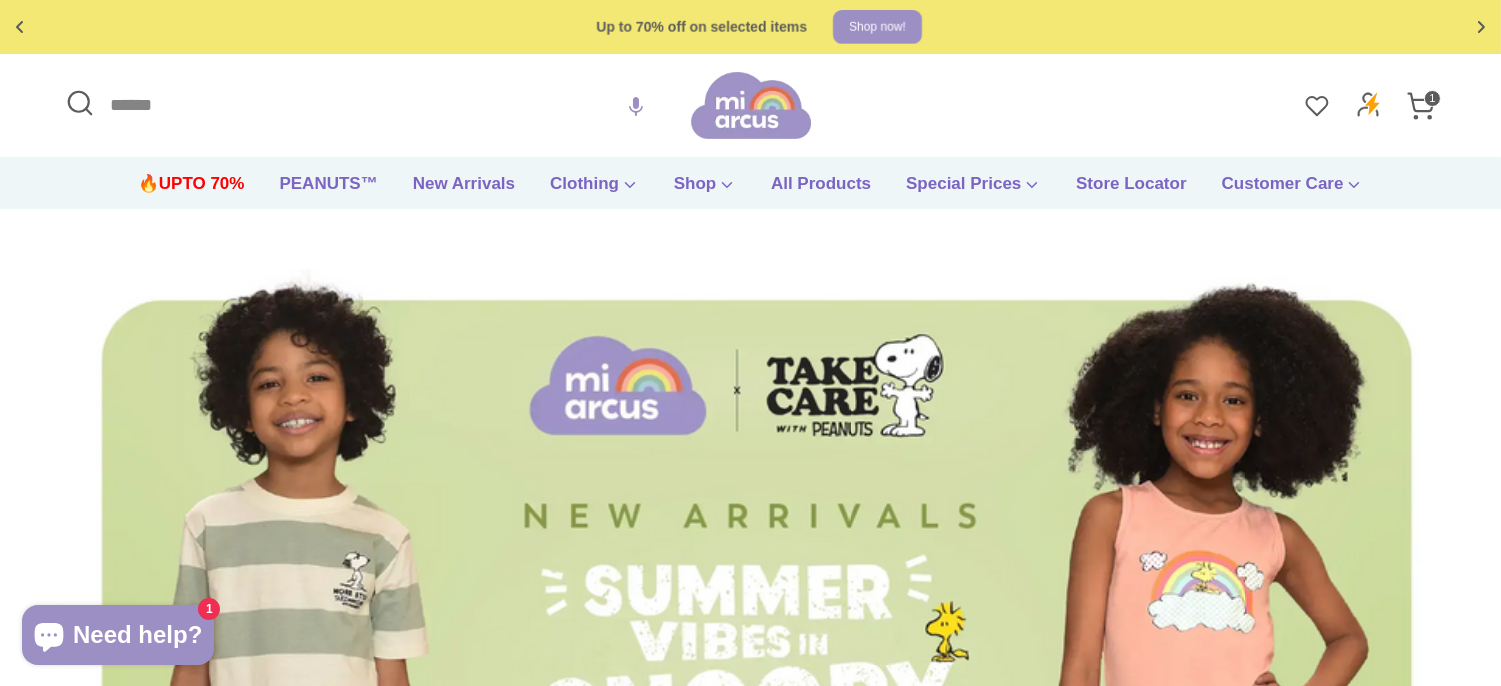 click on "1" at bounding box center [1421, 106] 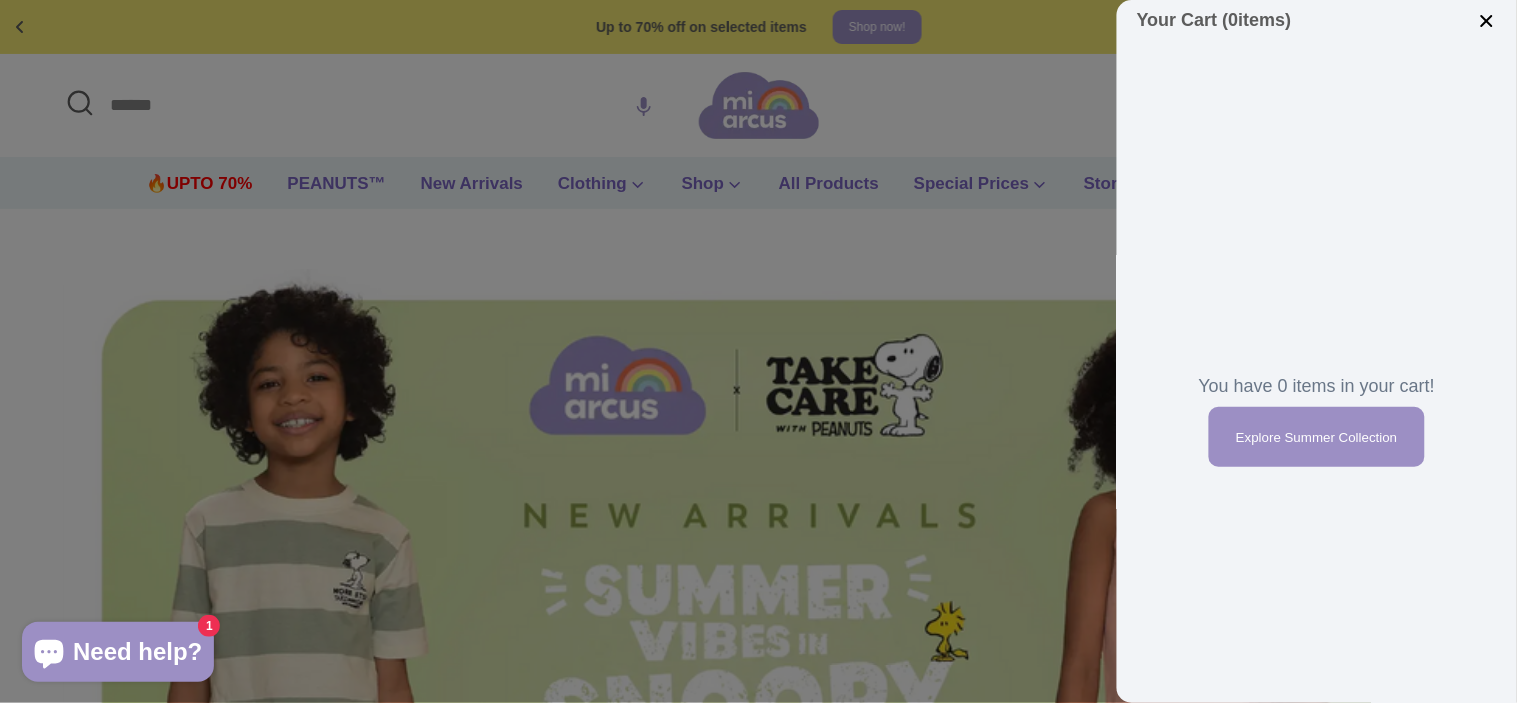 click at bounding box center (1487, 21) 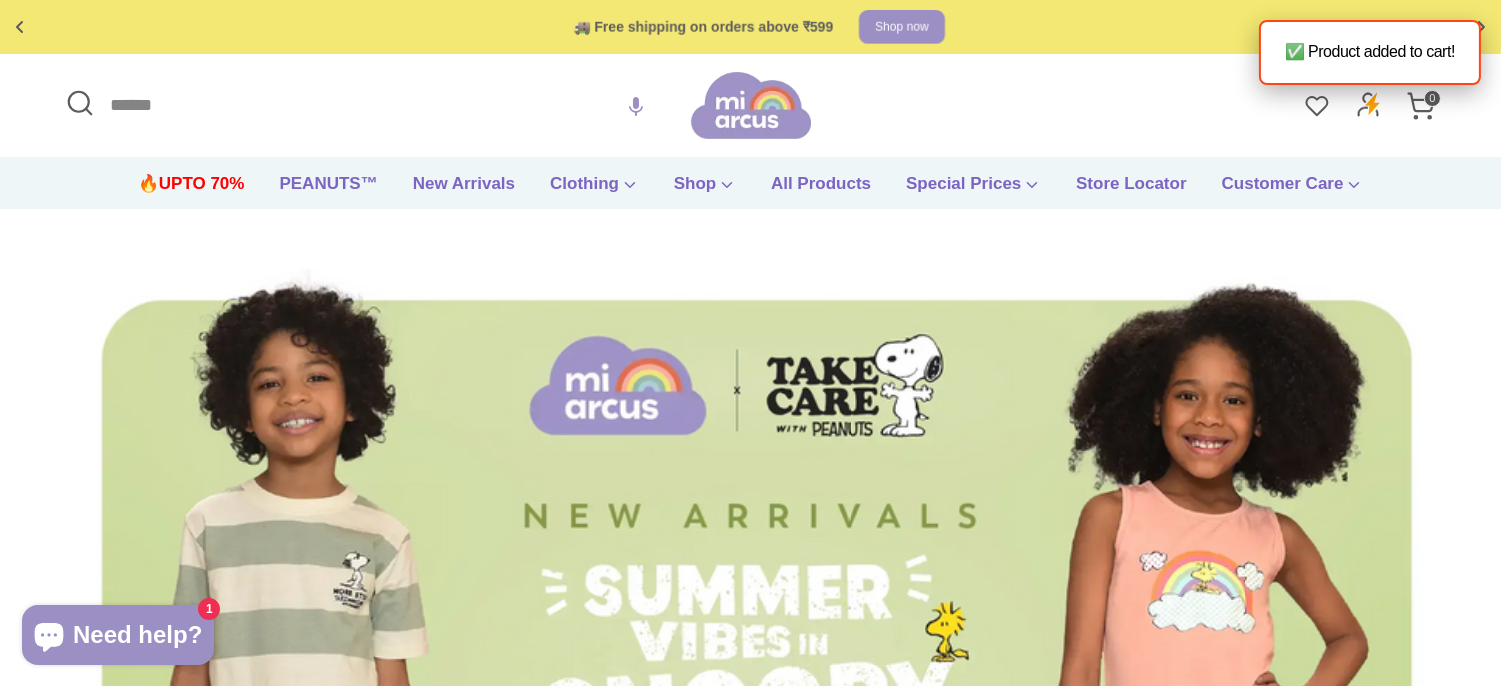 click on "Search" at bounding box center [375, 105] 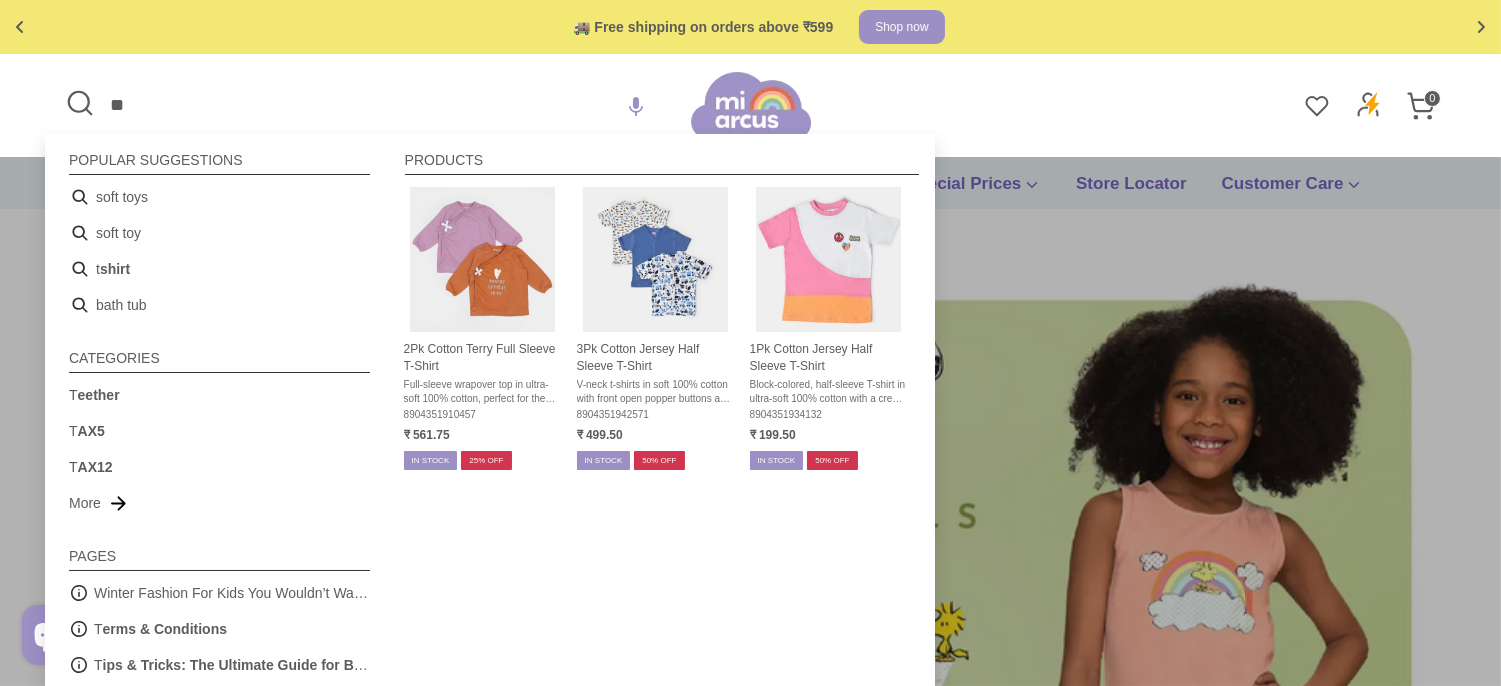 type on "***" 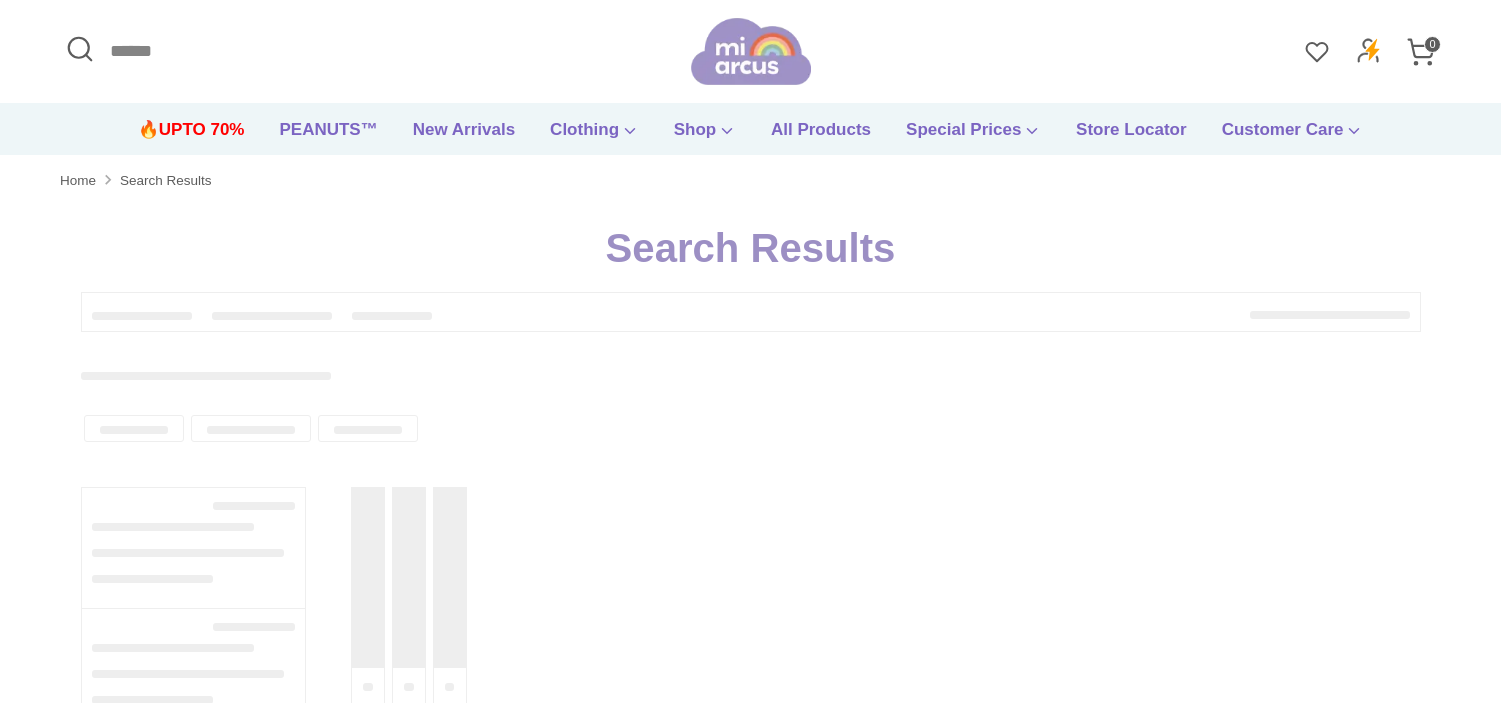 scroll, scrollTop: 0, scrollLeft: 0, axis: both 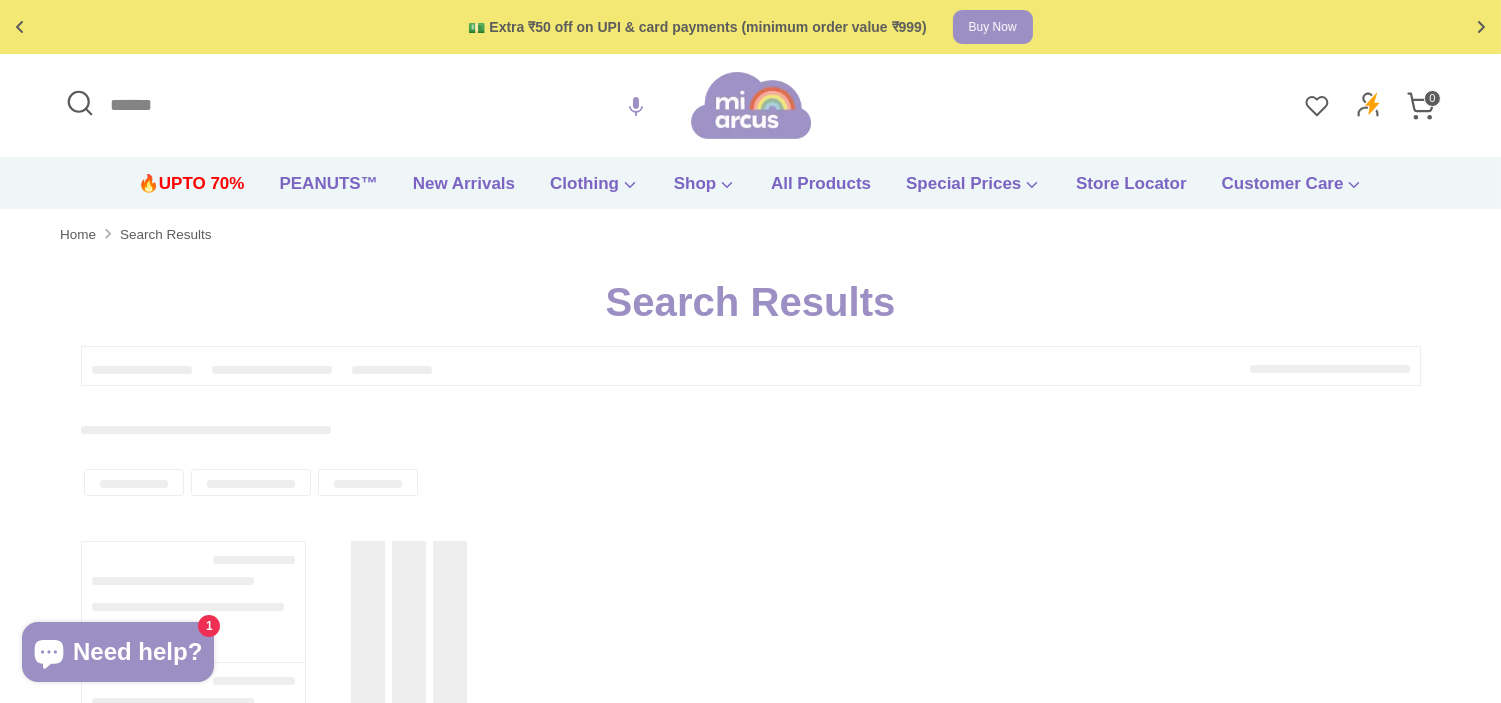 type on "***" 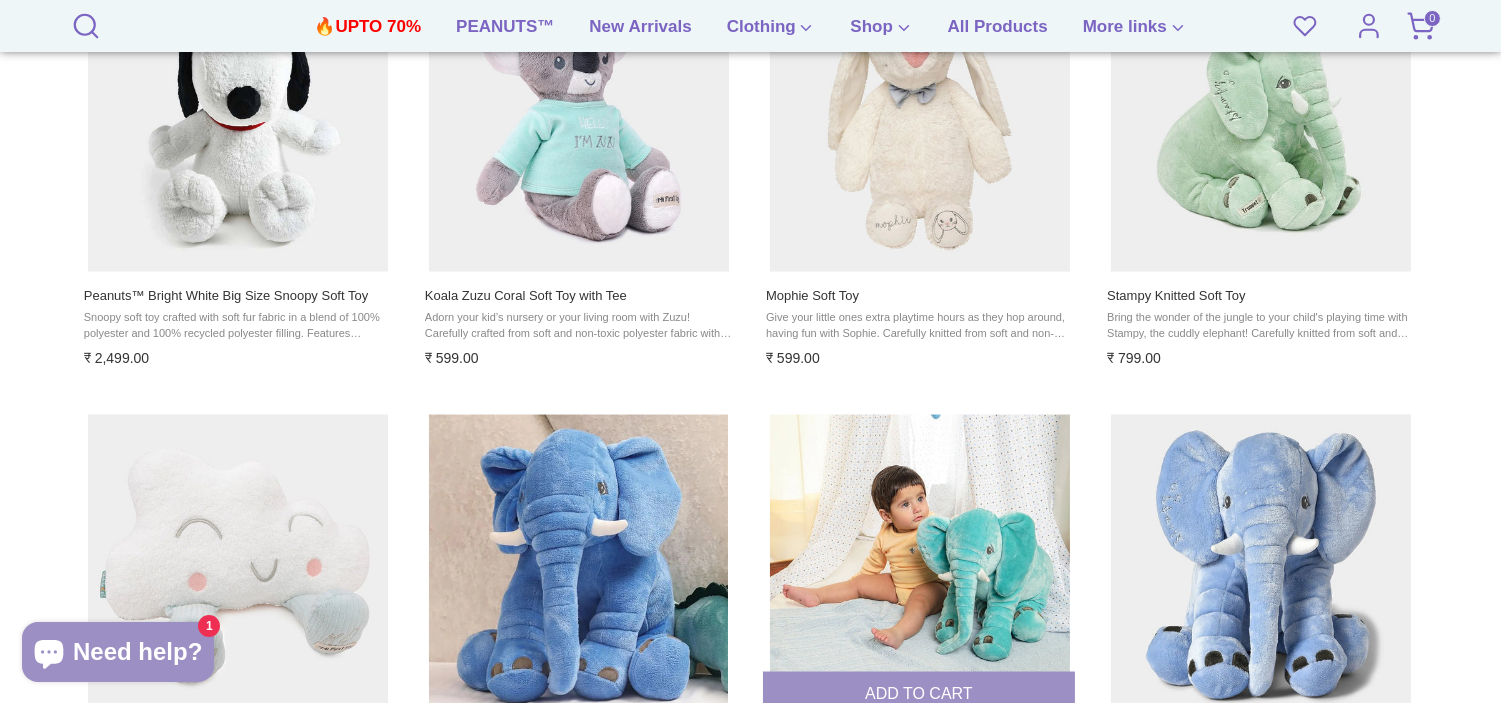 scroll, scrollTop: 5890, scrollLeft: 0, axis: vertical 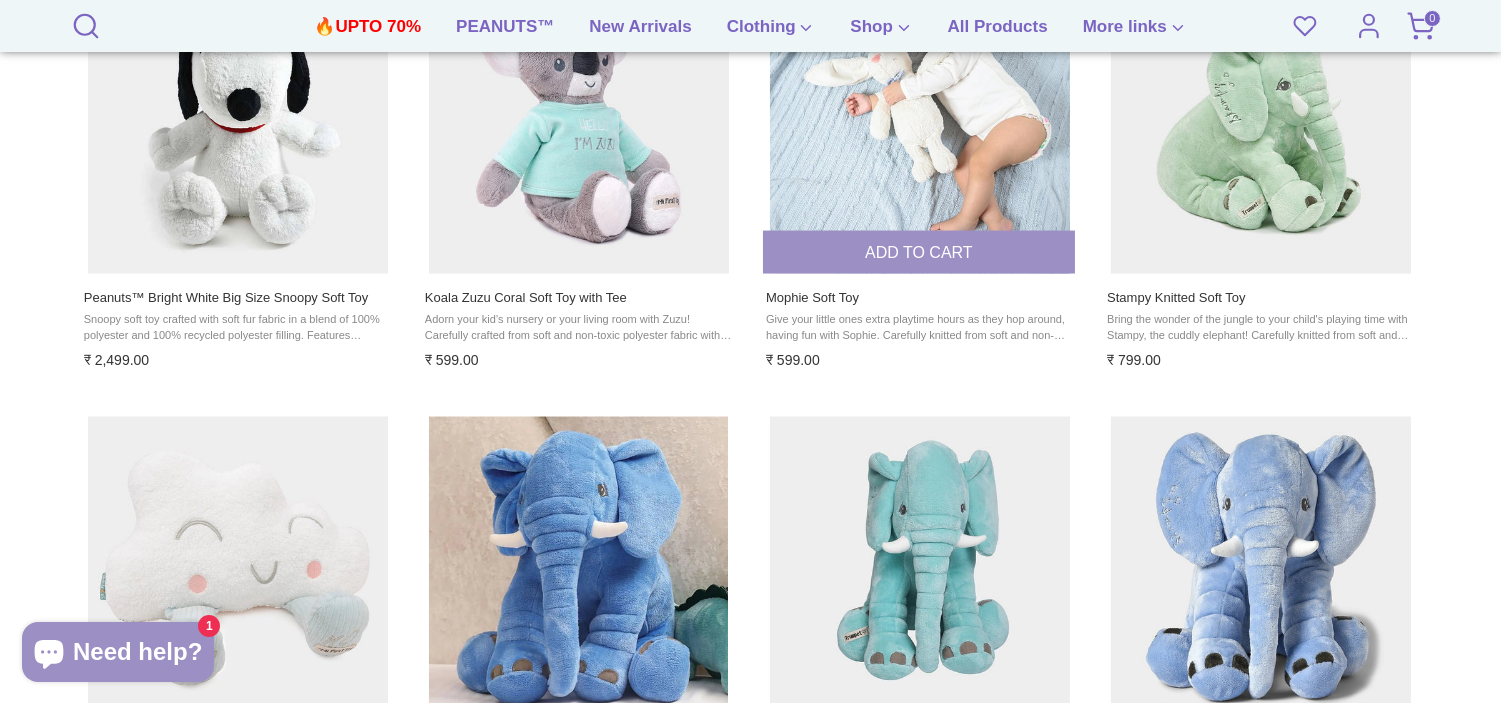 click on "Add to cart" at bounding box center (919, 252) 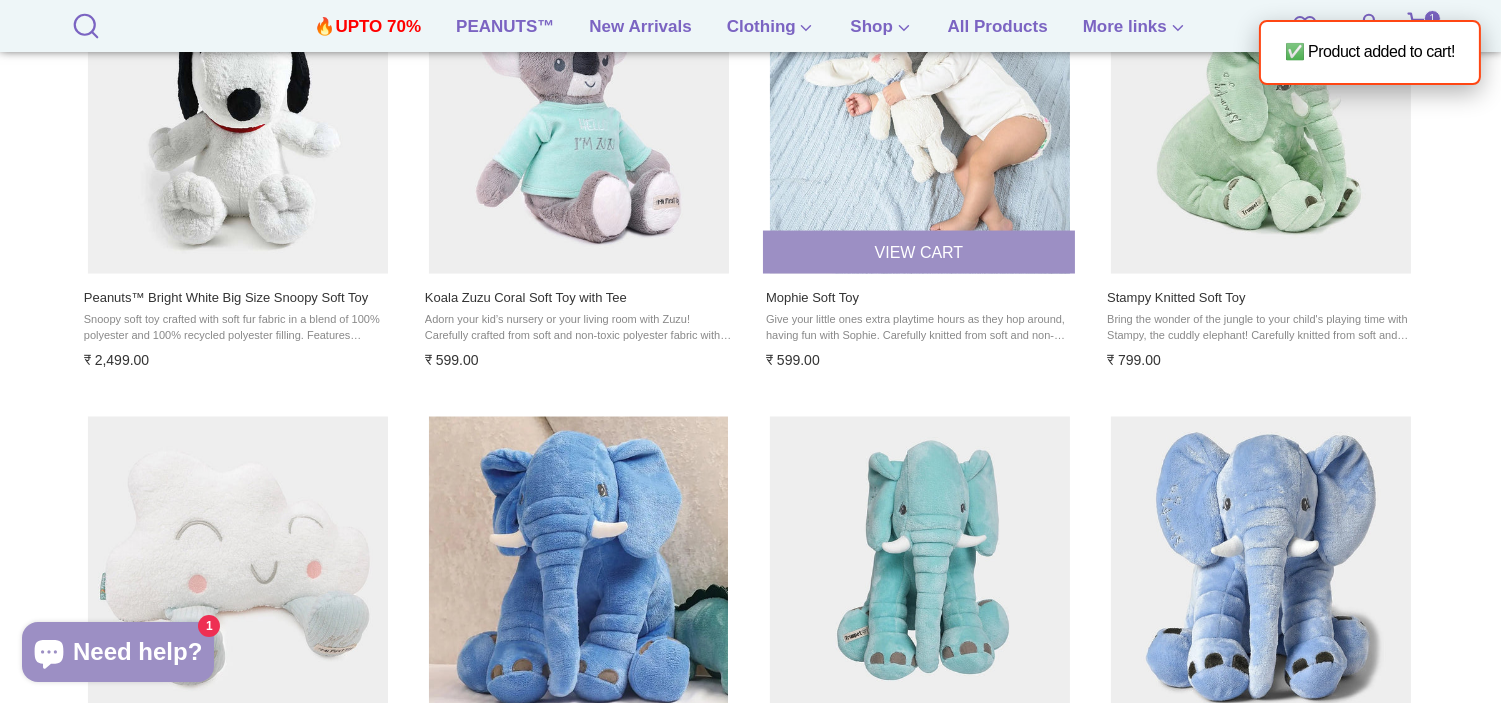 click on "View cart" at bounding box center [919, 252] 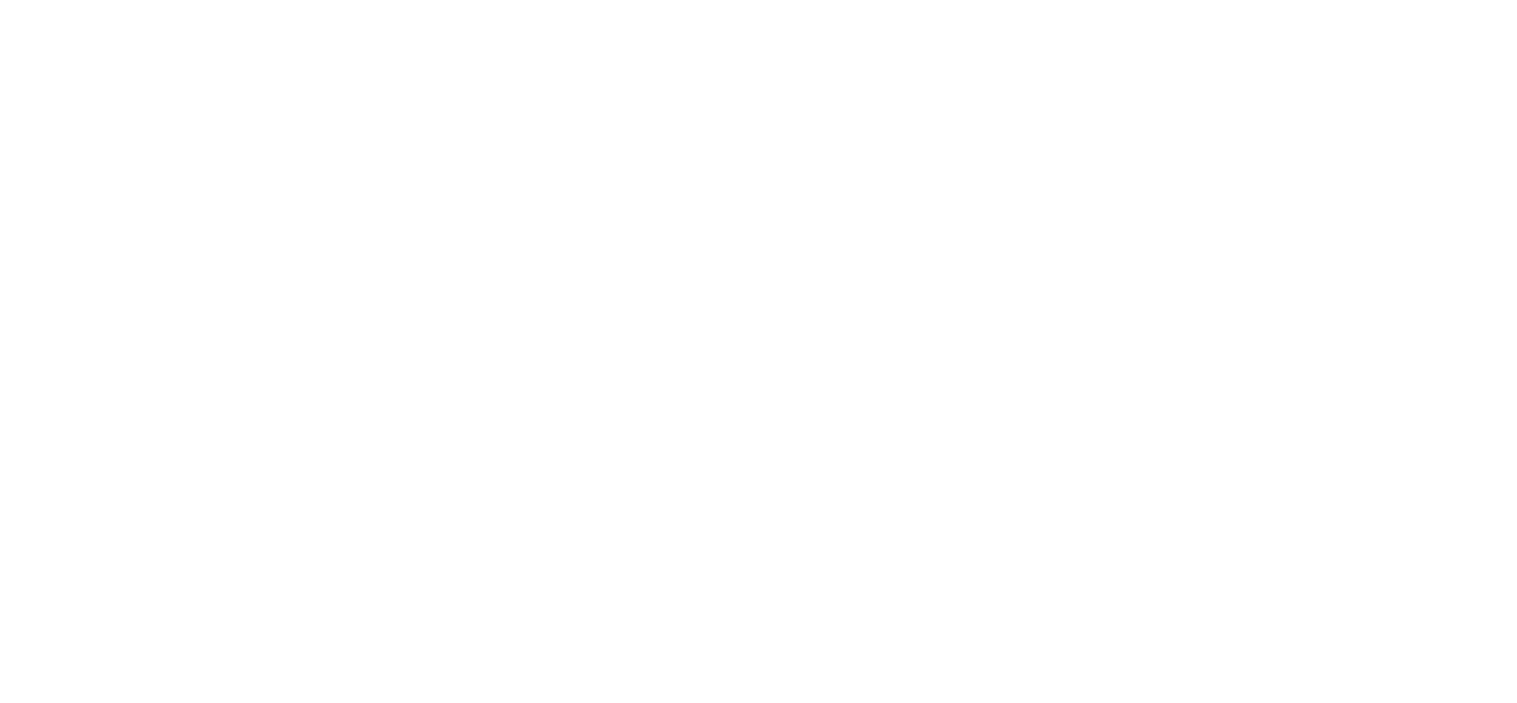 scroll, scrollTop: 0, scrollLeft: 0, axis: both 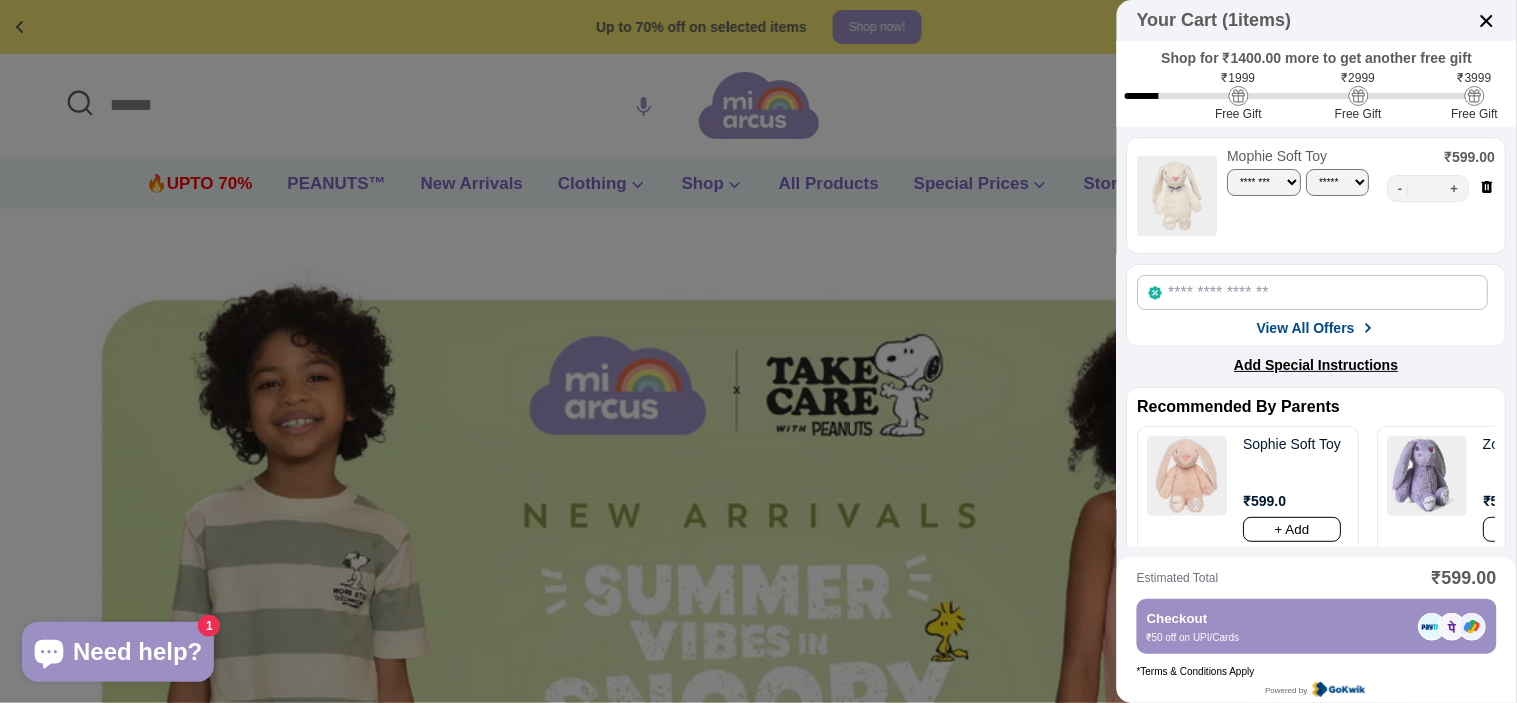 click on "-   *   +" at bounding box center [1429, 188] 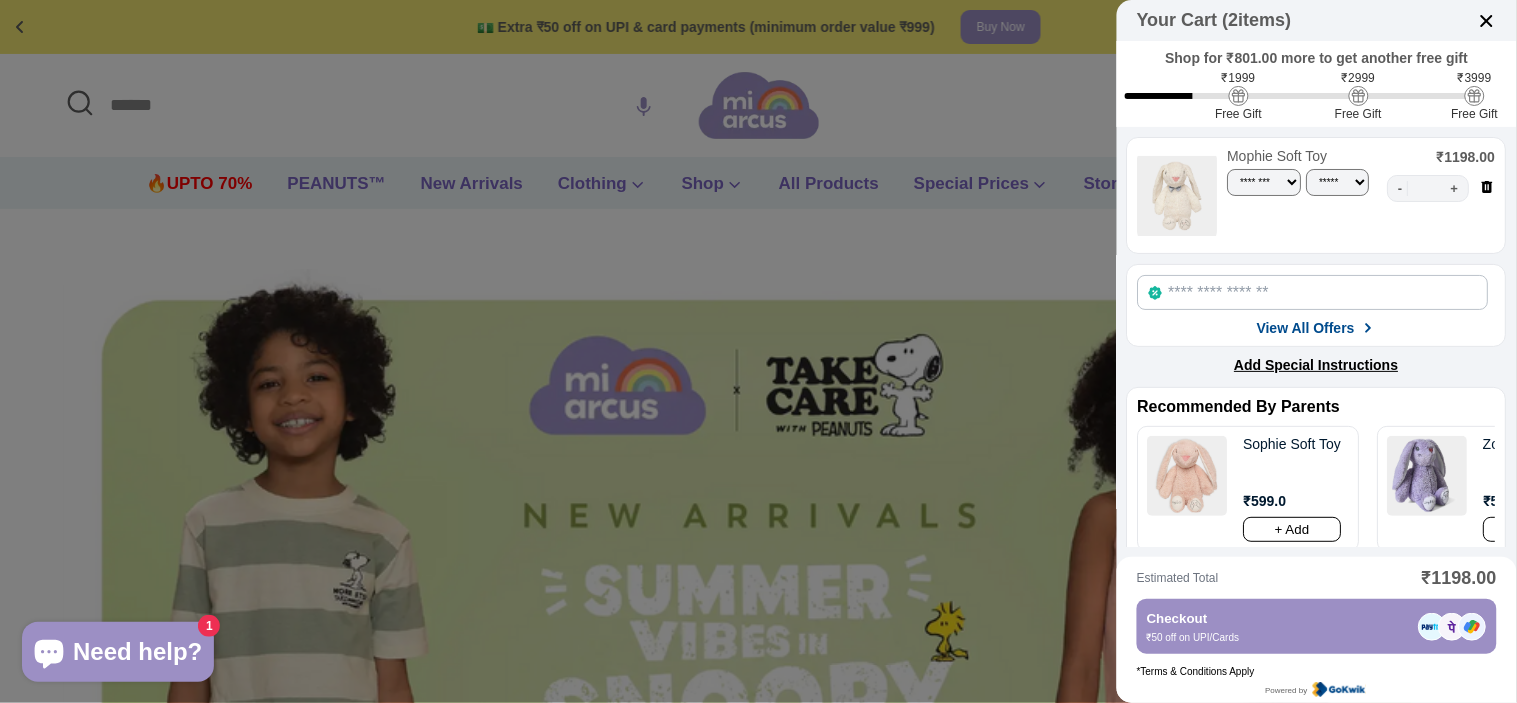 click on "Checkout" at bounding box center (1278, 618) 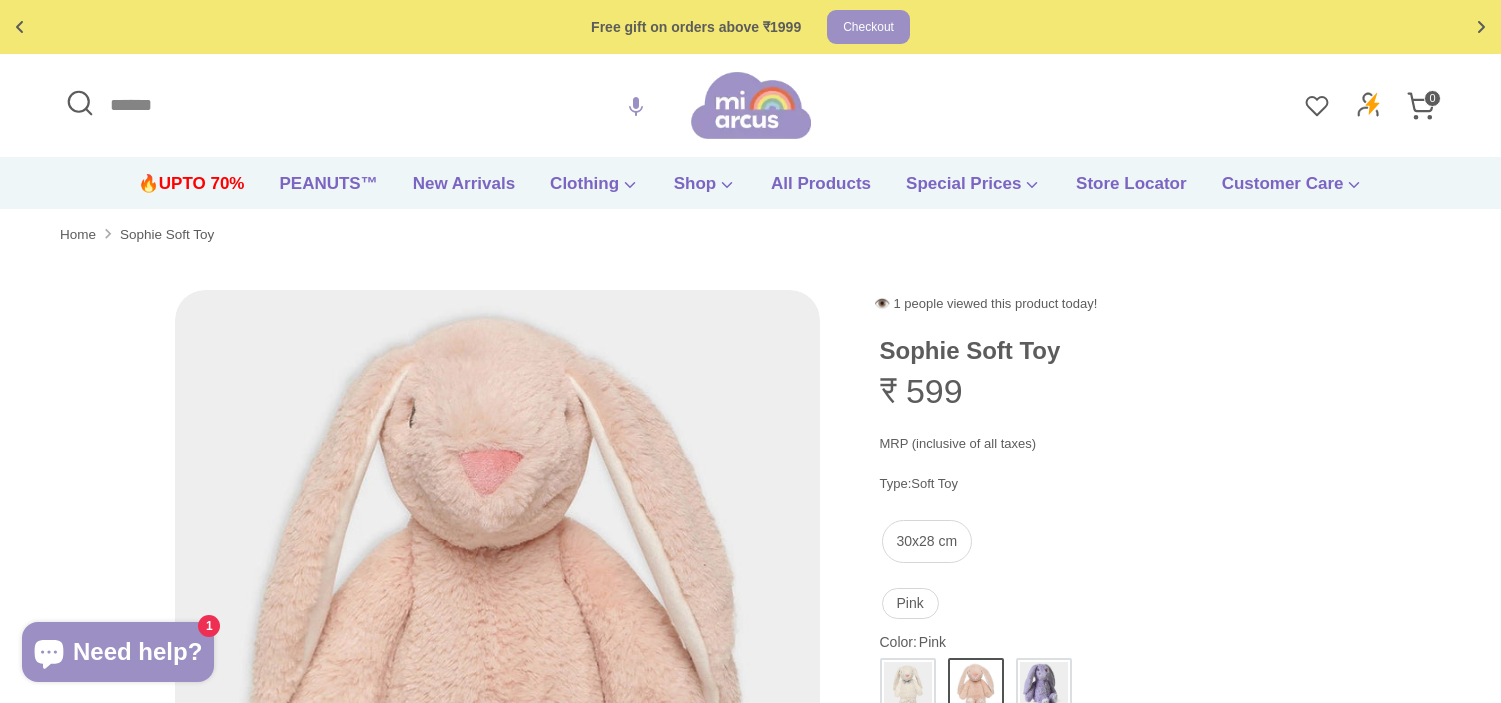 scroll, scrollTop: 0, scrollLeft: 0, axis: both 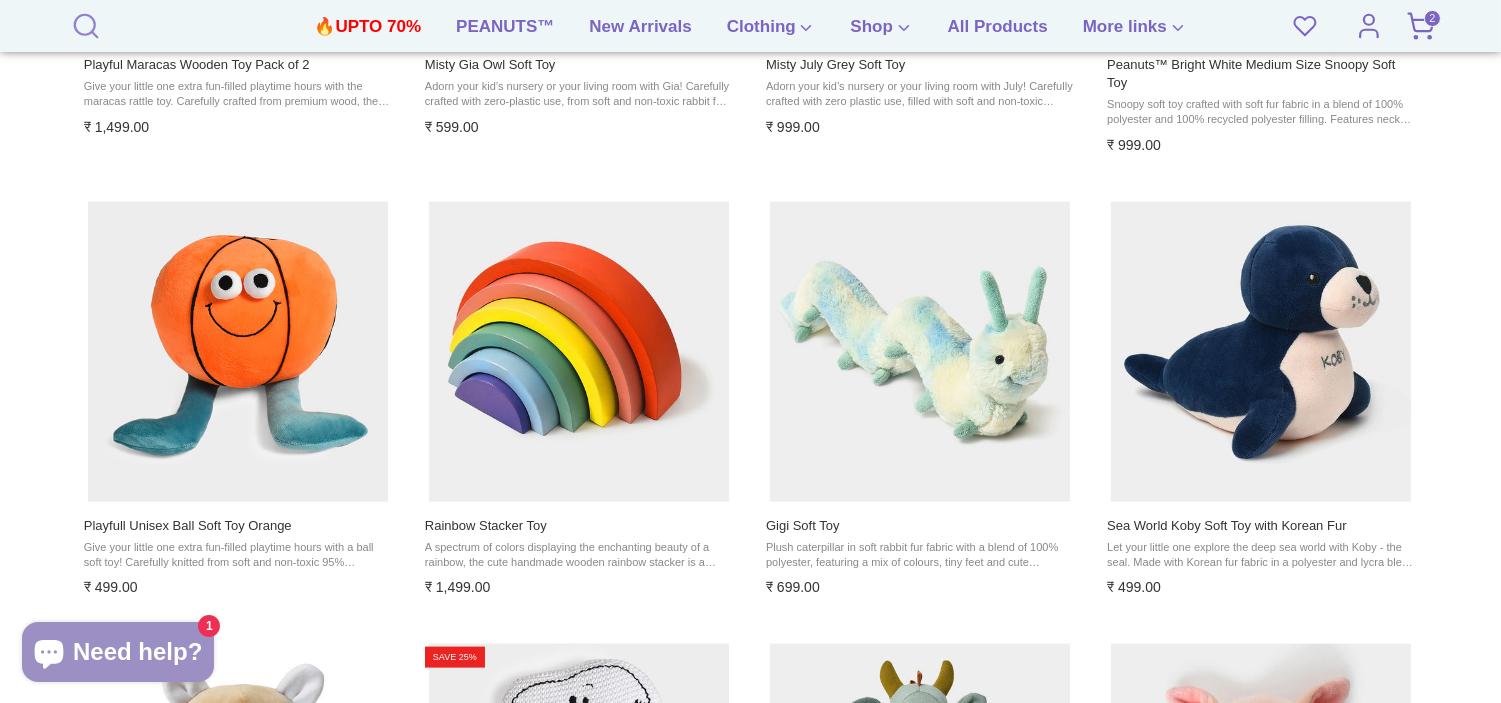 click 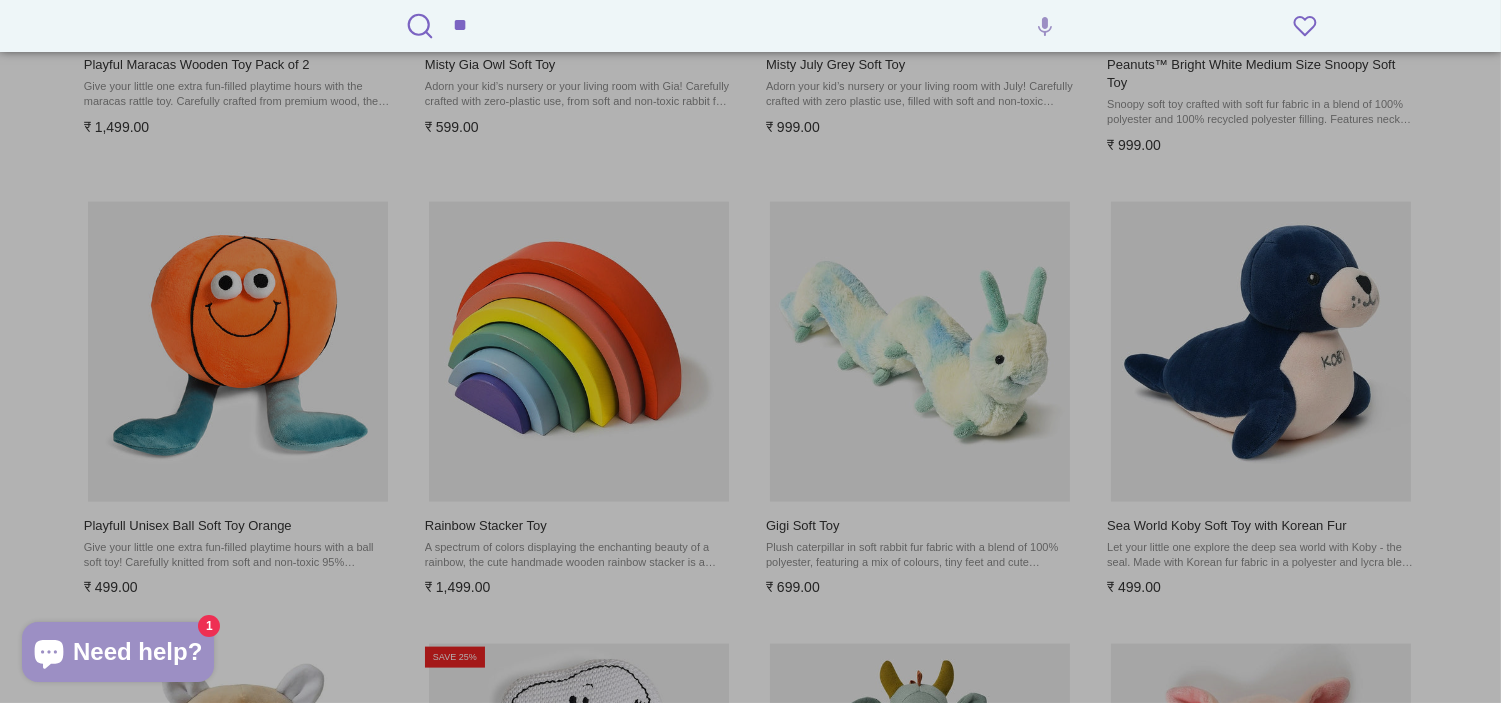 type on "*" 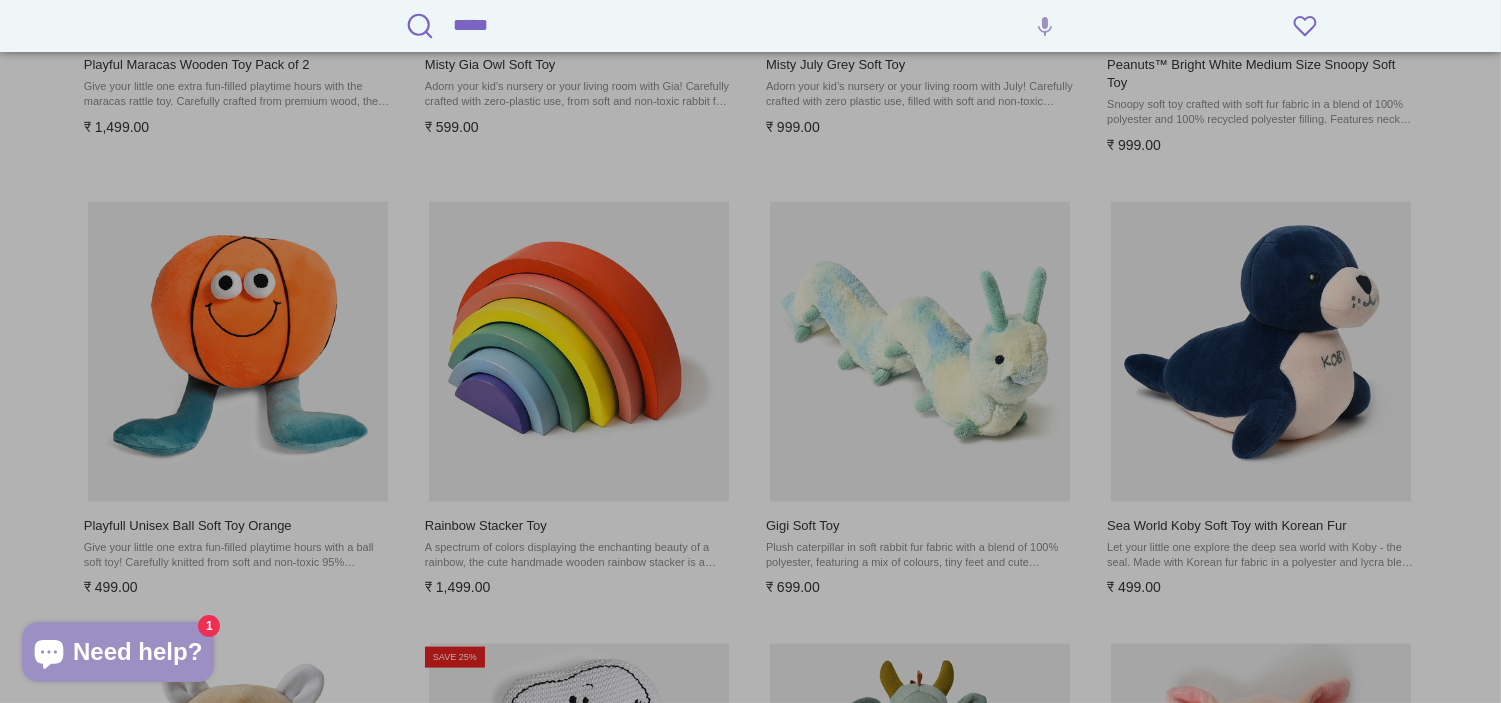 type on "******" 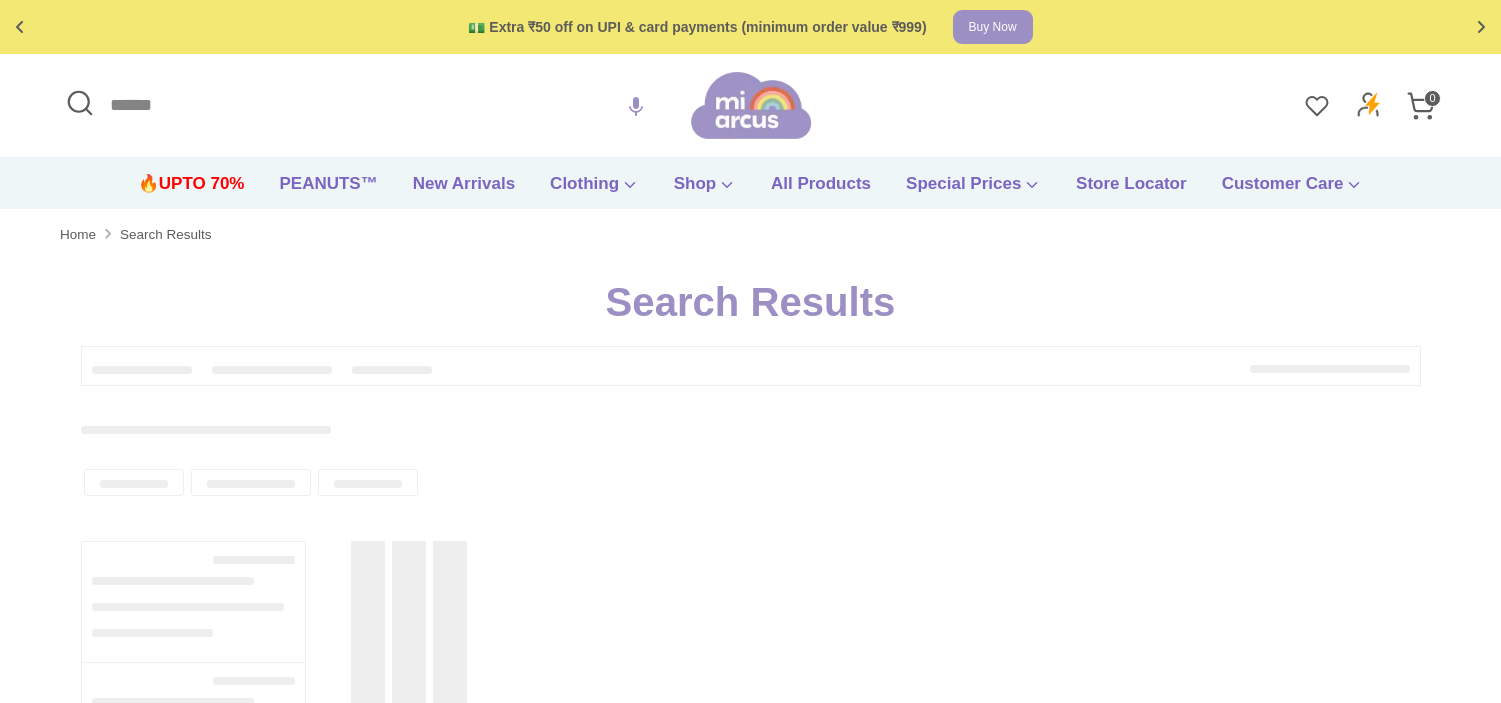 type on "******" 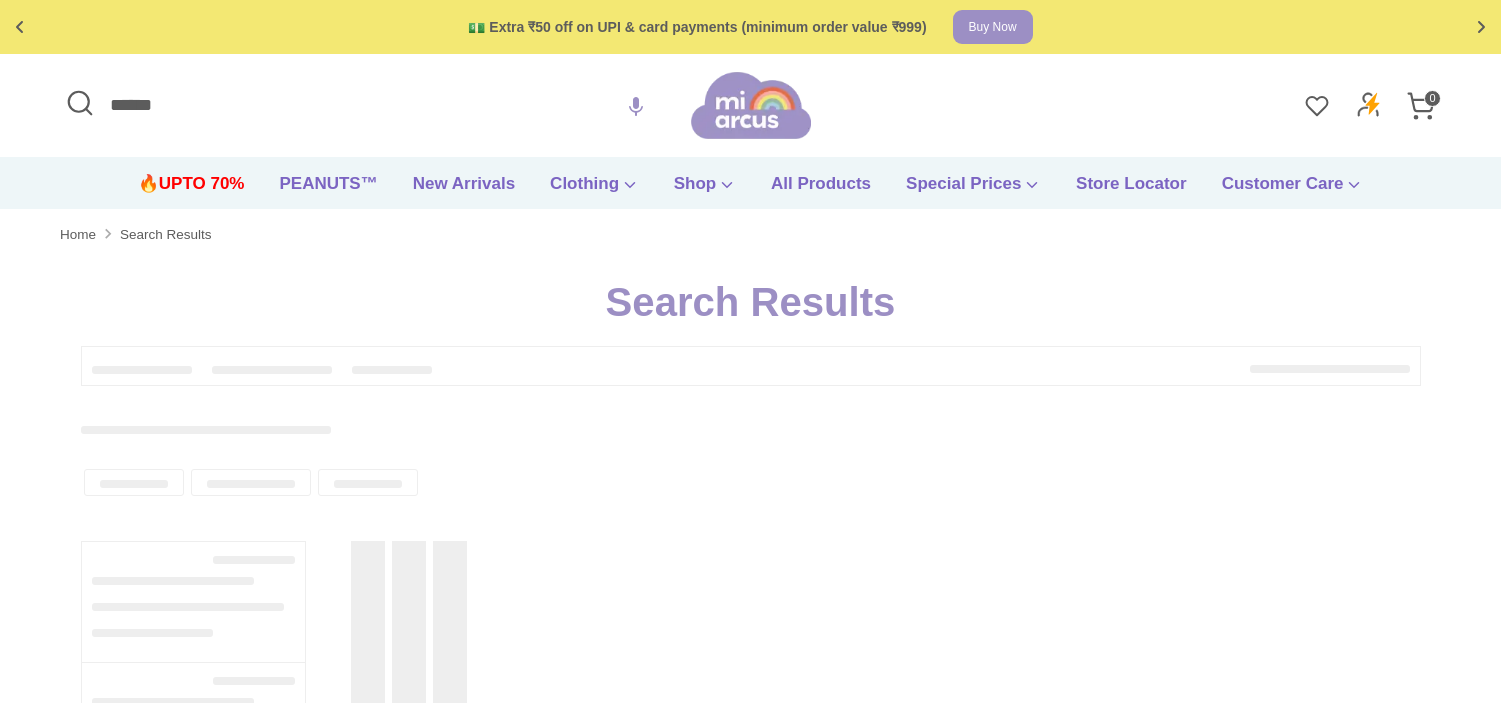 scroll, scrollTop: 0, scrollLeft: 0, axis: both 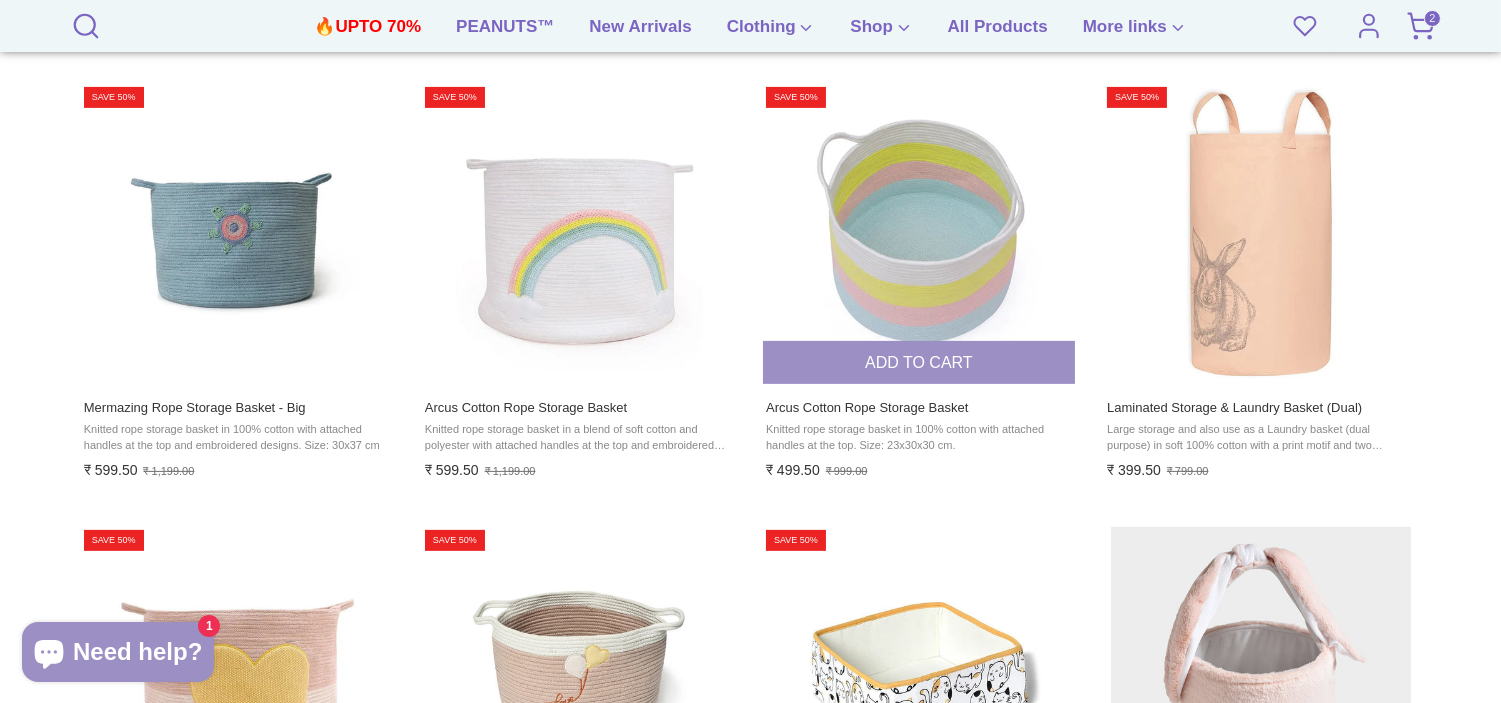 click at bounding box center (920, 234) 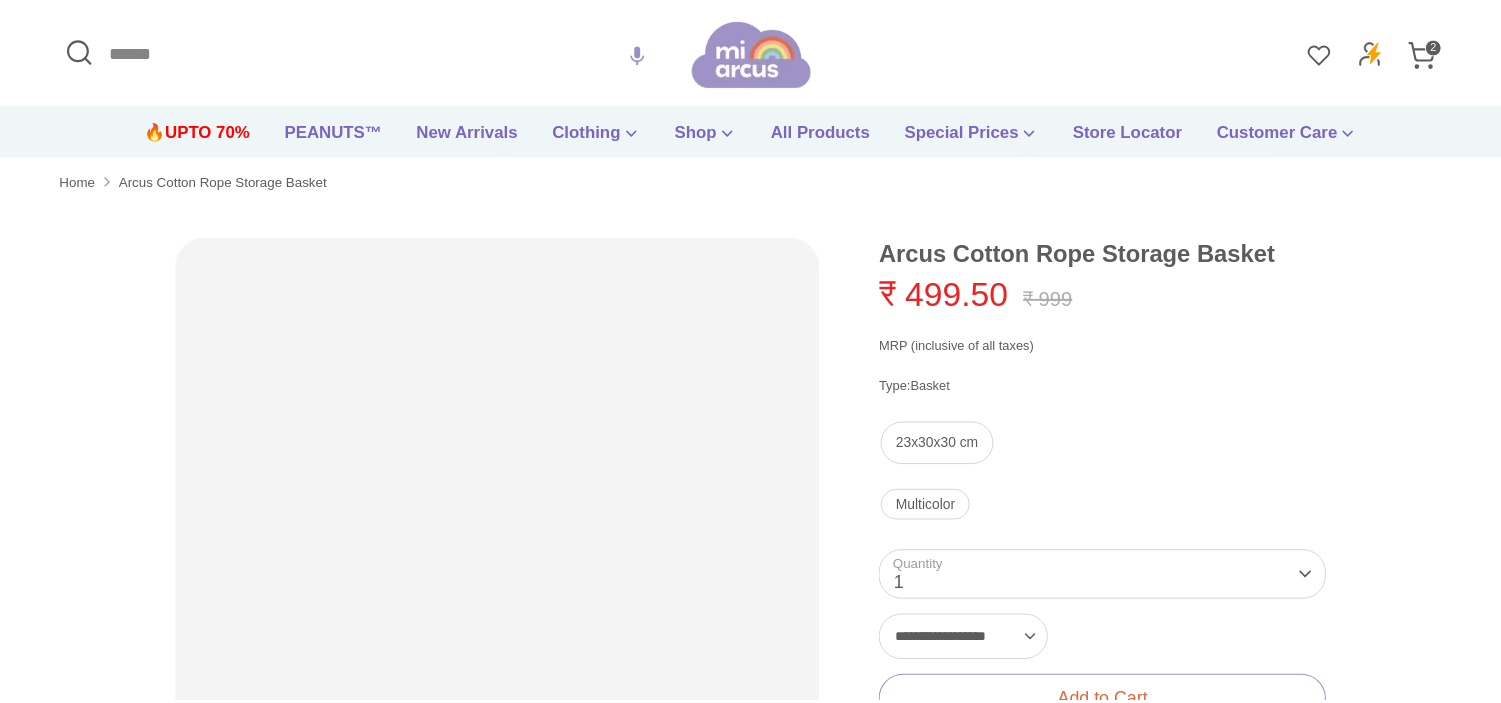 scroll, scrollTop: 0, scrollLeft: 0, axis: both 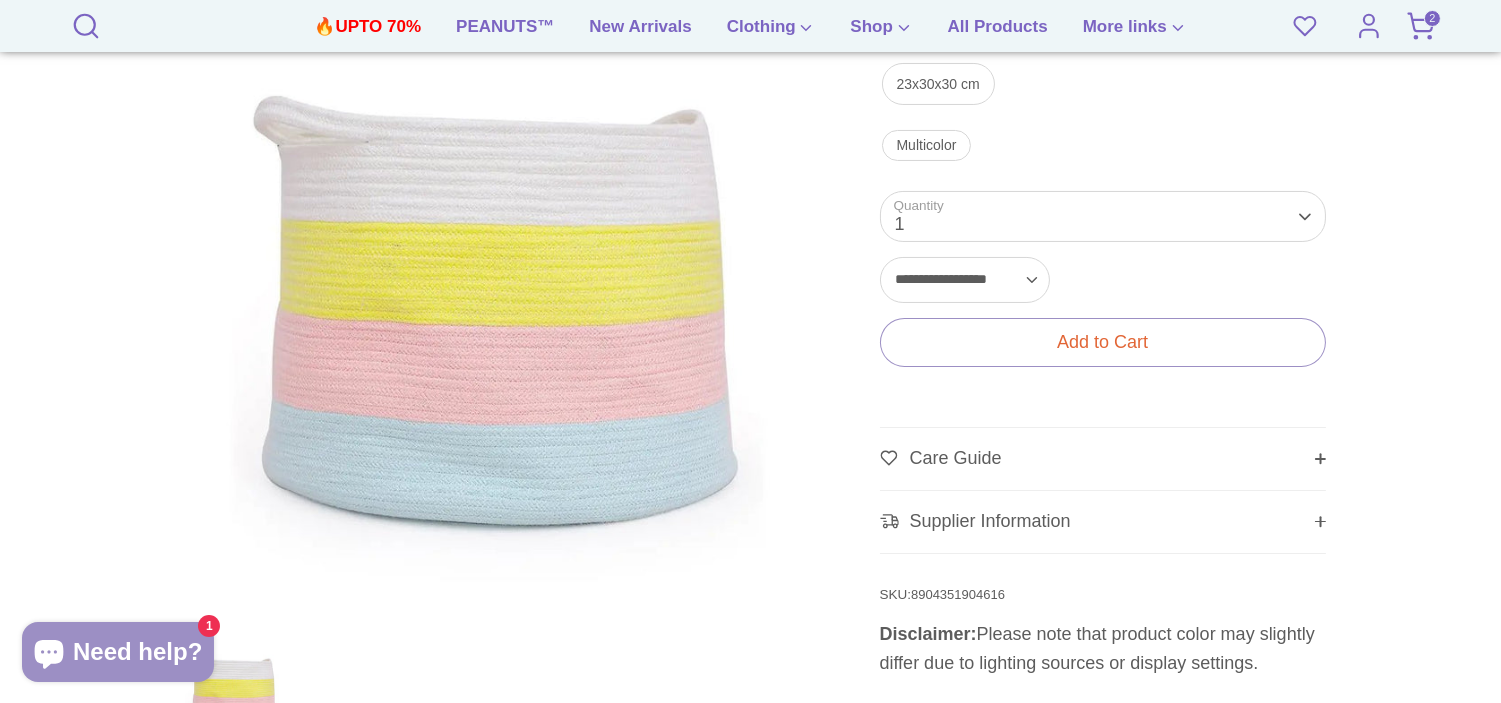 click at bounding box center (497, 295) 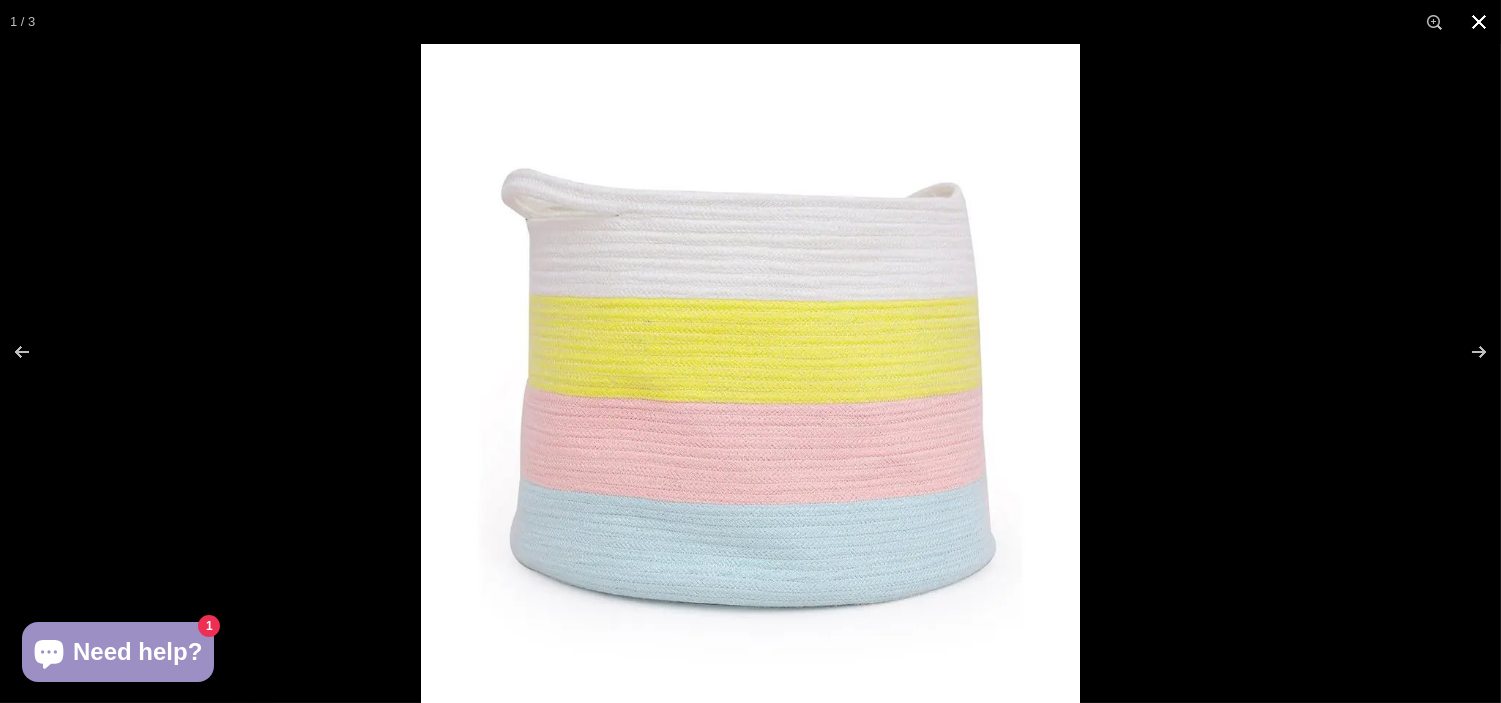 scroll, scrollTop: 0, scrollLeft: 0, axis: both 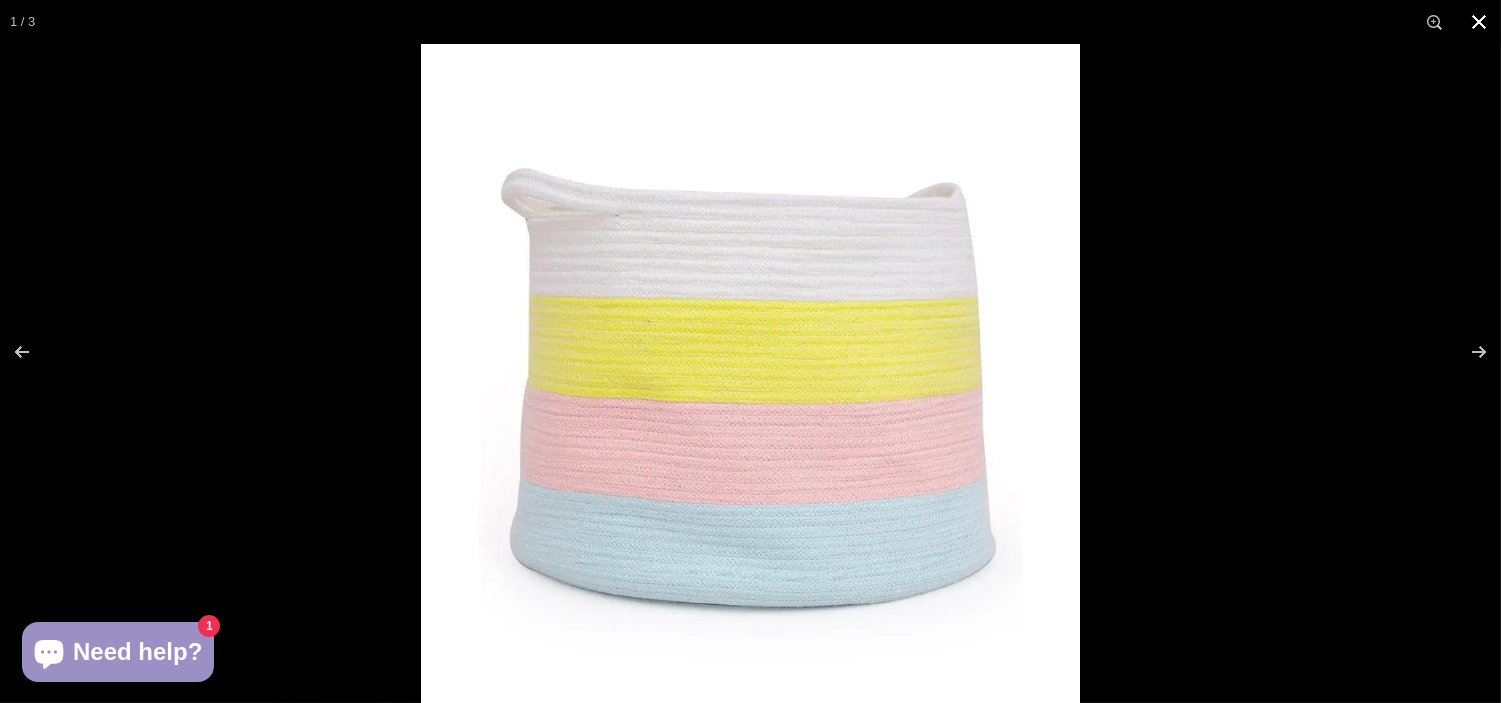 click at bounding box center (1479, 22) 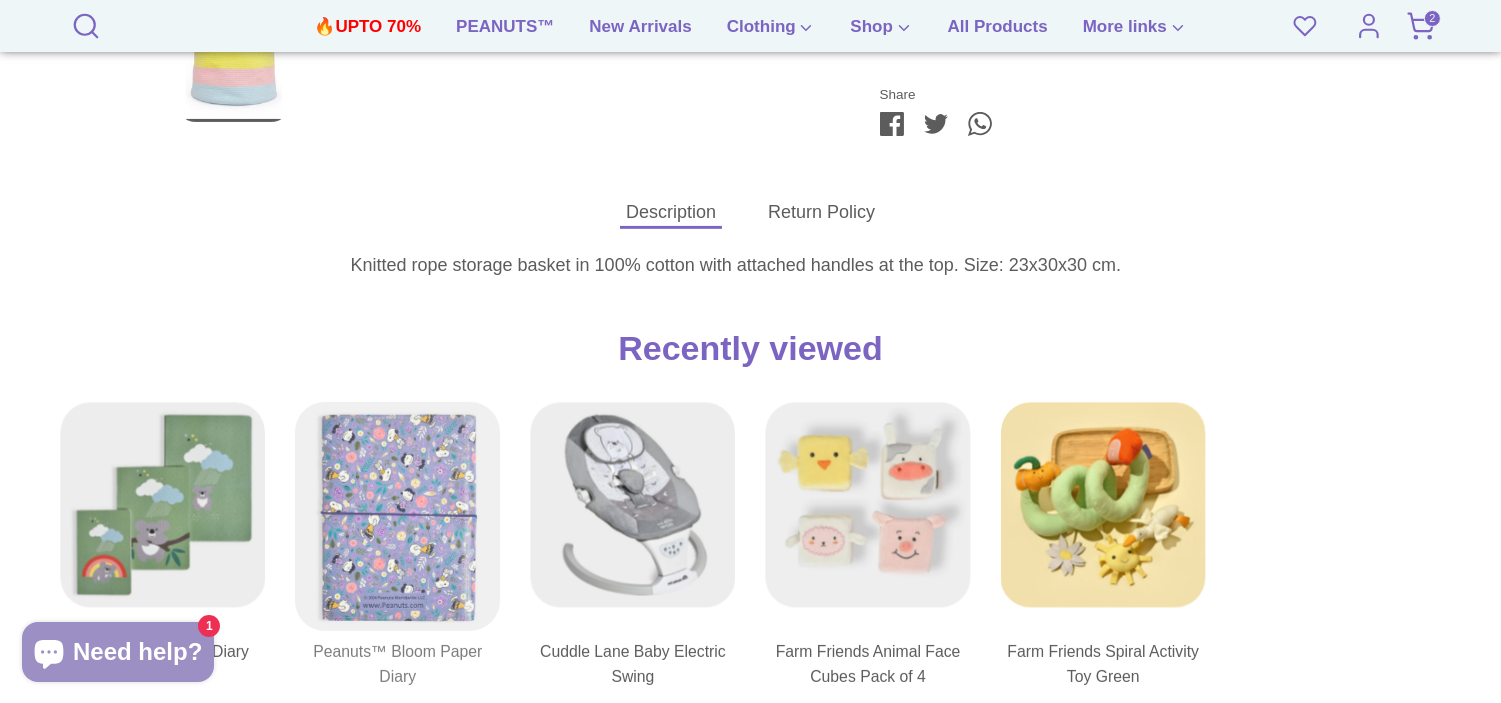 scroll, scrollTop: 1112, scrollLeft: 0, axis: vertical 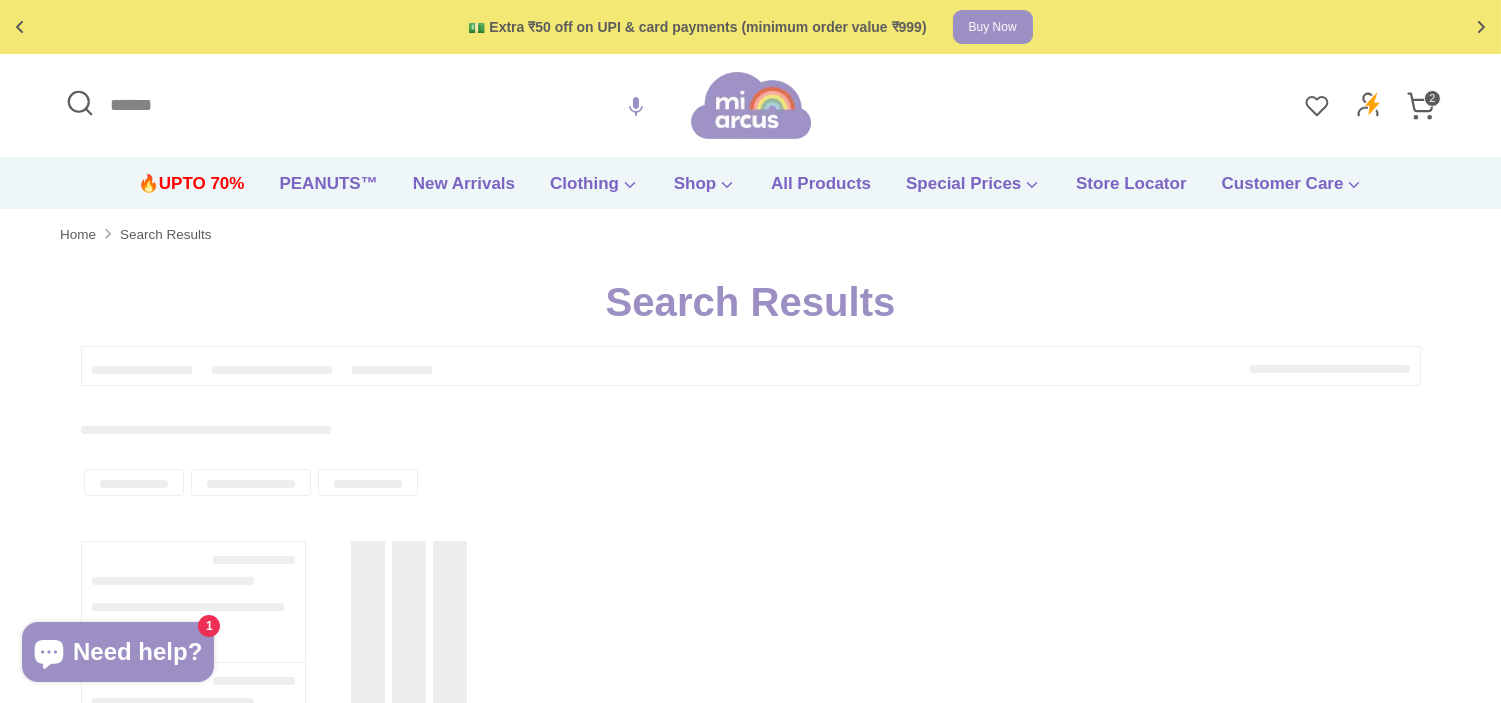 type on "******" 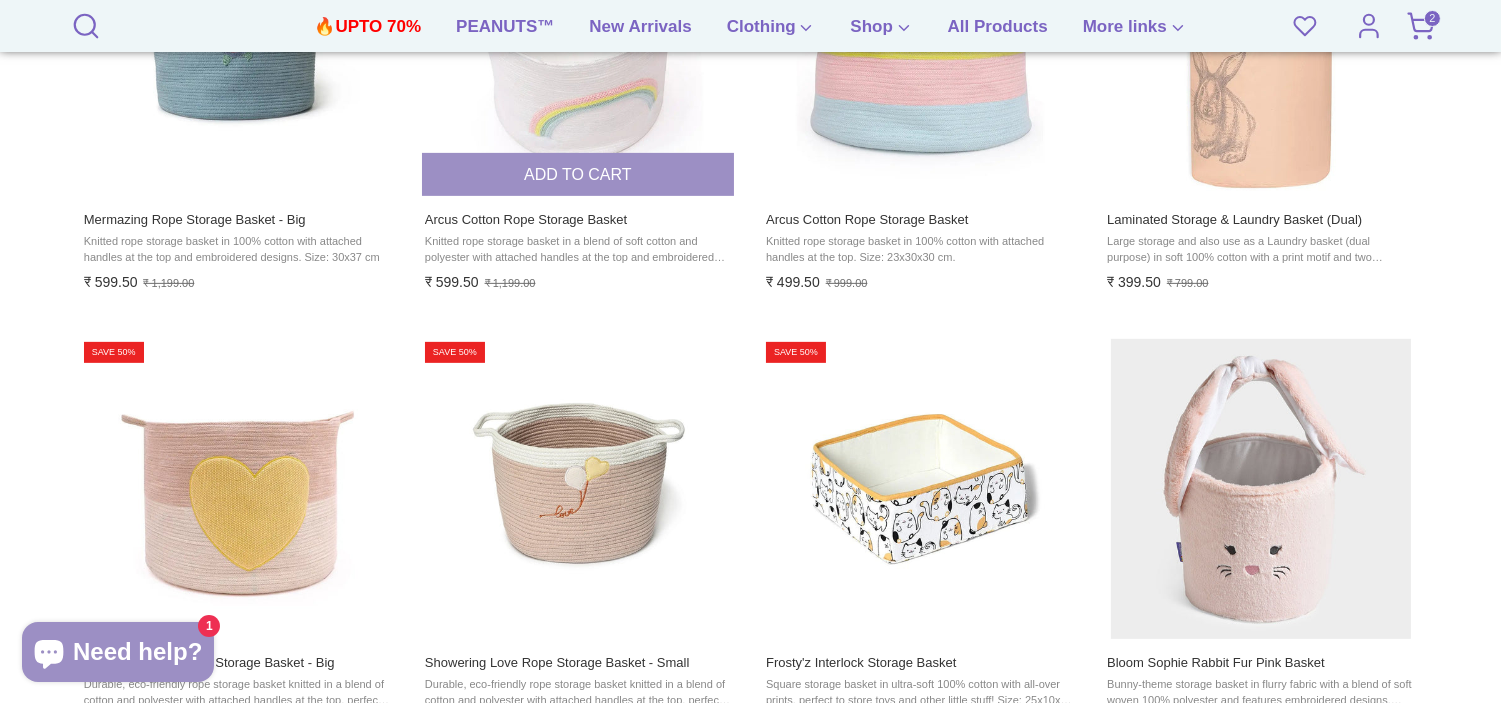 scroll, scrollTop: 1556, scrollLeft: 0, axis: vertical 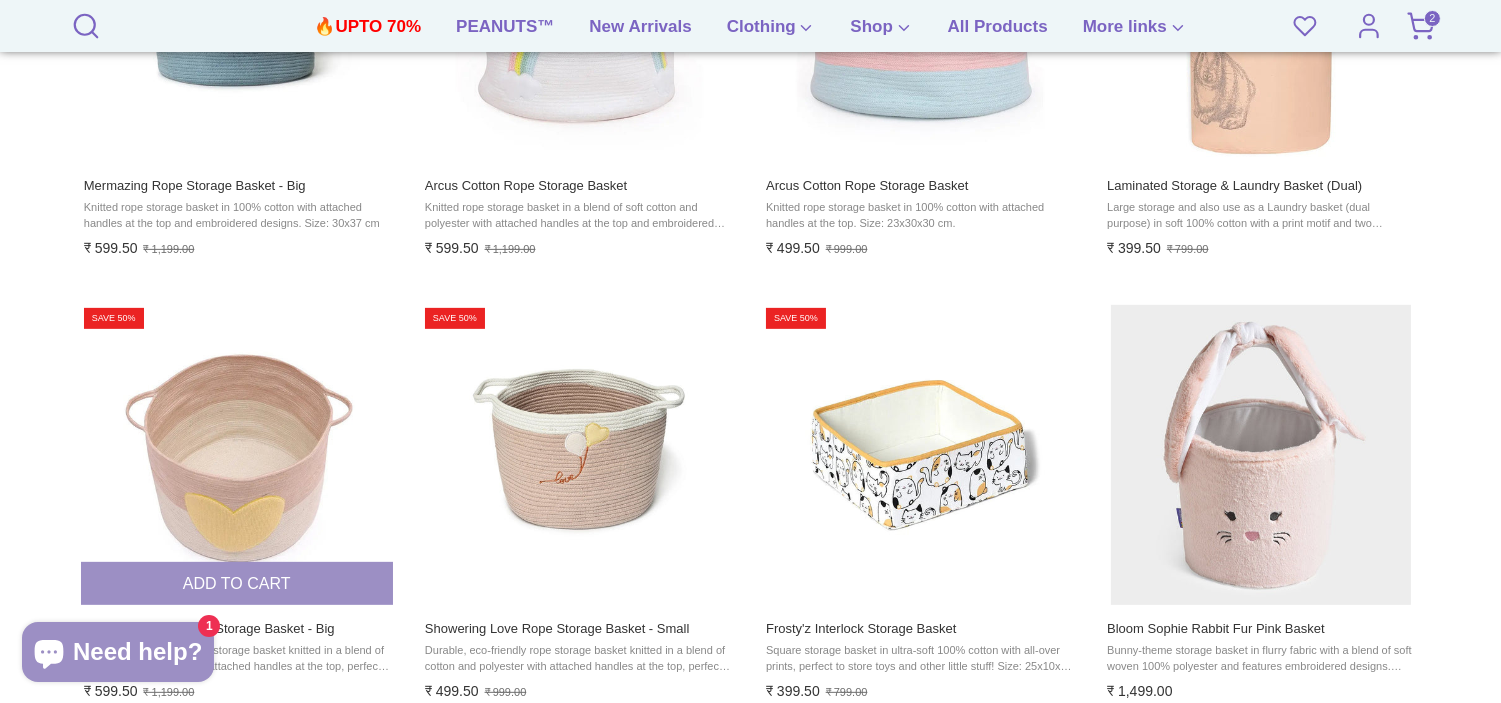 click at bounding box center (238, 455) 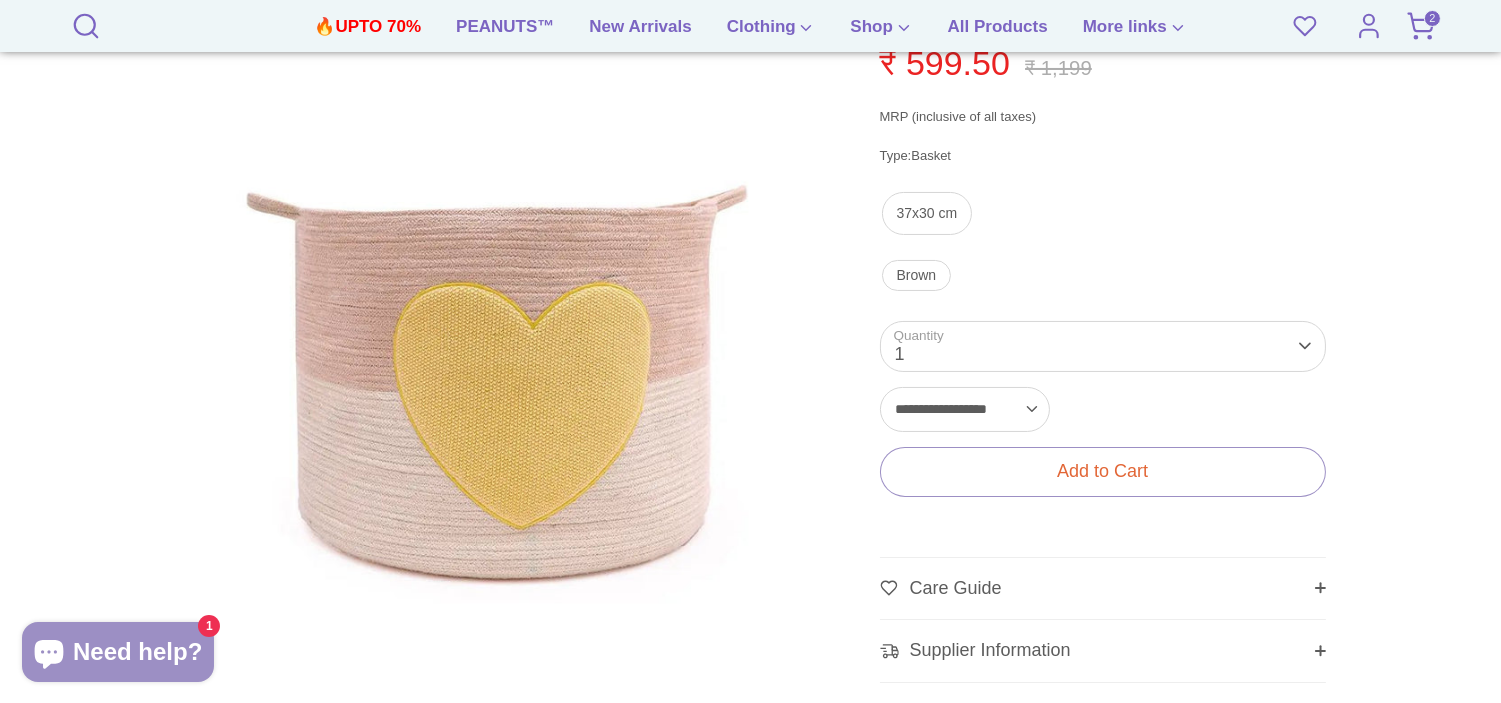 scroll, scrollTop: 387, scrollLeft: 0, axis: vertical 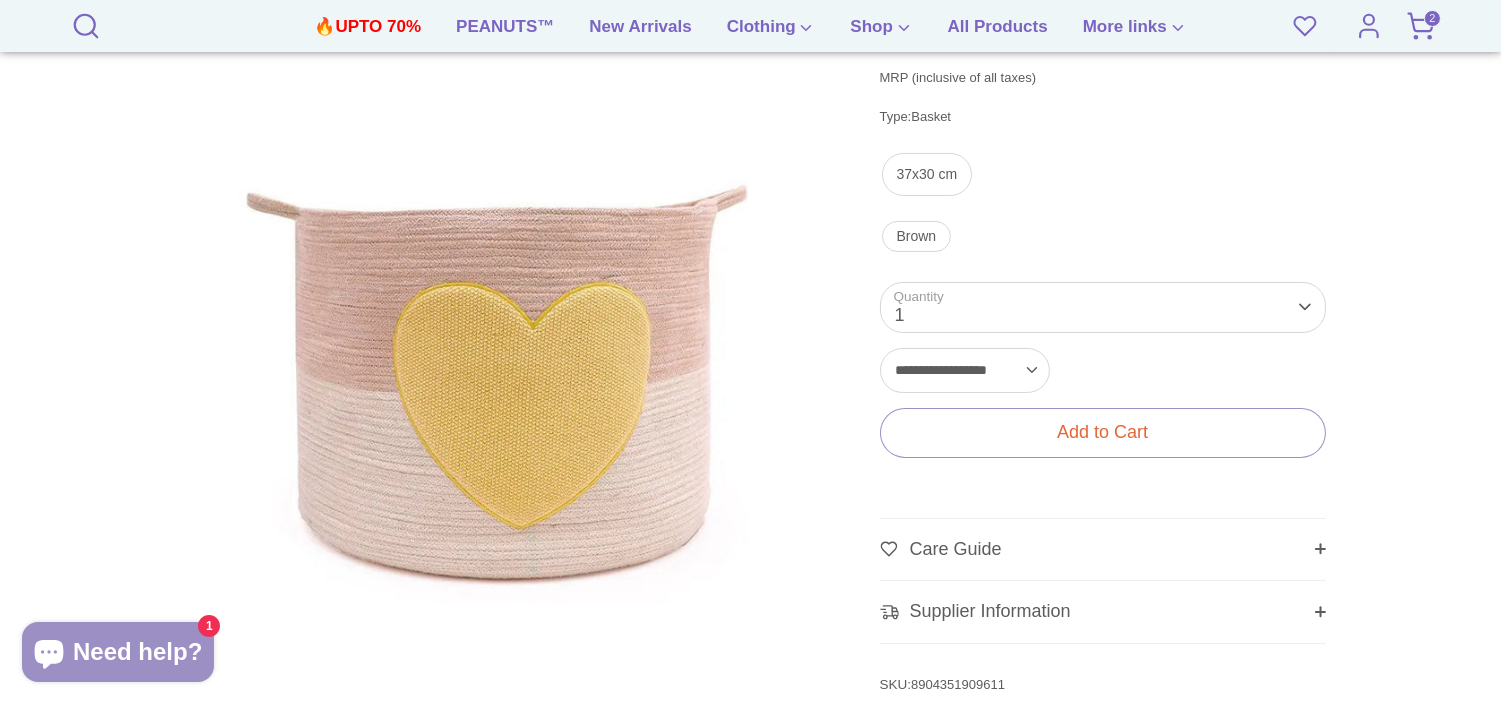 click on "**********" at bounding box center [965, 371] 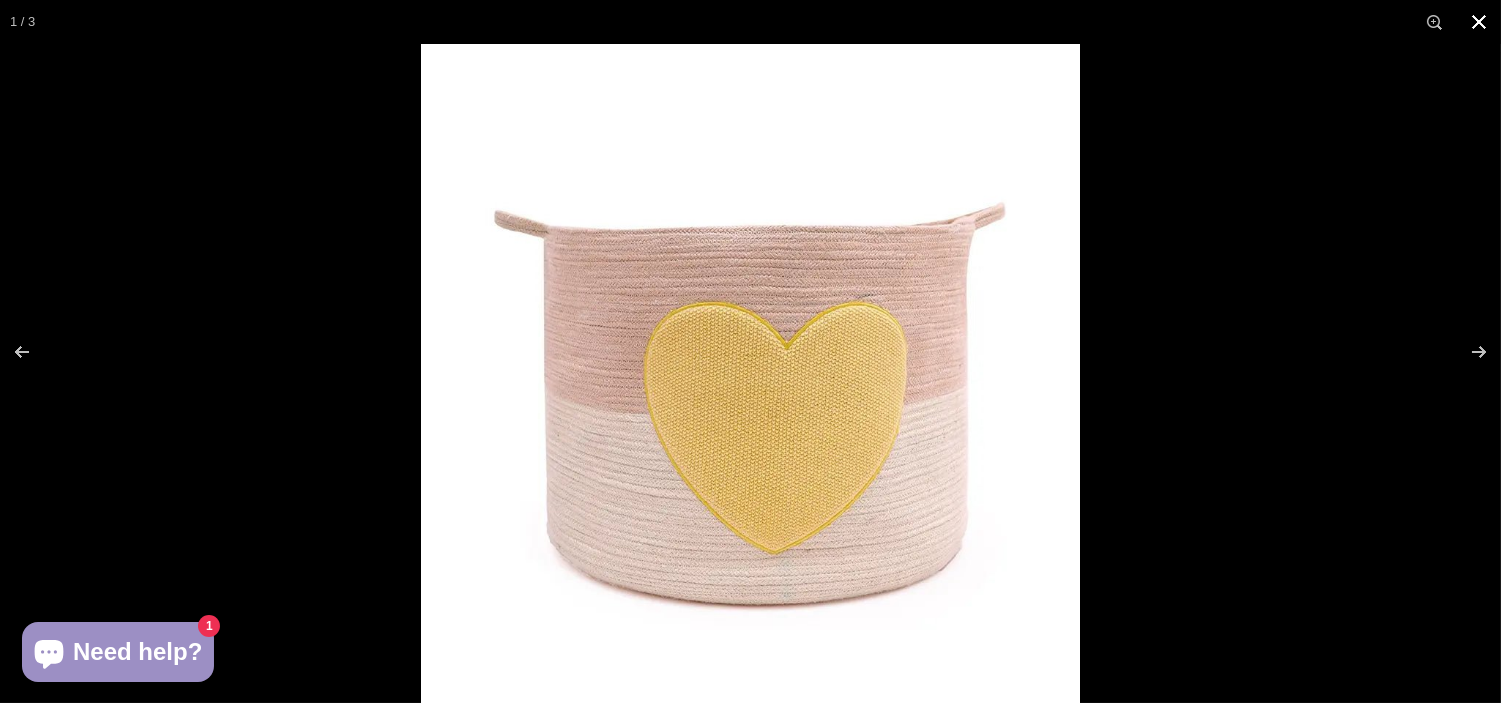 click at bounding box center (1479, 22) 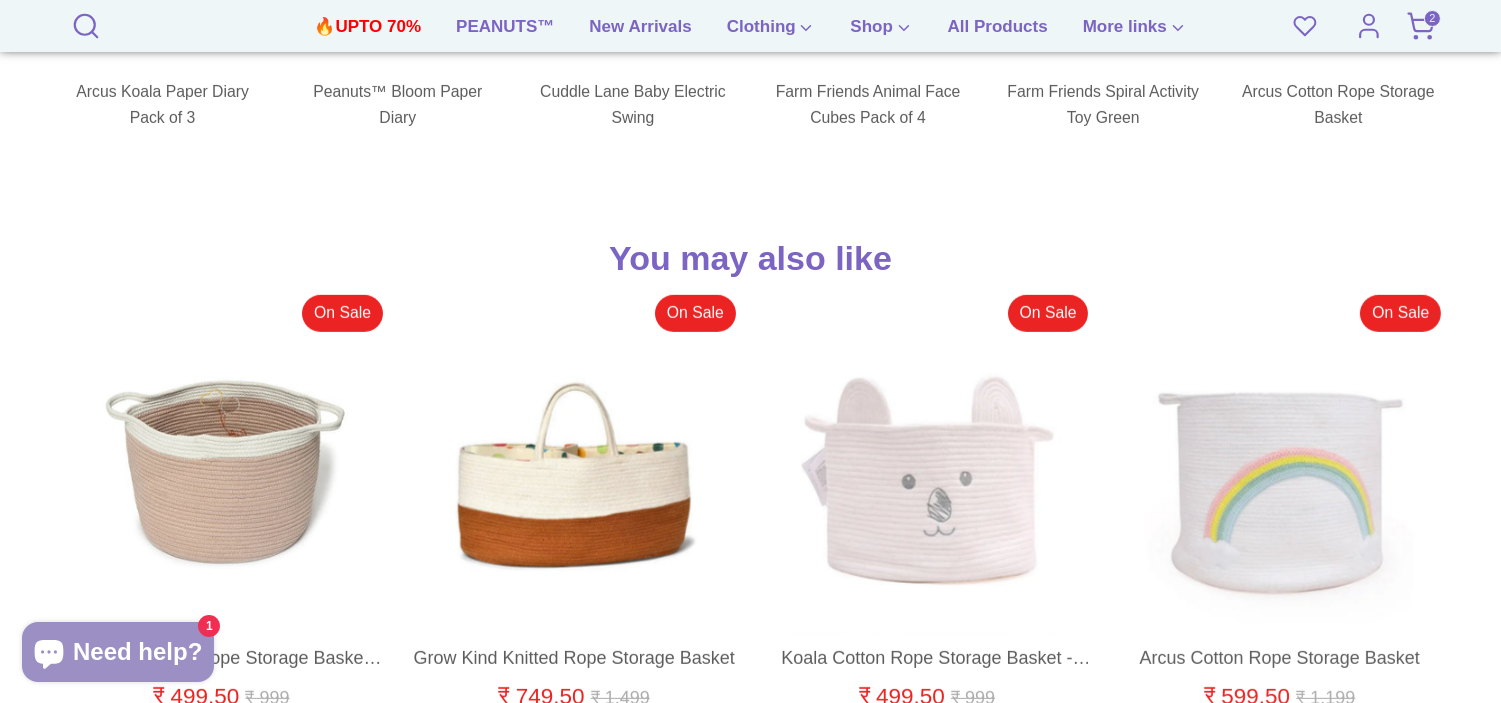 scroll, scrollTop: 1832, scrollLeft: 0, axis: vertical 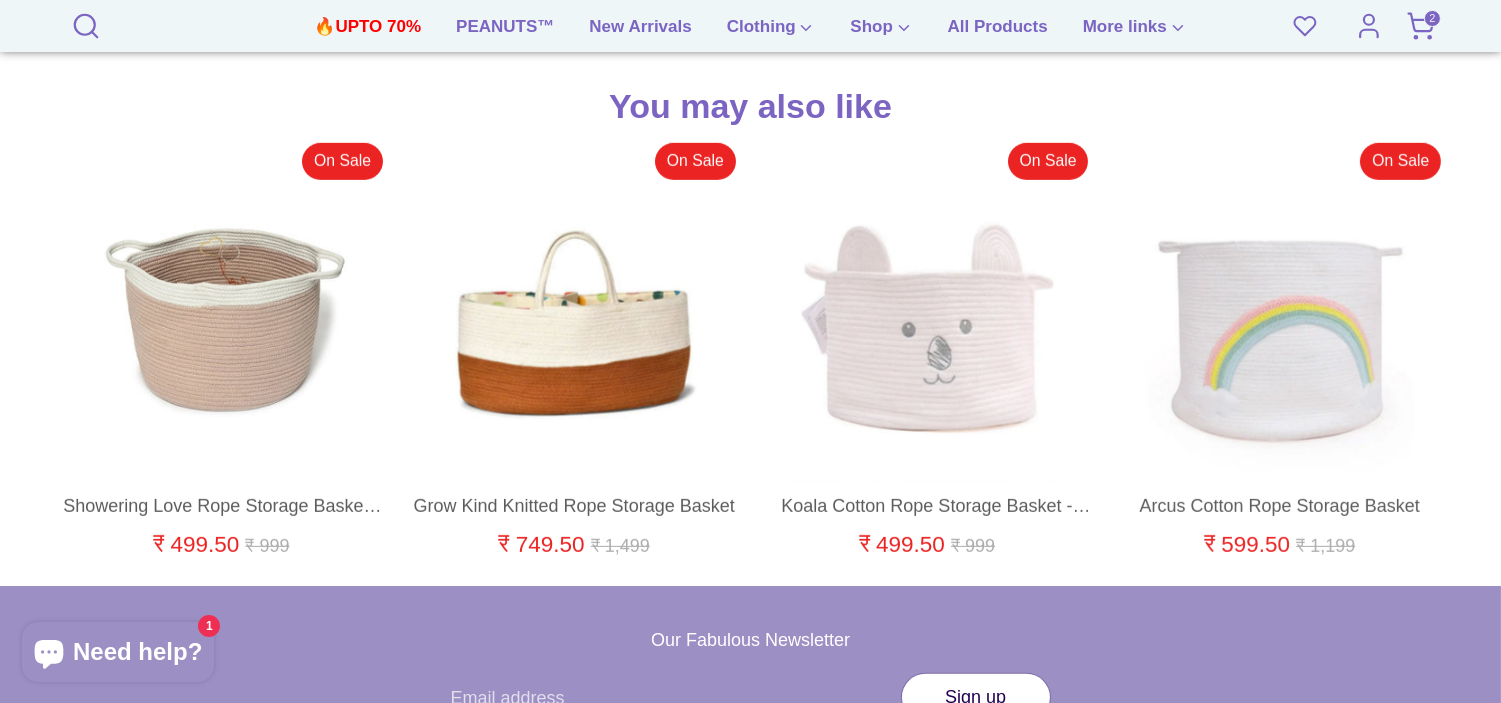 click at bounding box center [222, 322] 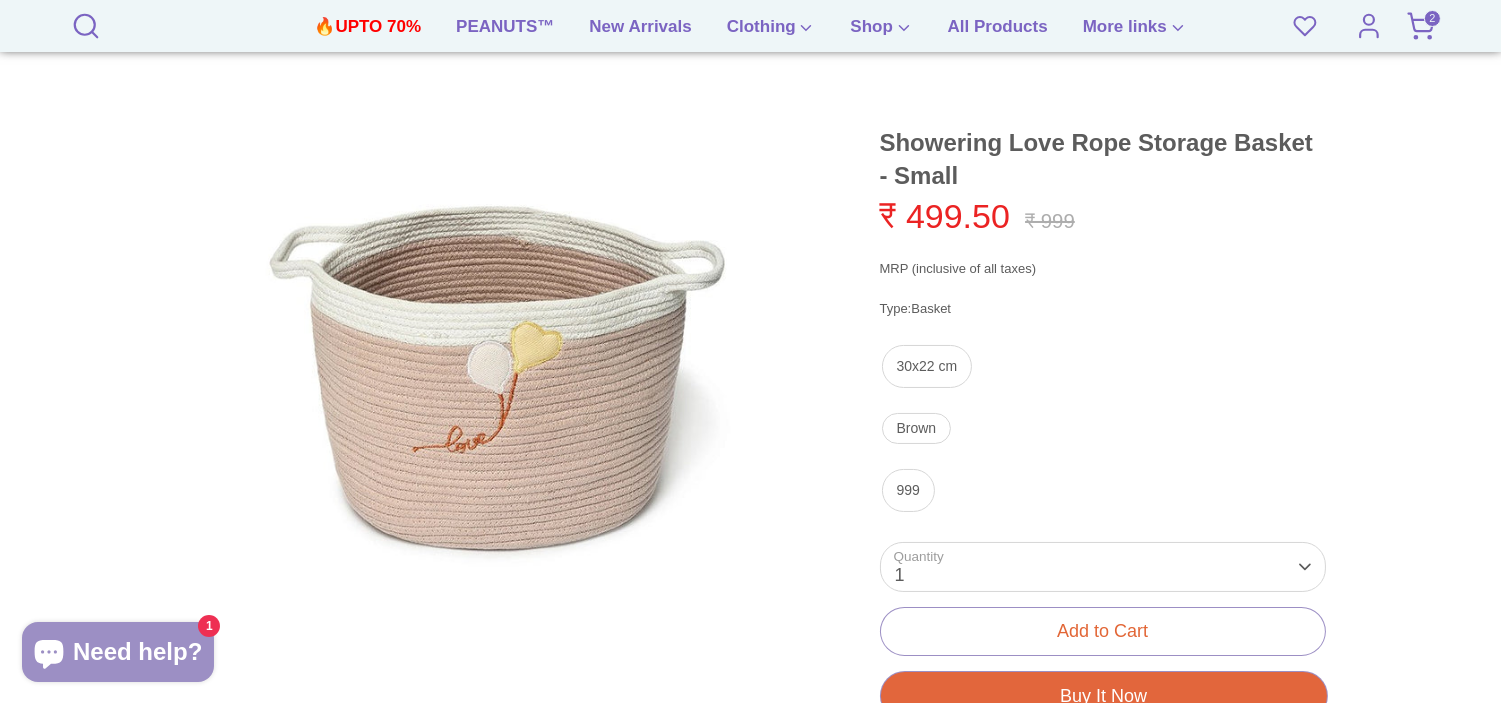 scroll, scrollTop: 223, scrollLeft: 0, axis: vertical 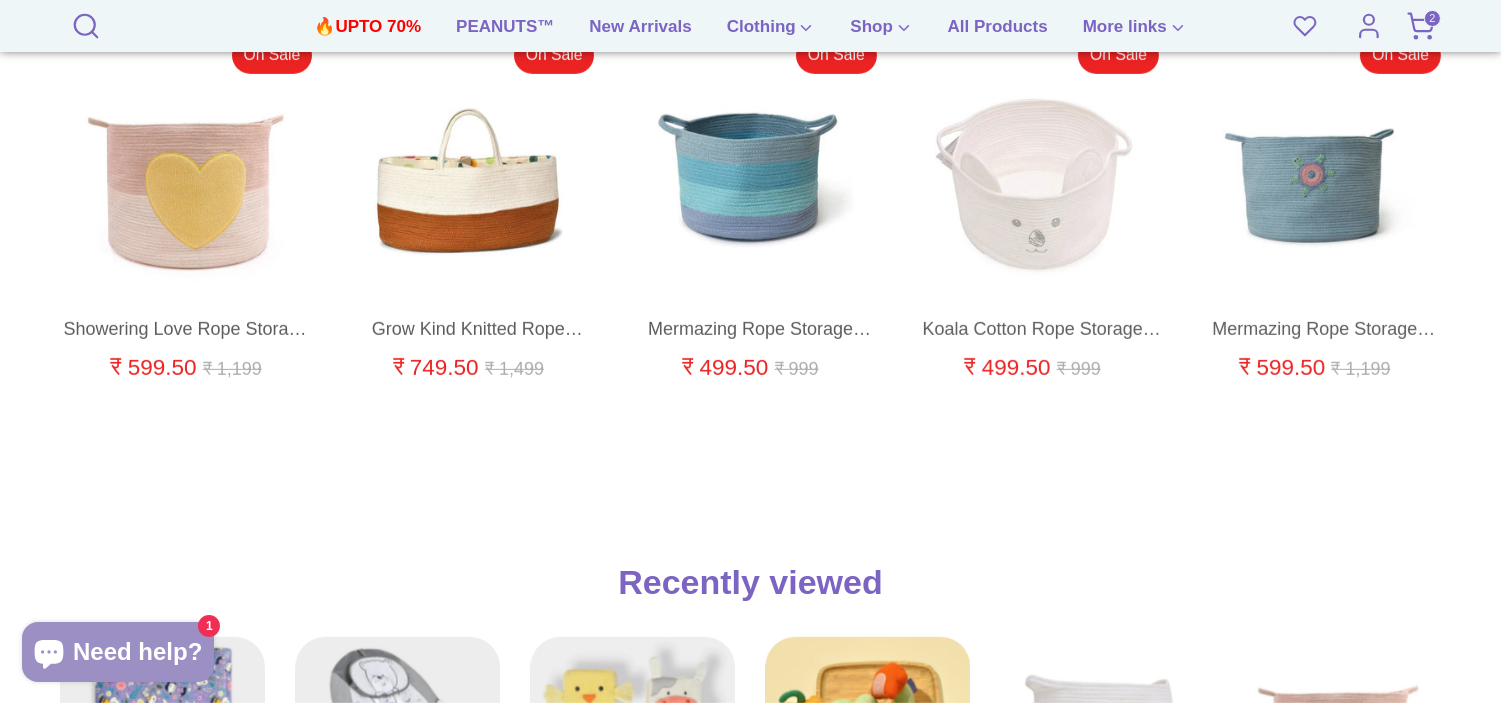 click at bounding box center [1034, 181] 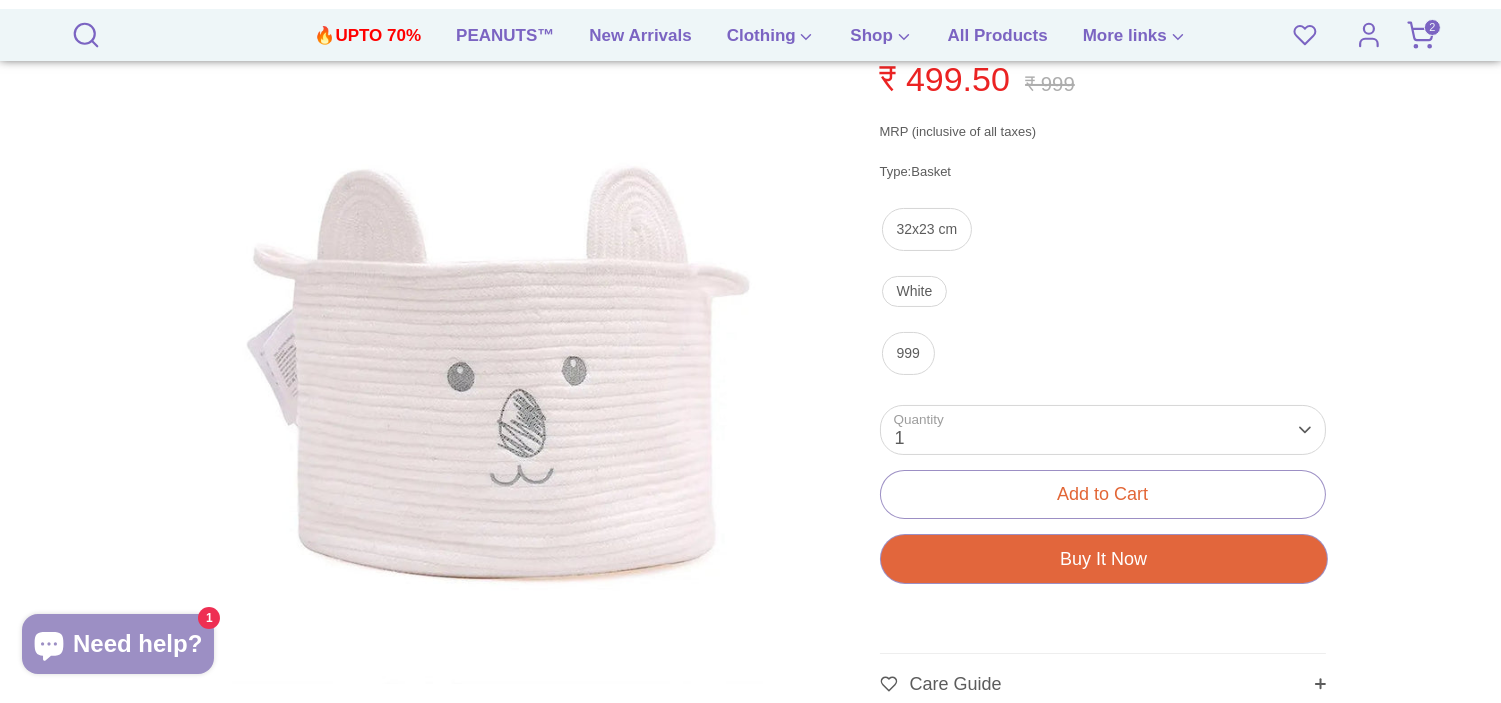 scroll, scrollTop: 386, scrollLeft: 0, axis: vertical 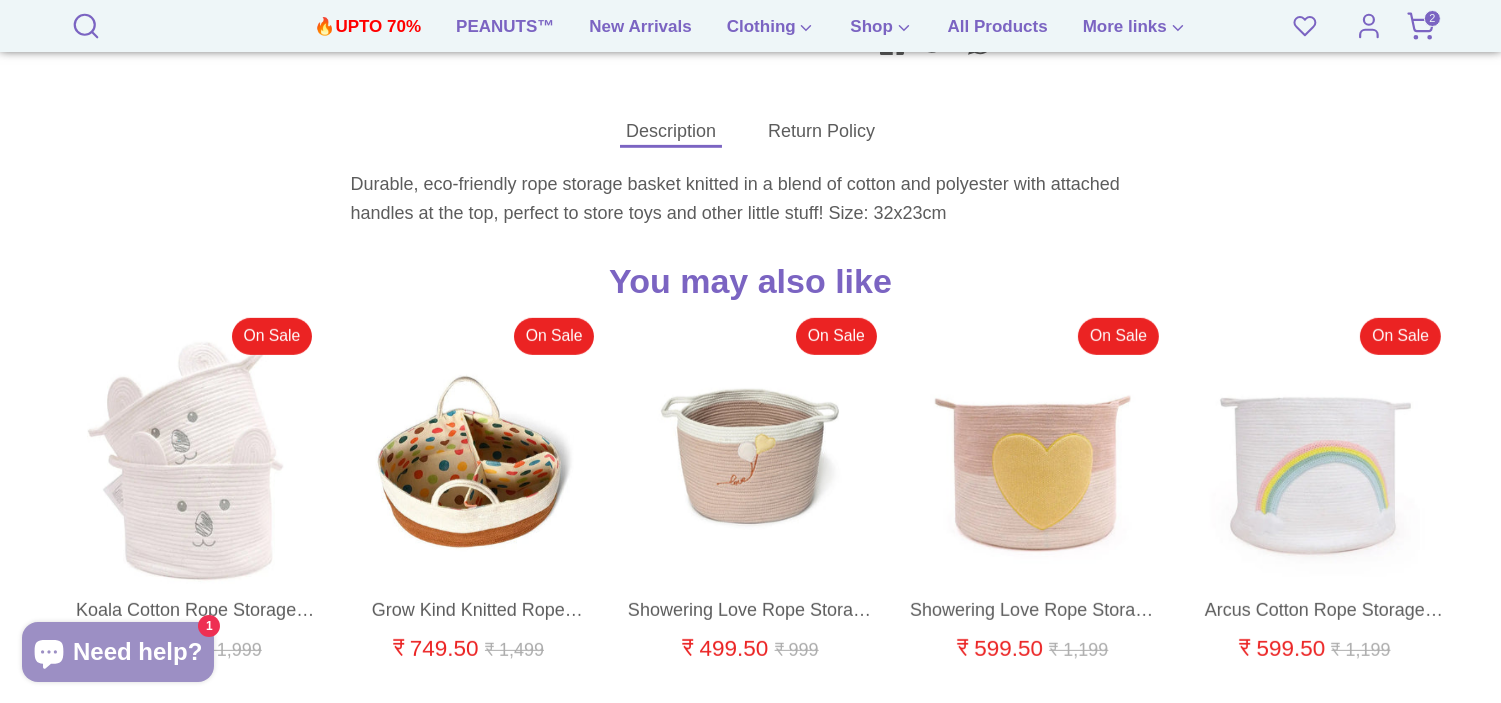 click at bounding box center (469, 462) 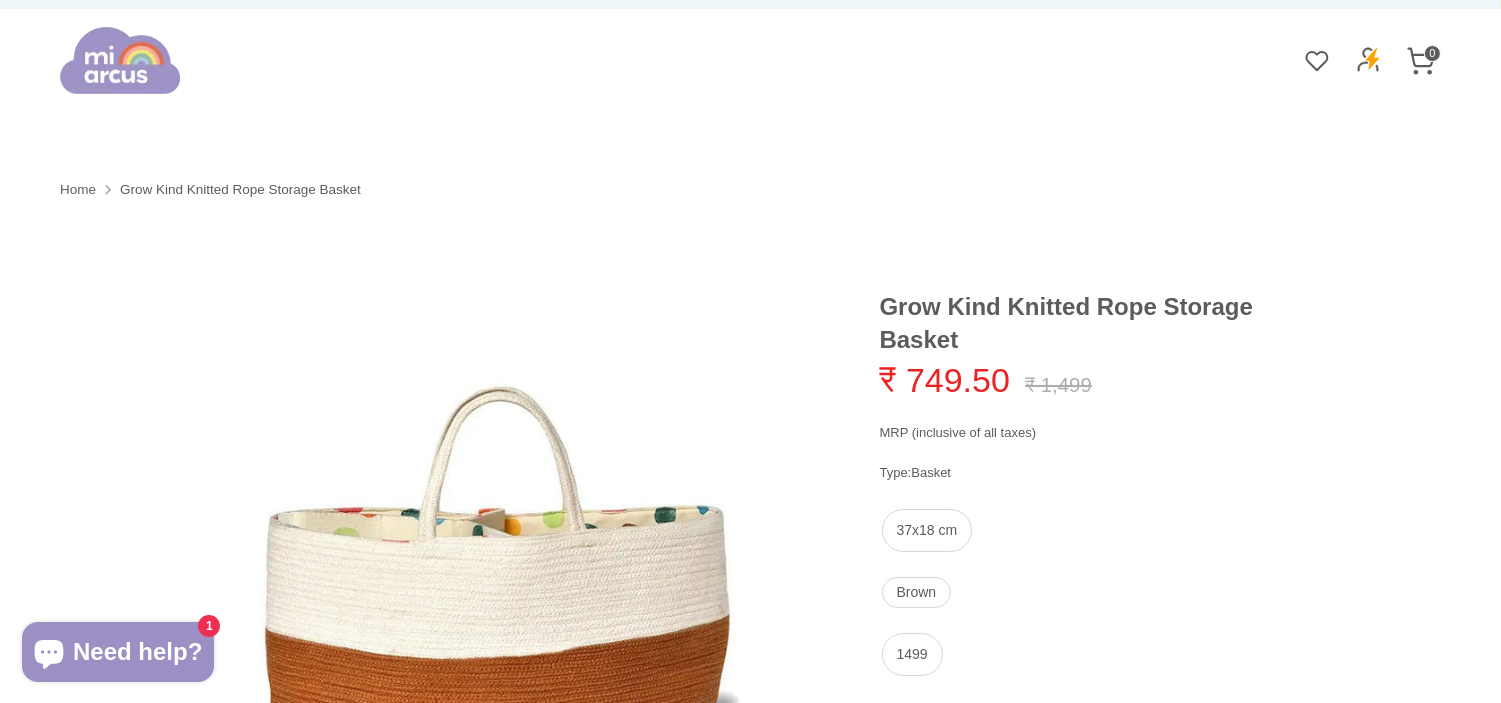 scroll, scrollTop: 444, scrollLeft: 0, axis: vertical 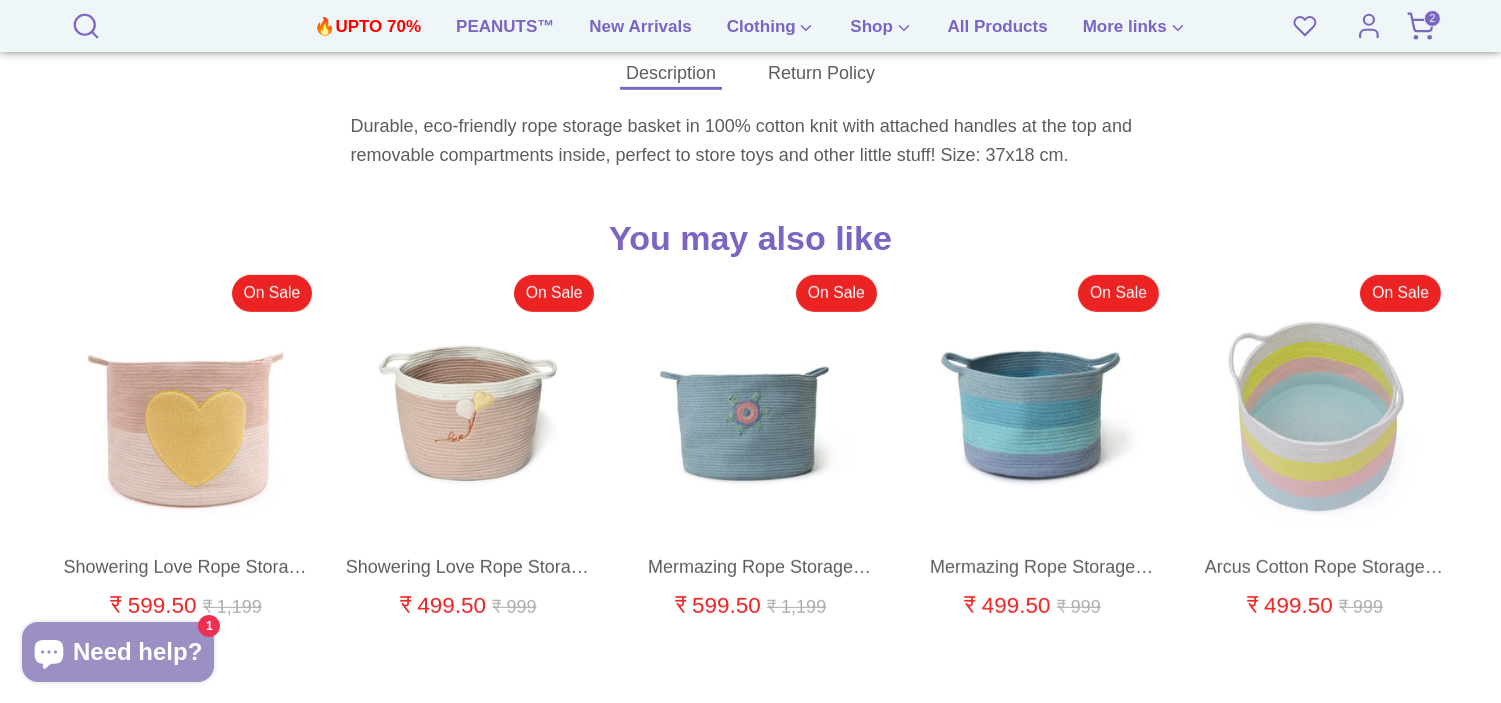 click 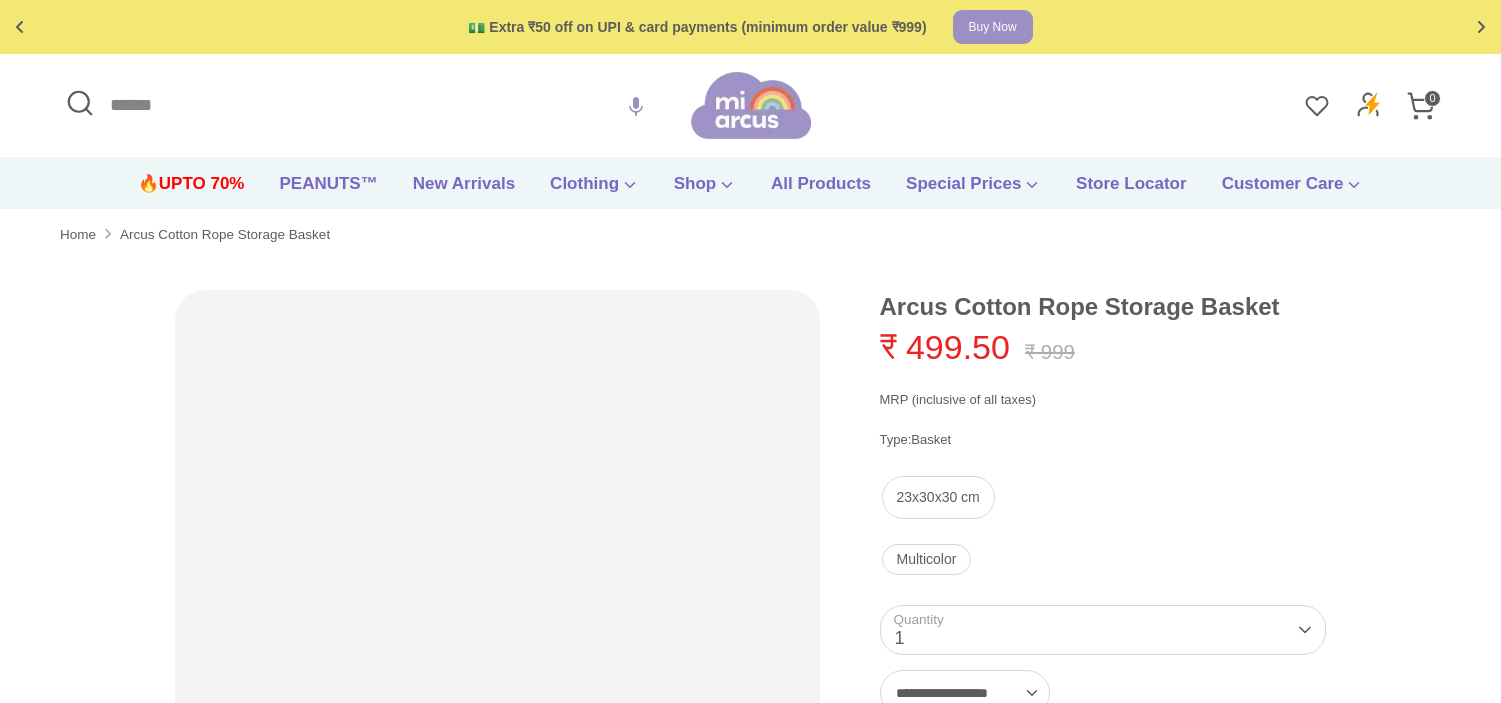 scroll, scrollTop: 0, scrollLeft: 0, axis: both 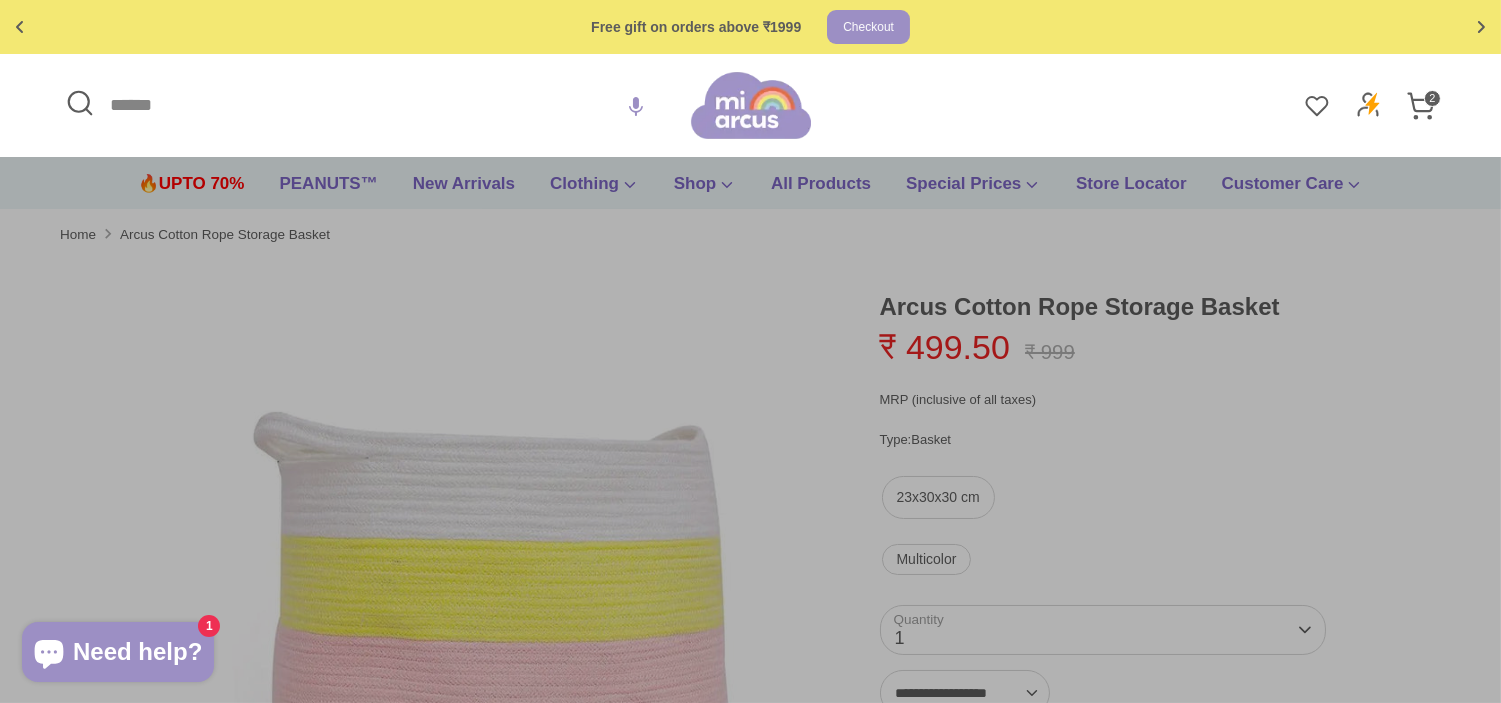 click on "Search" at bounding box center (375, 105) 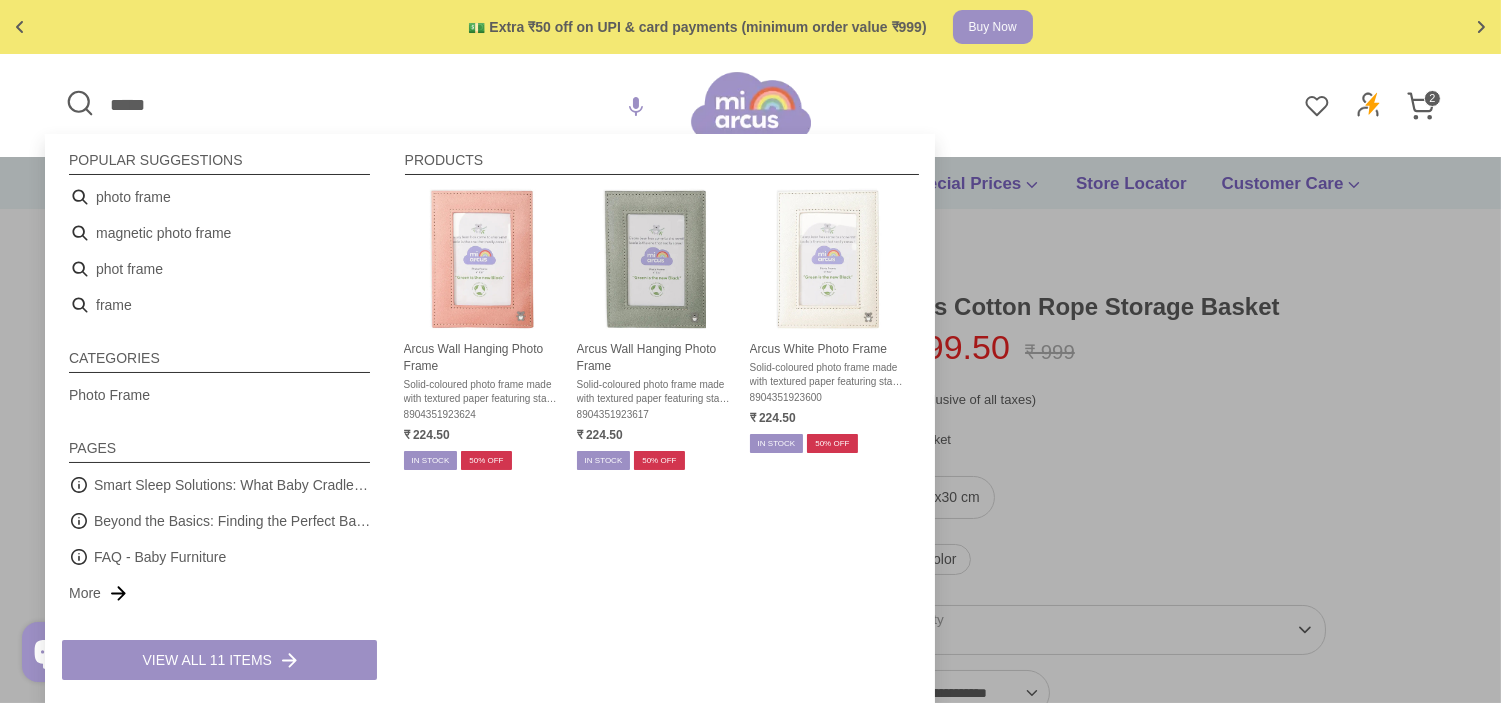 type on "*****" 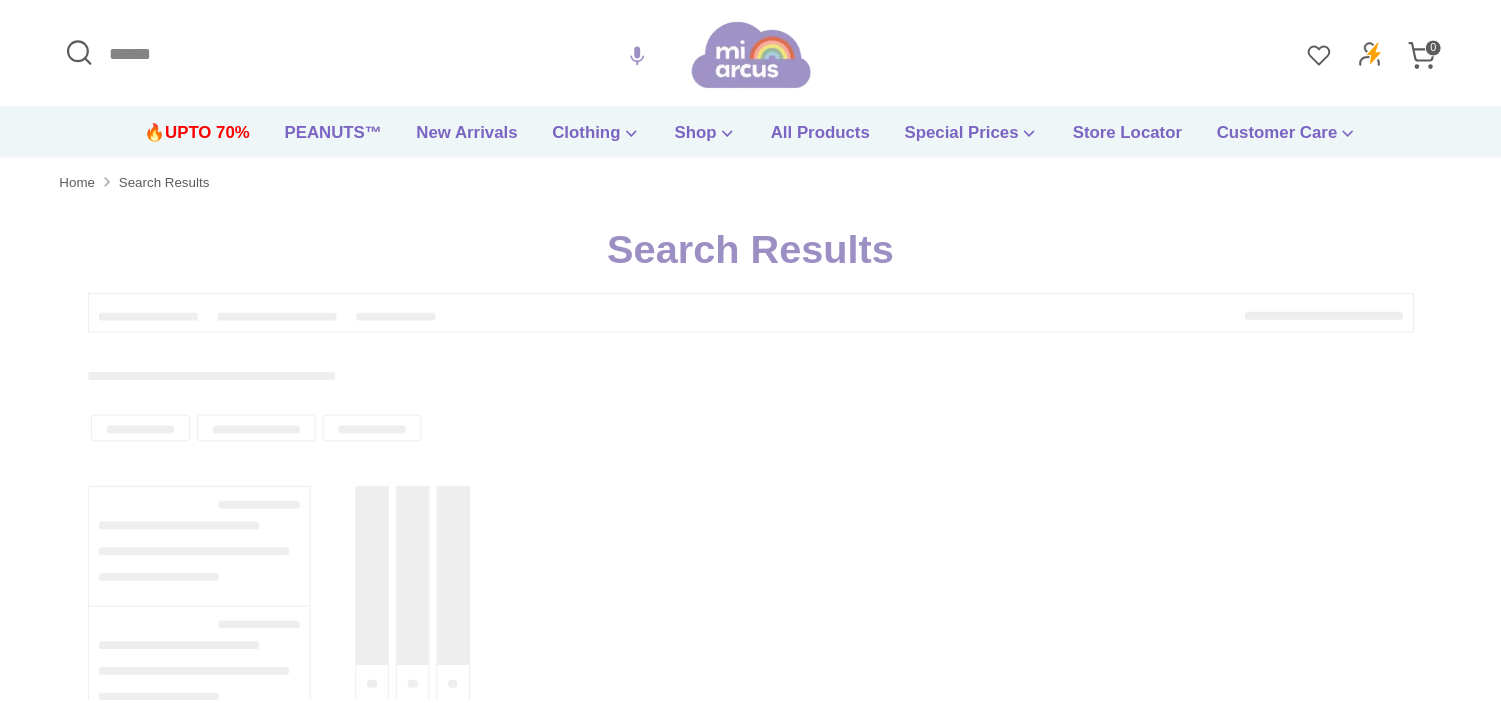 scroll, scrollTop: 0, scrollLeft: 0, axis: both 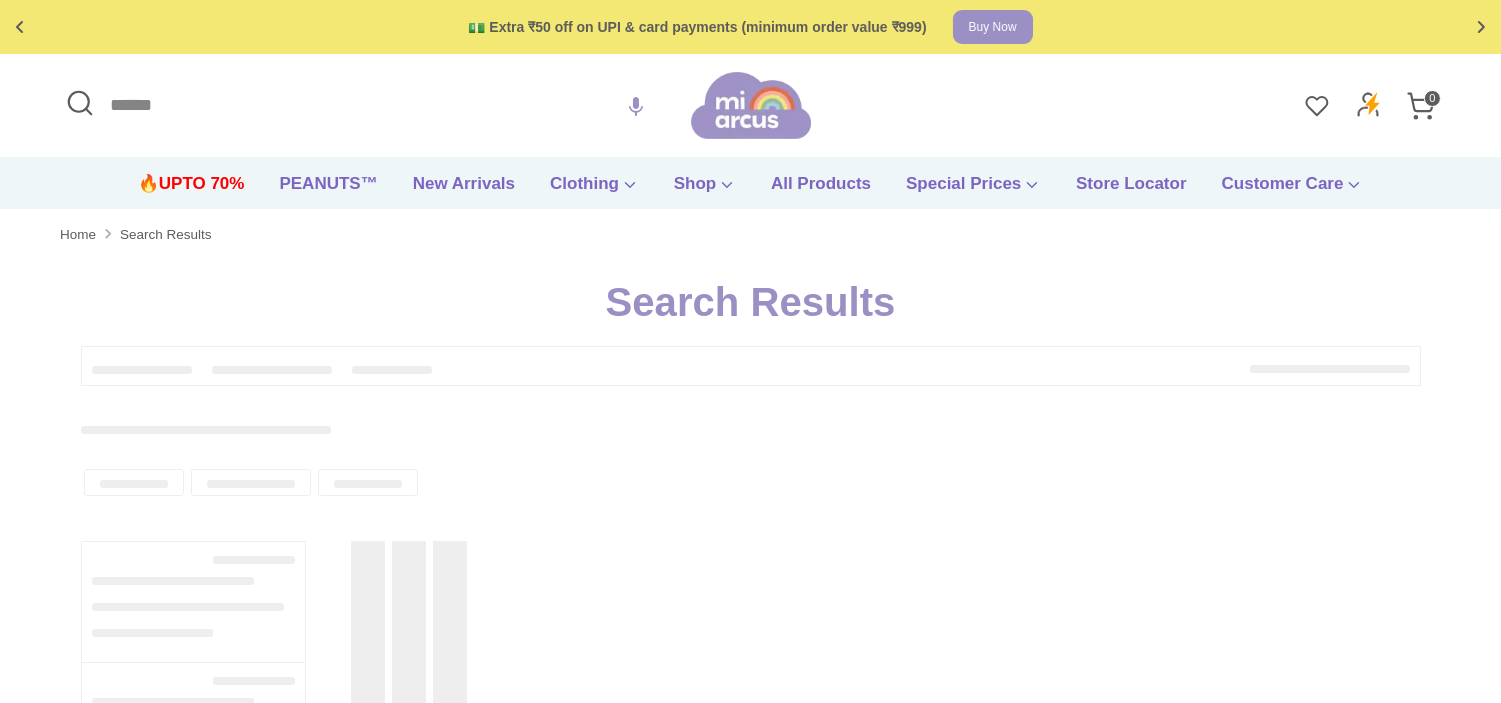 type on "*****" 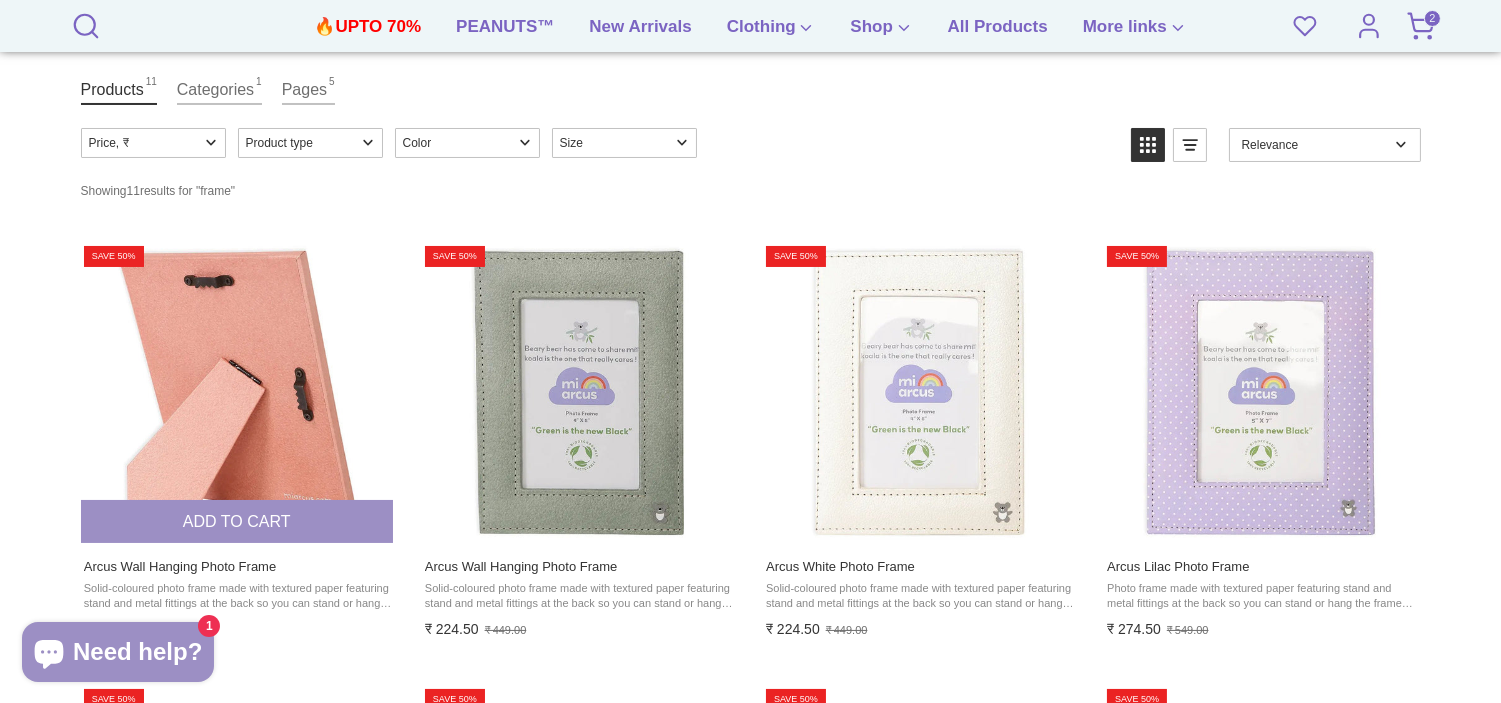 scroll, scrollTop: 334, scrollLeft: 0, axis: vertical 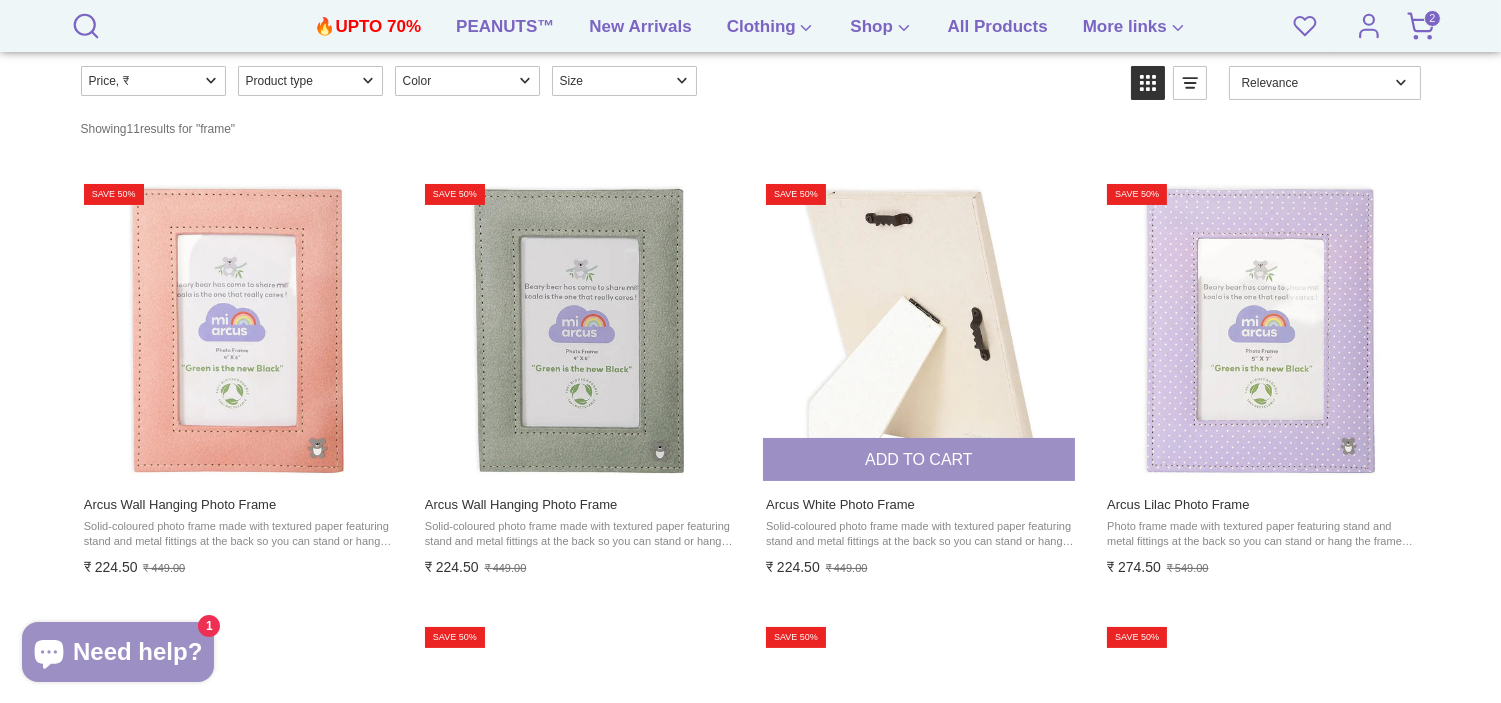 click at bounding box center (920, 331) 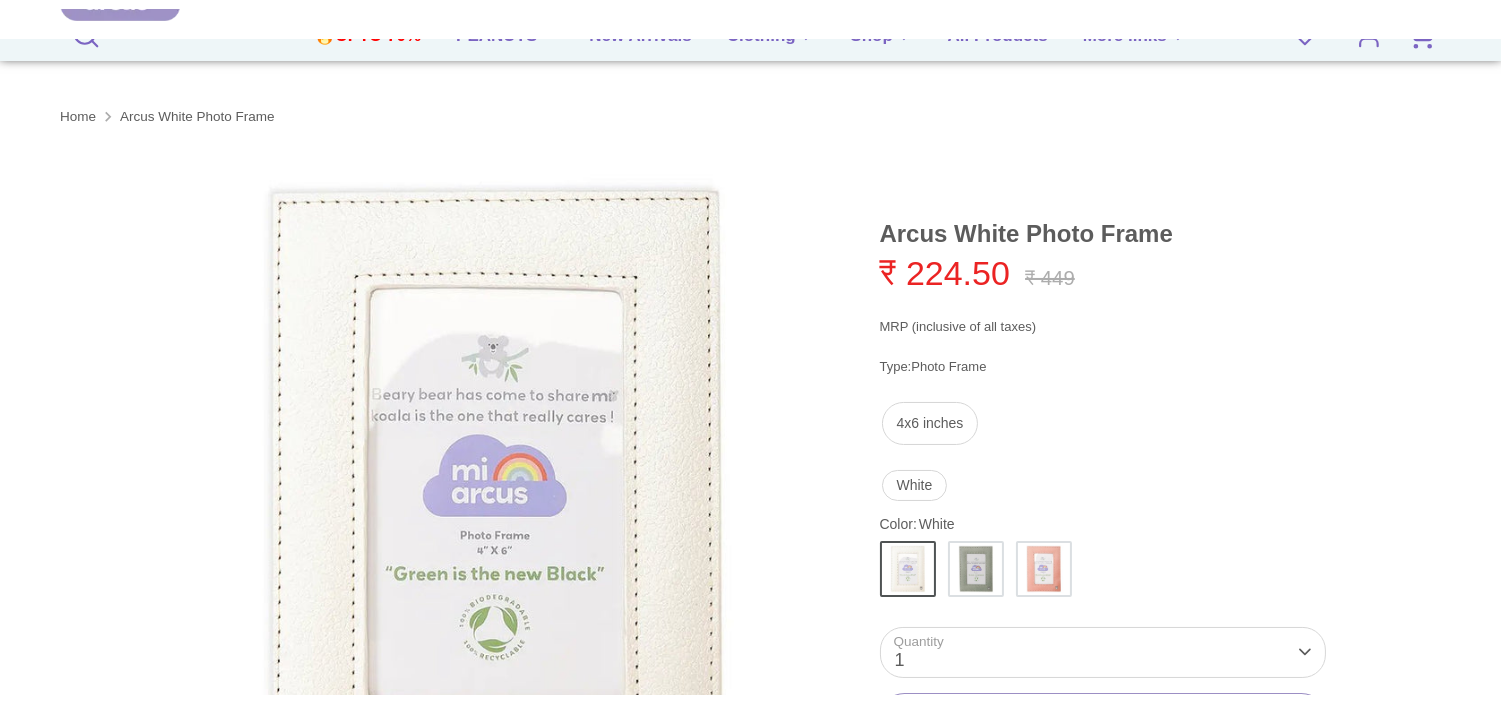 scroll, scrollTop: 223, scrollLeft: 0, axis: vertical 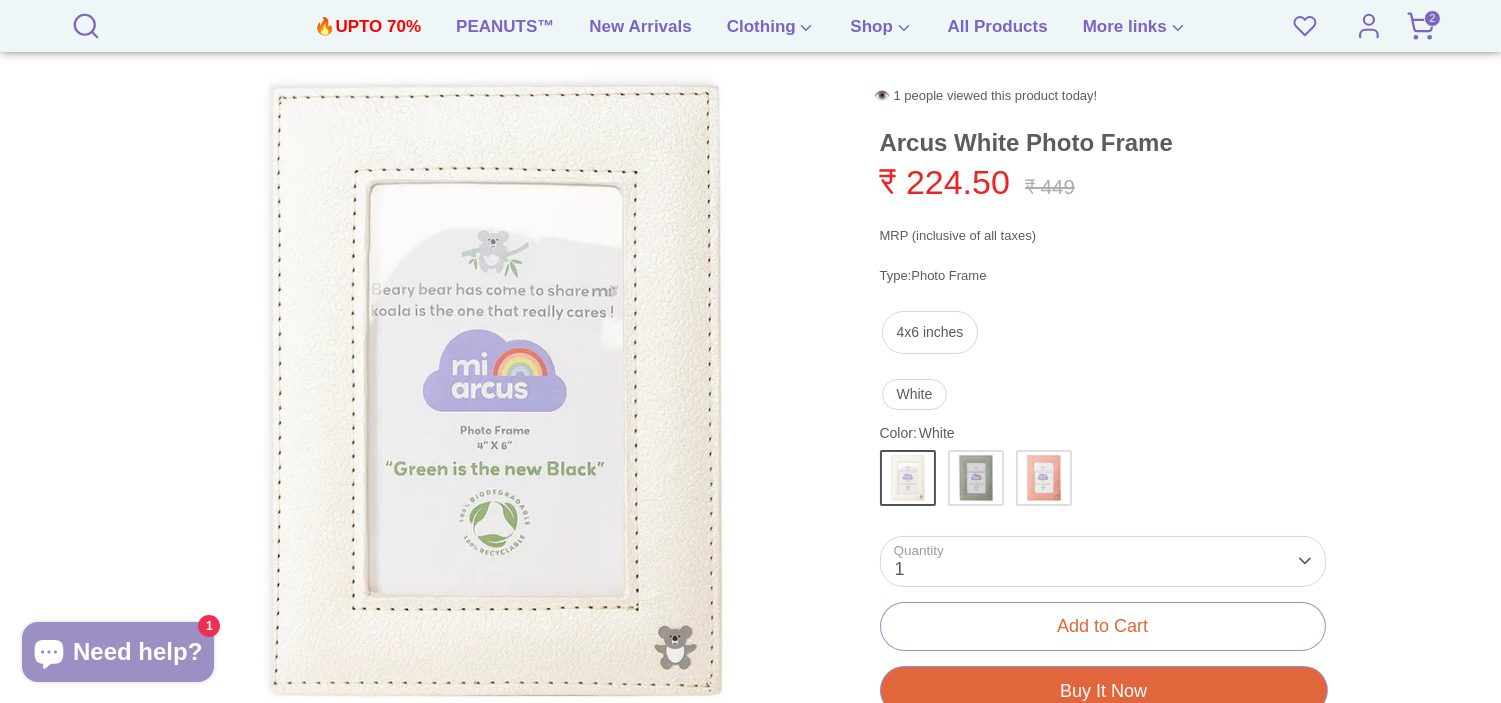 click at bounding box center (497, 390) 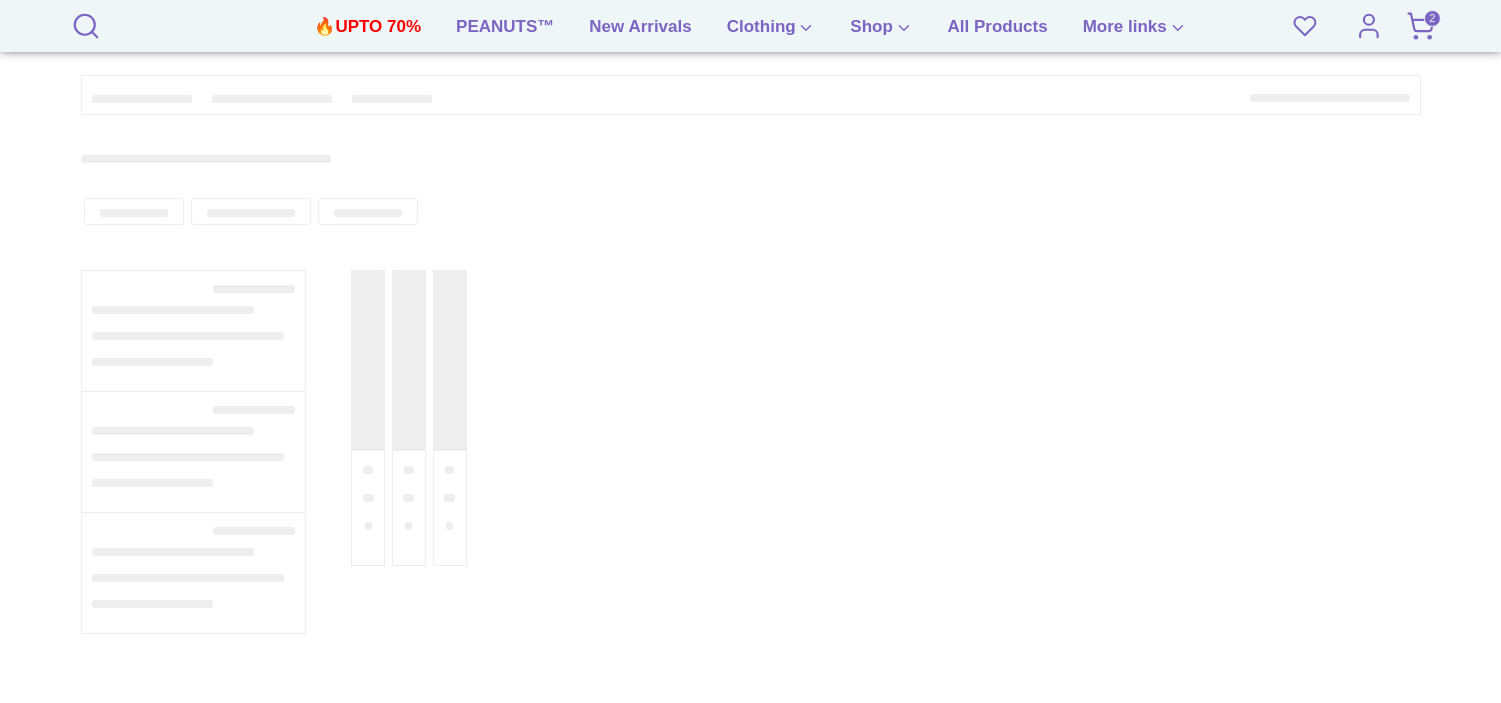 scroll, scrollTop: 326, scrollLeft: 0, axis: vertical 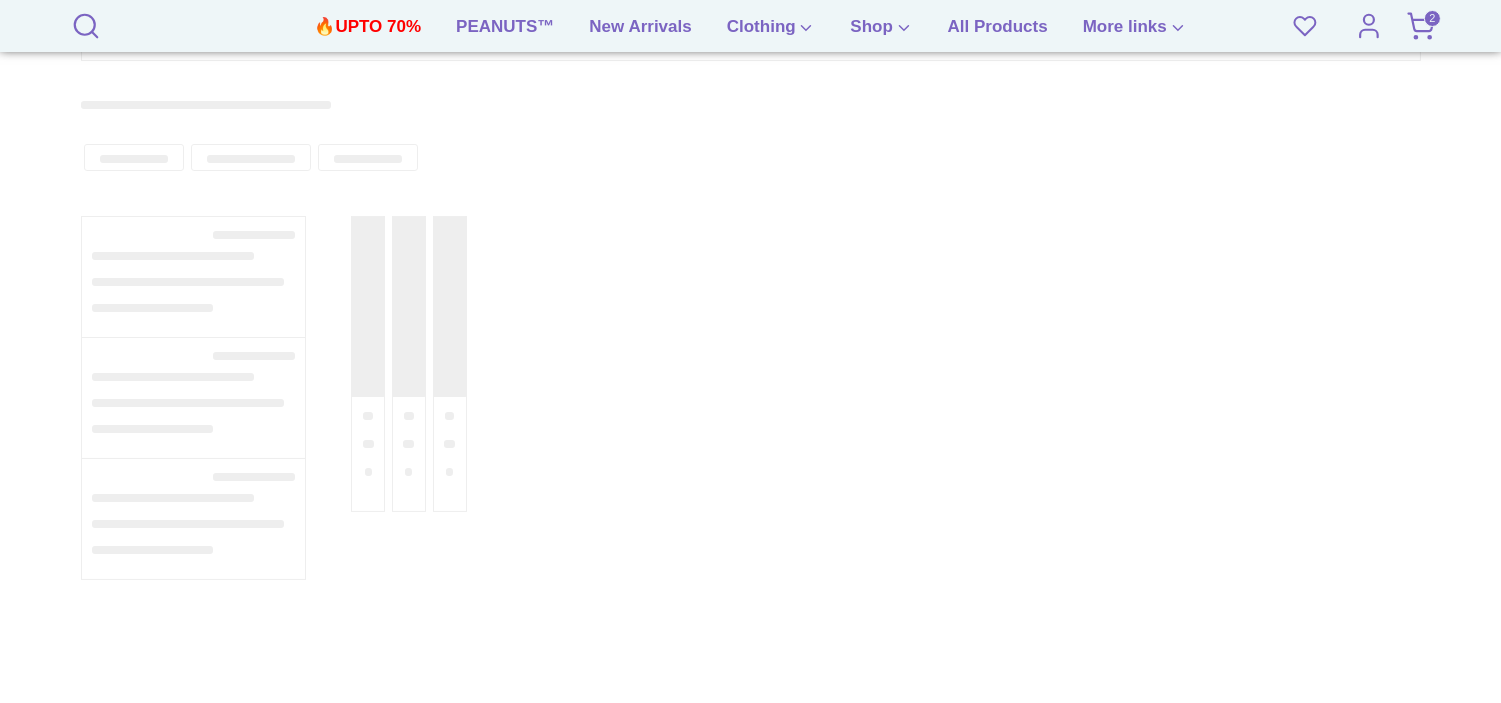 type on "*****" 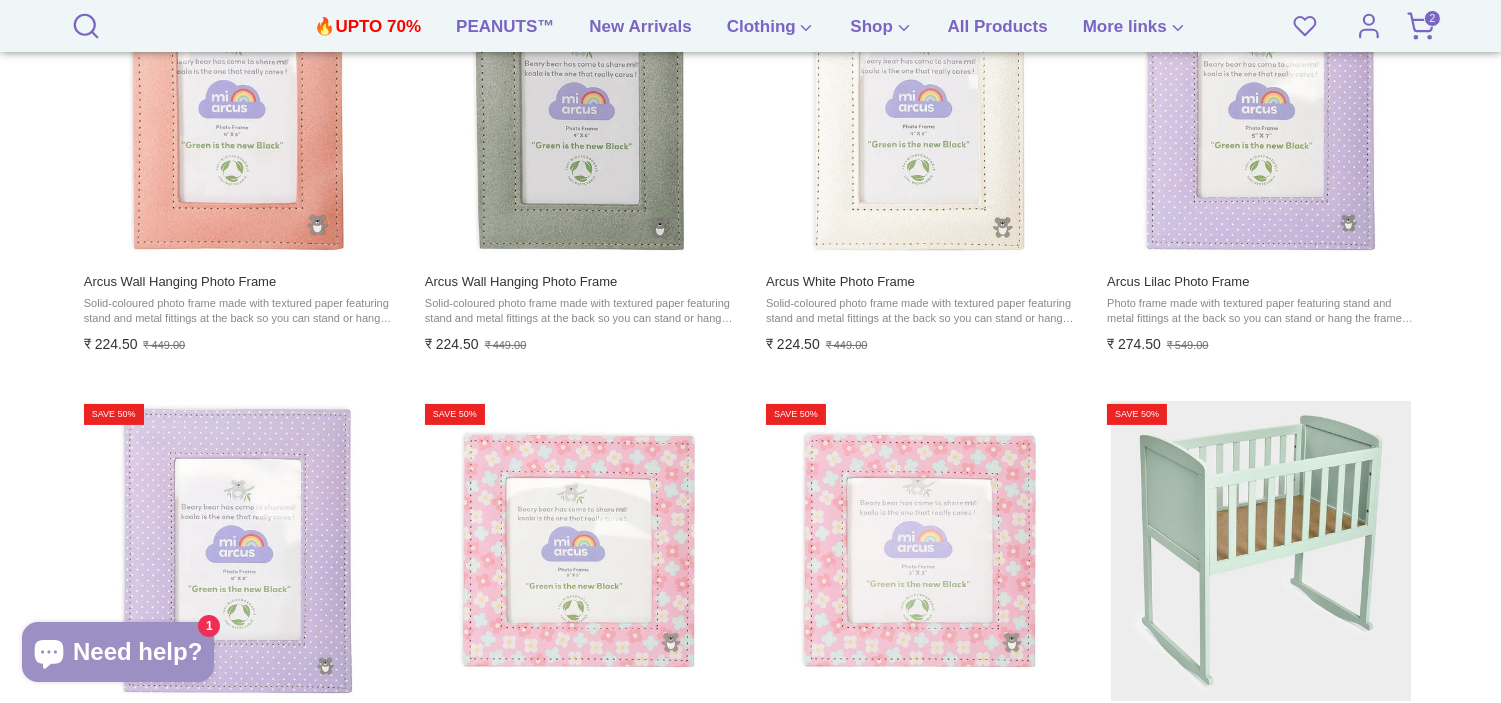scroll, scrollTop: 555, scrollLeft: 0, axis: vertical 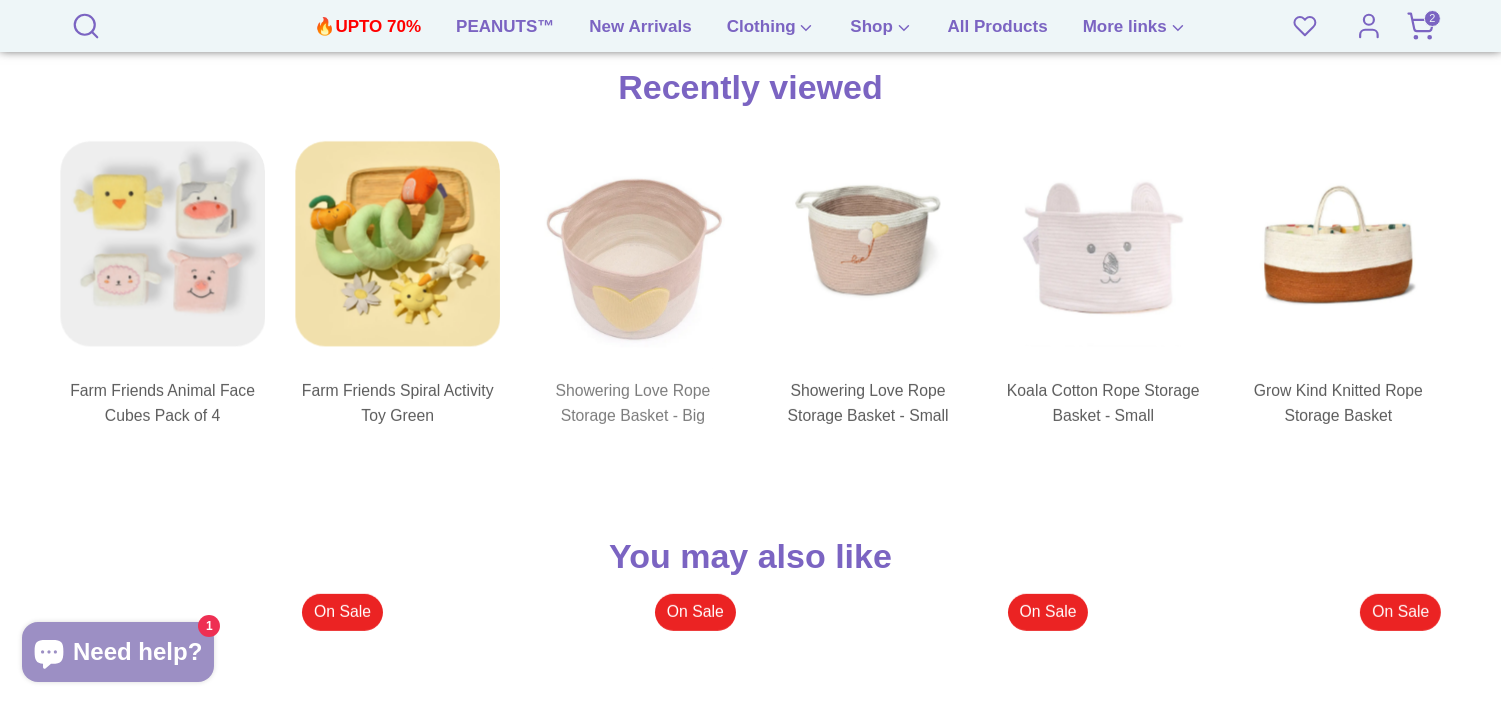 click at bounding box center (633, 256) 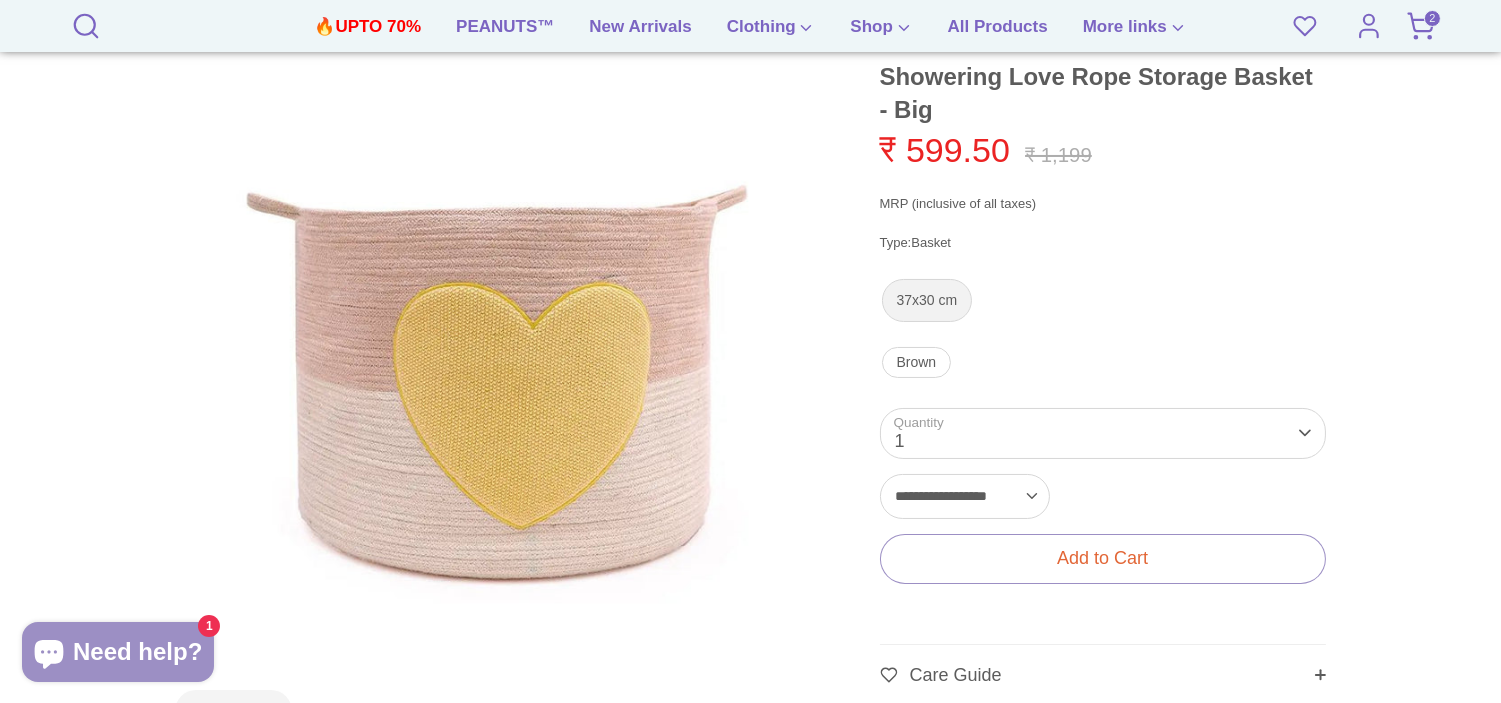 scroll, scrollTop: 0, scrollLeft: 0, axis: both 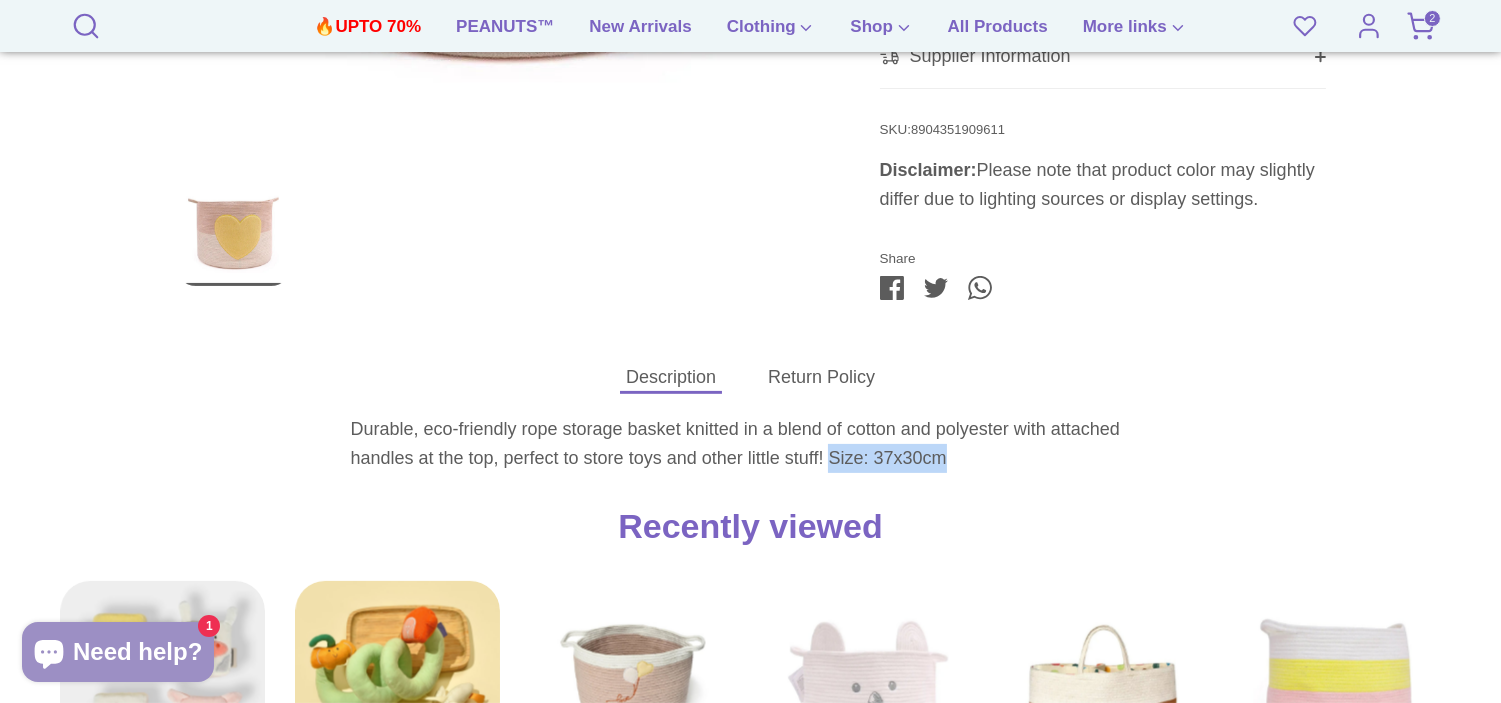 drag, startPoint x: 832, startPoint y: 453, endPoint x: 958, endPoint y: 464, distance: 126.47925 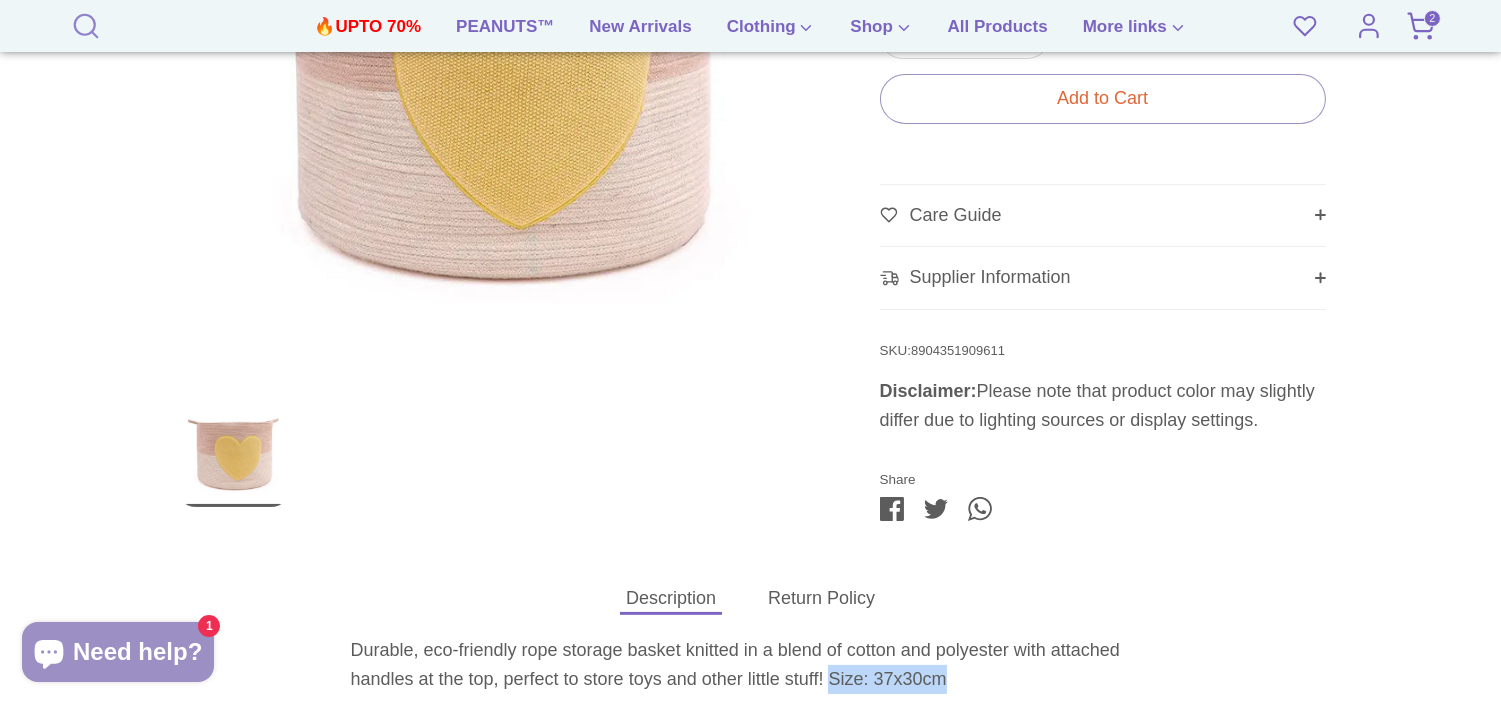scroll, scrollTop: 720, scrollLeft: 0, axis: vertical 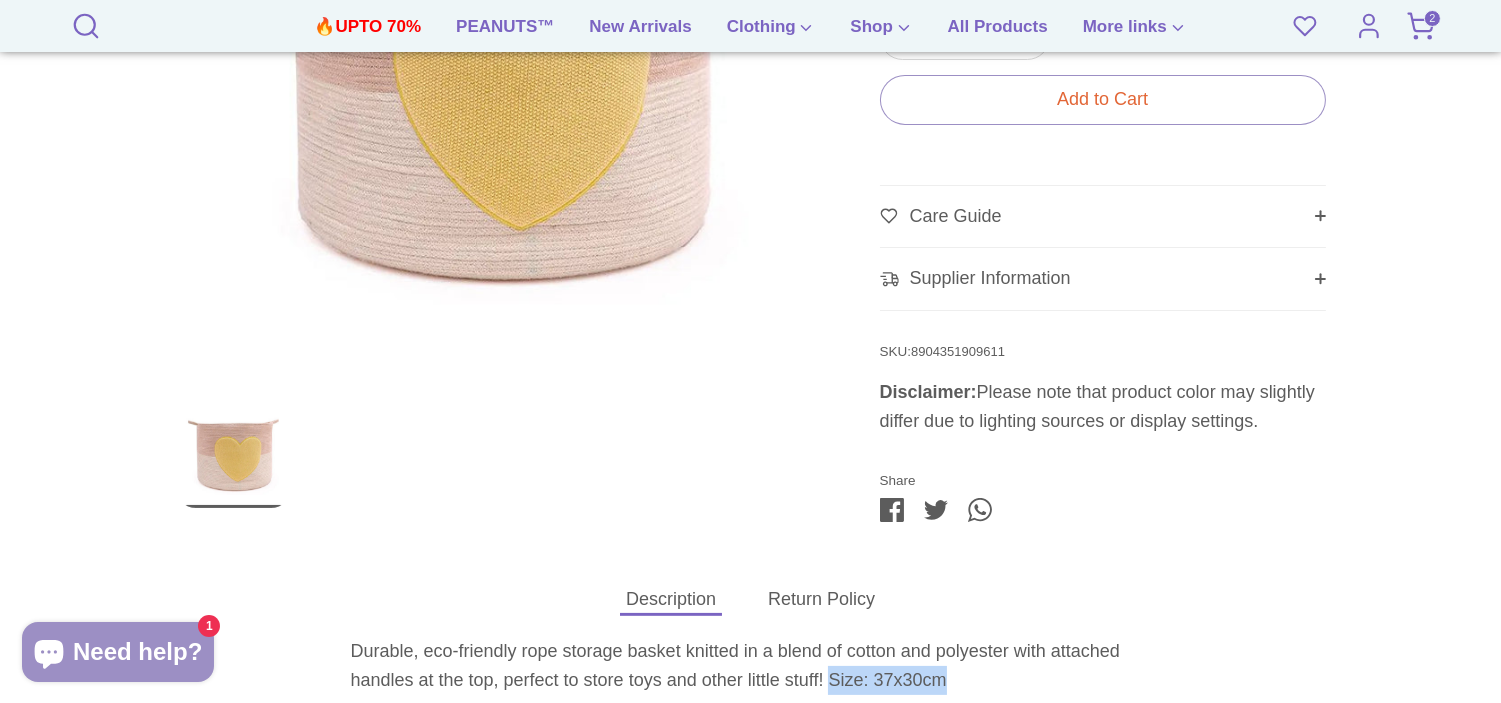 click 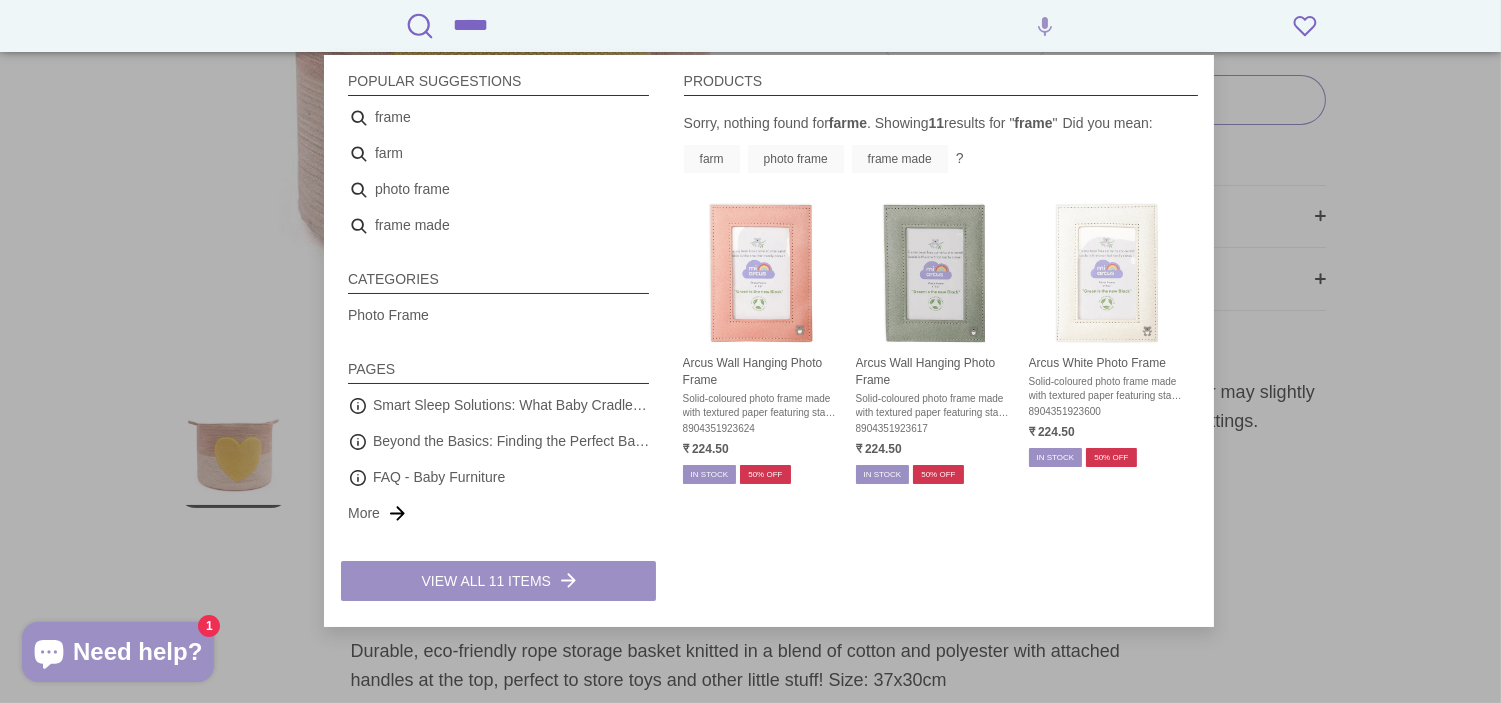 type on "*****" 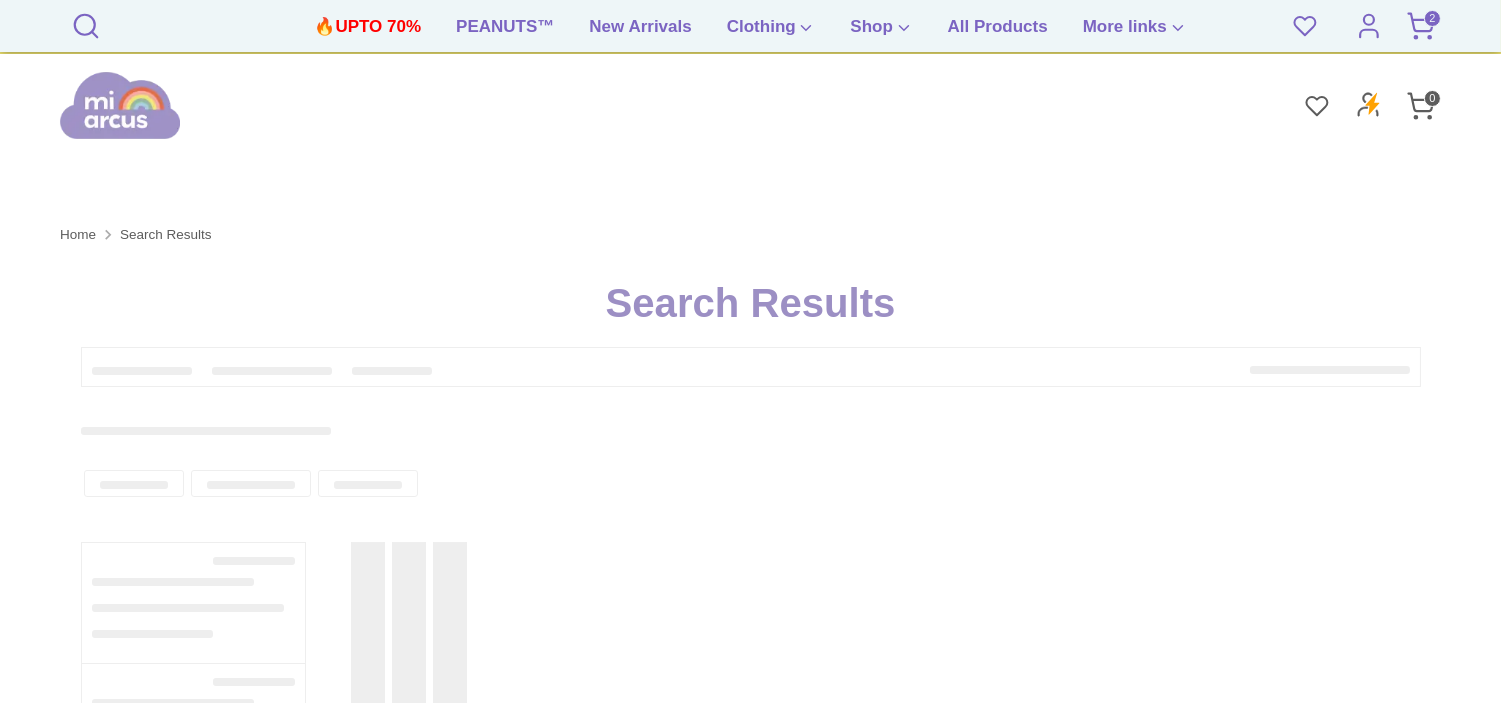 scroll, scrollTop: 222, scrollLeft: 0, axis: vertical 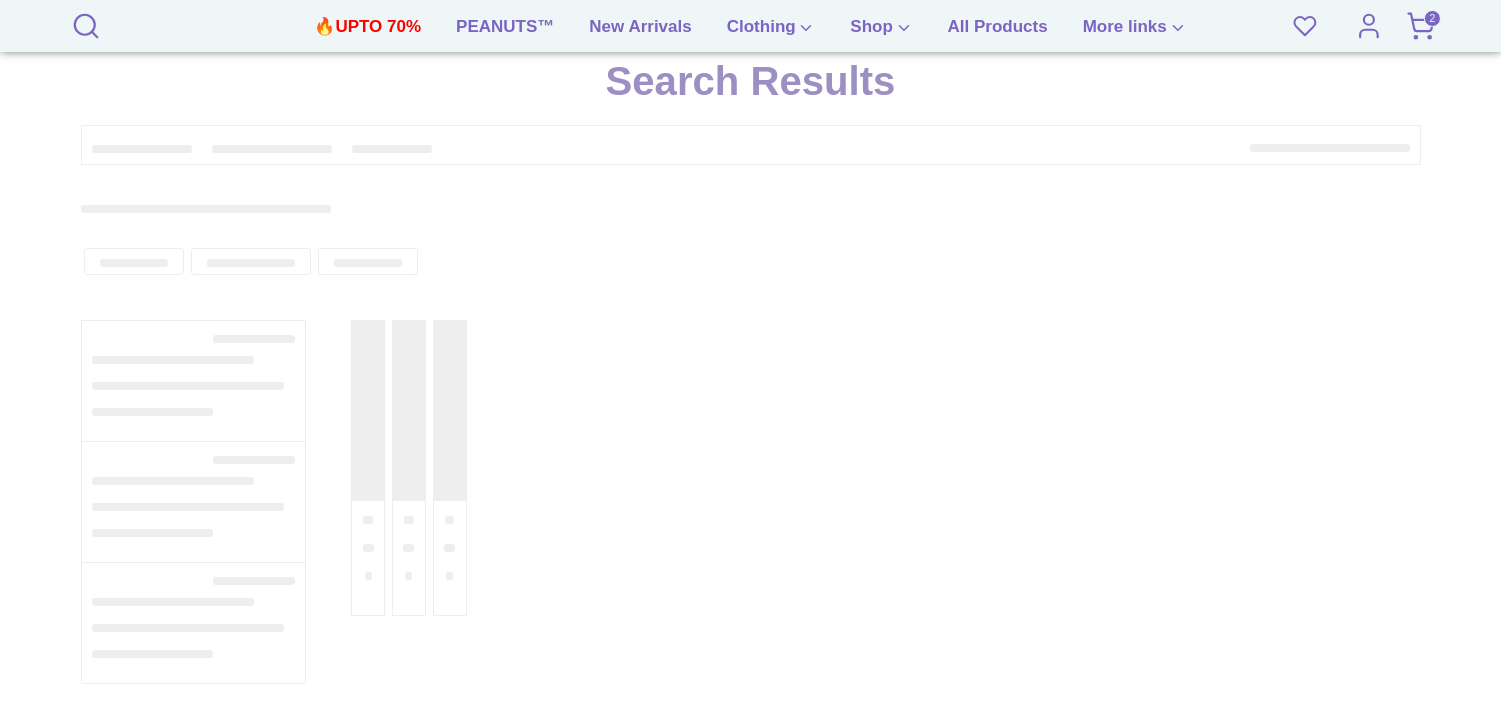 type on "*****" 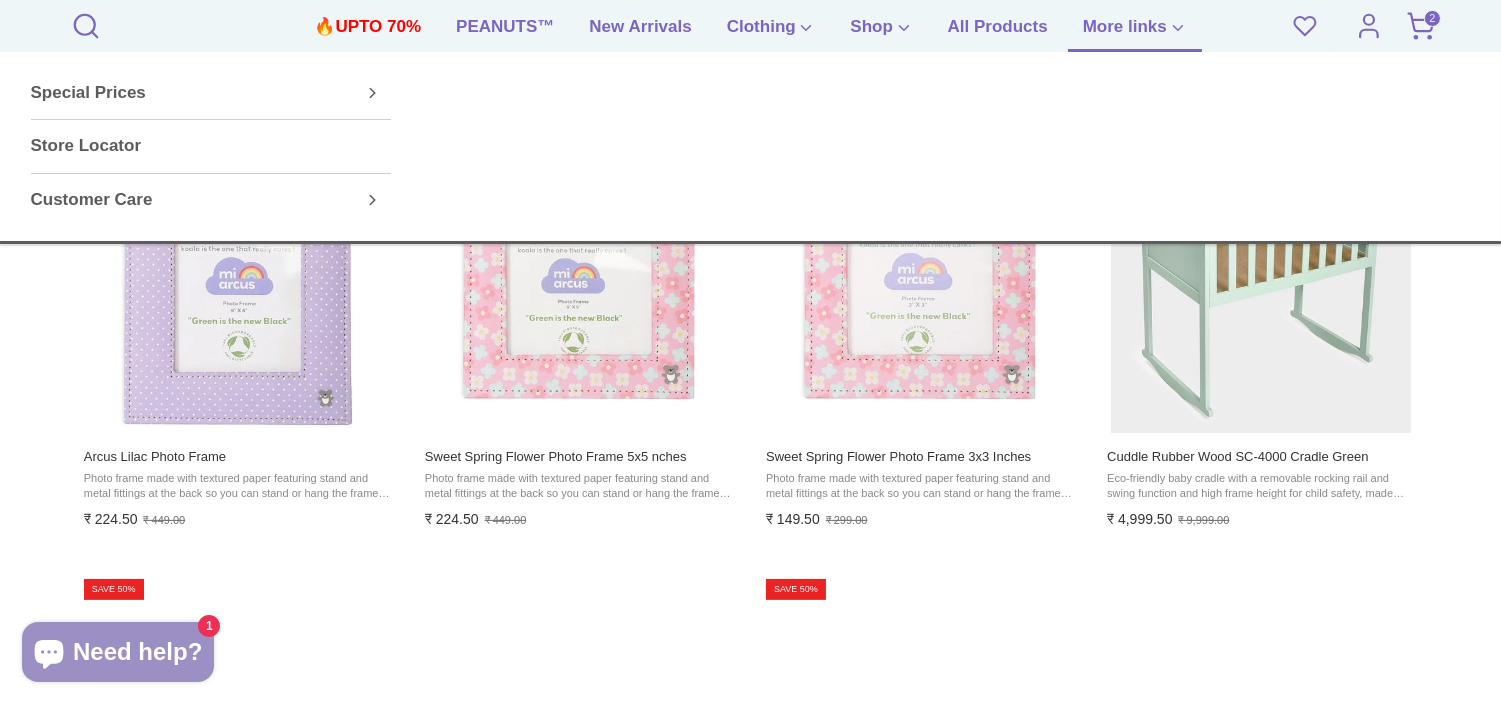 scroll, scrollTop: 777, scrollLeft: 0, axis: vertical 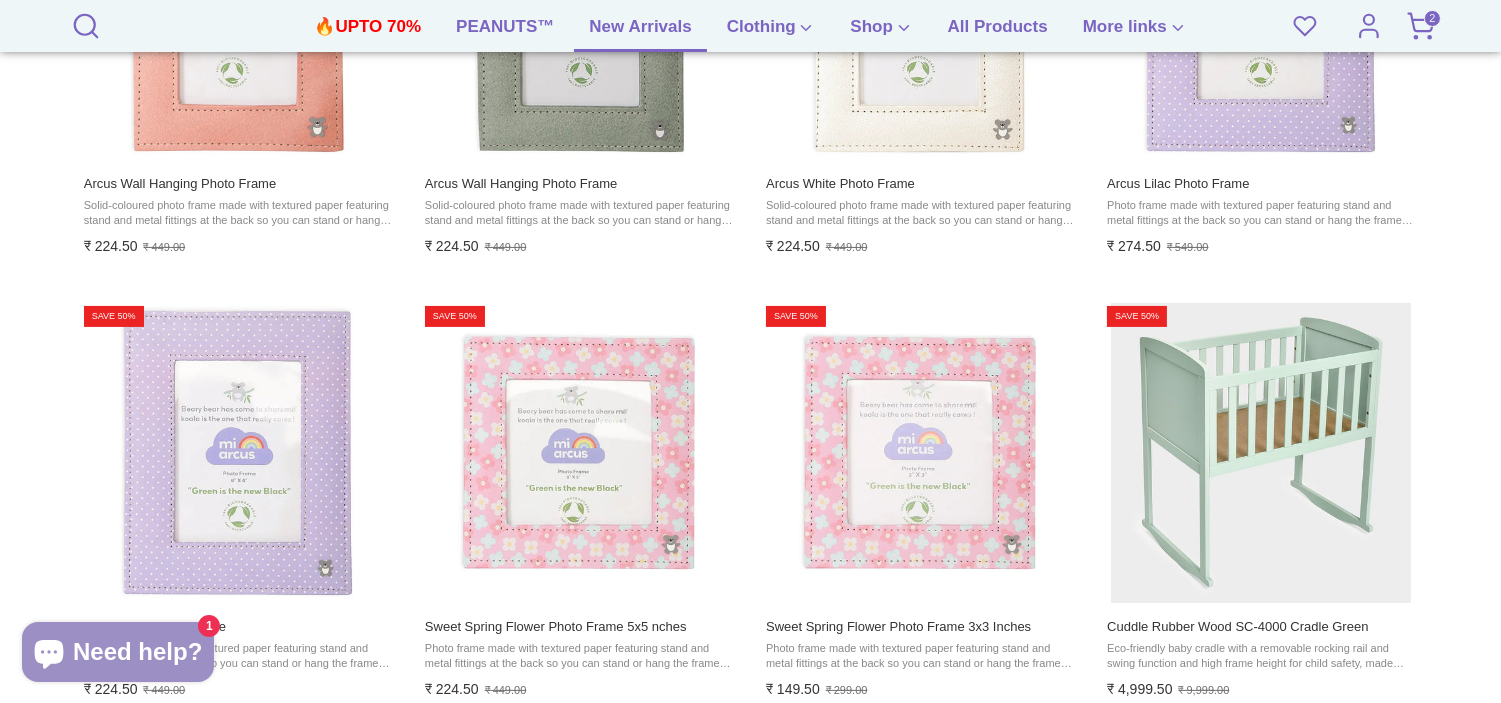 click on "New Arrivals" at bounding box center [640, 33] 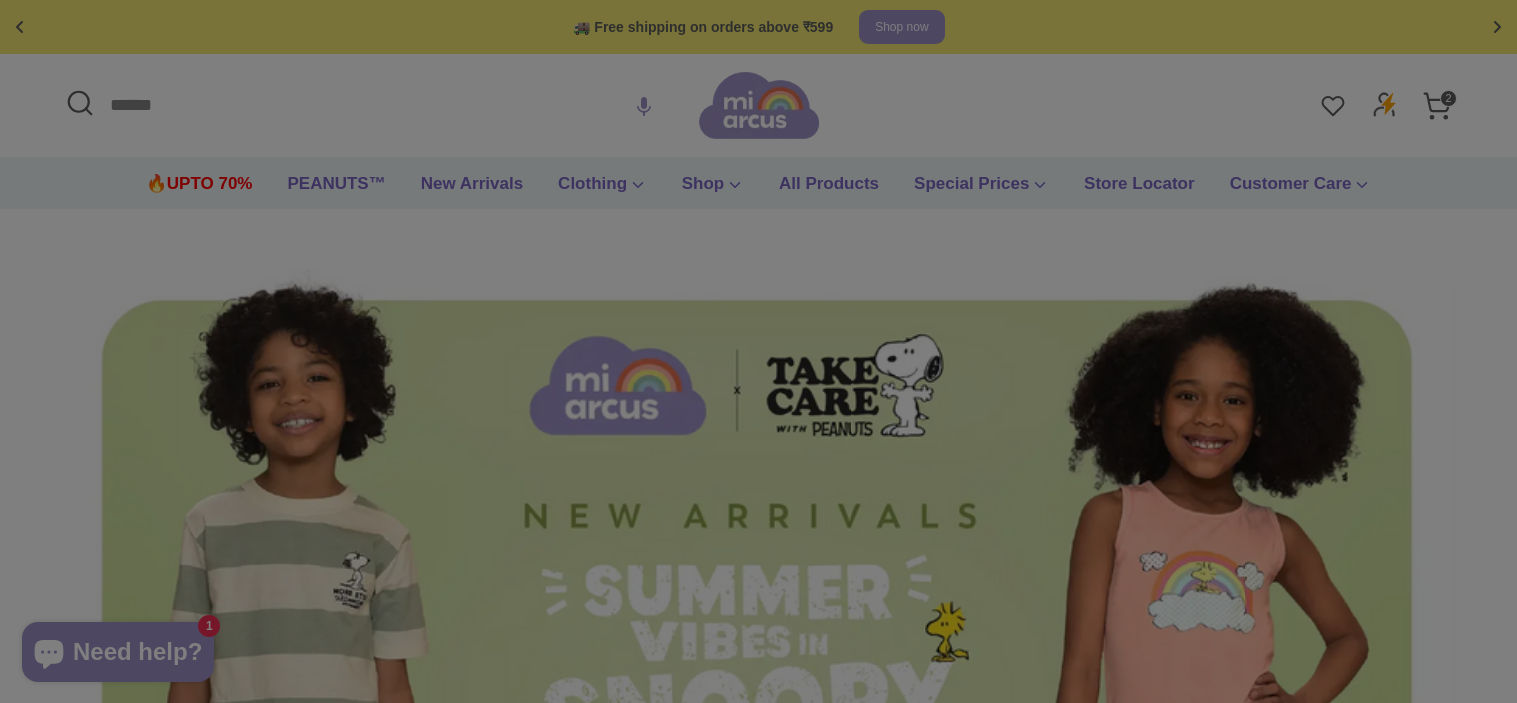 scroll, scrollTop: 0, scrollLeft: 0, axis: both 